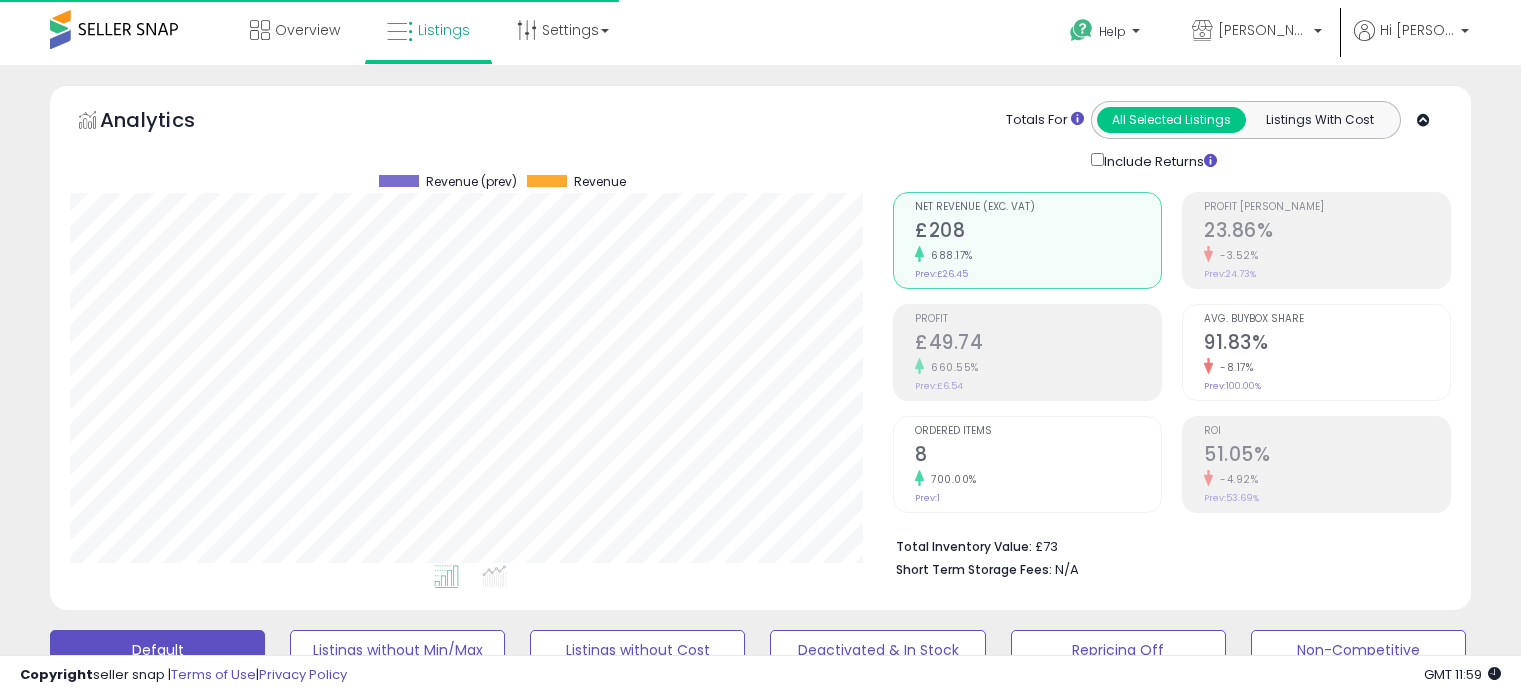 click on "**********" at bounding box center (238, 856) 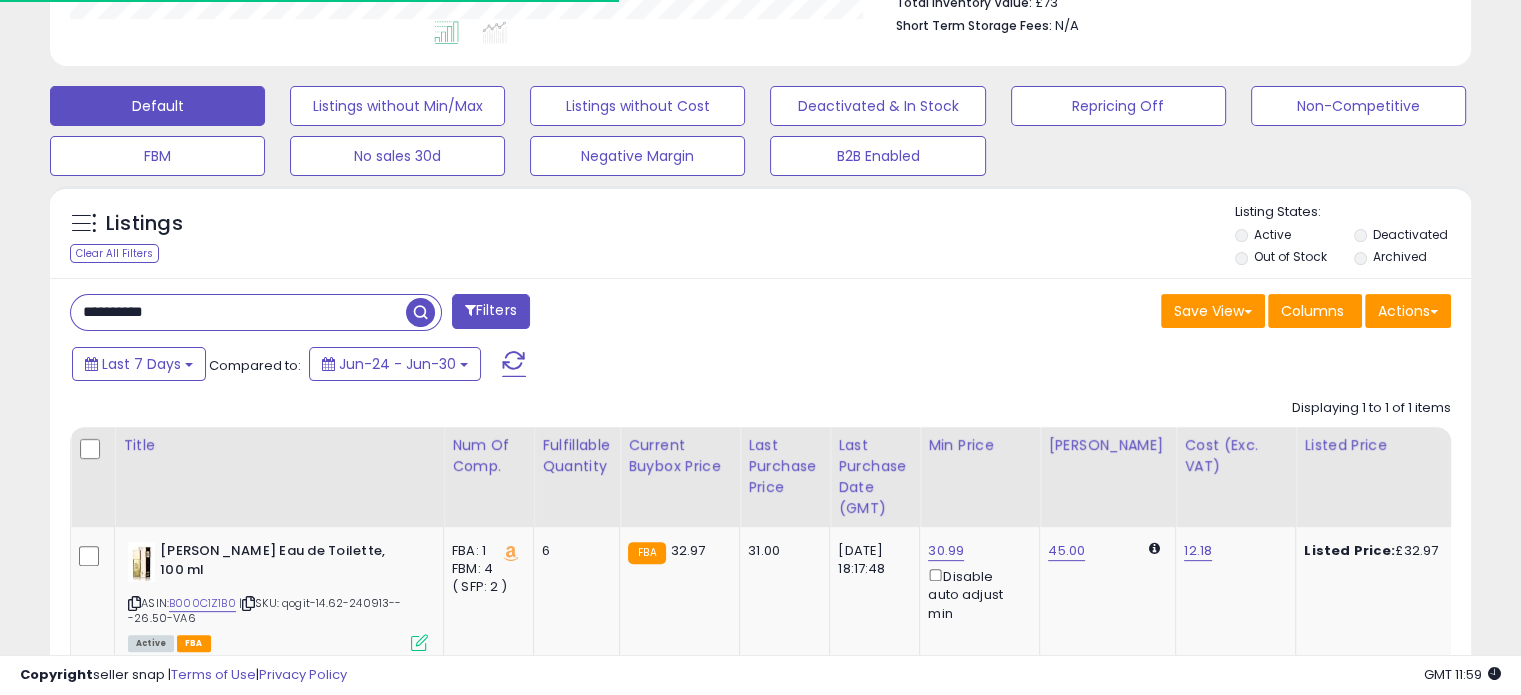 scroll, scrollTop: 999589, scrollLeft: 999176, axis: both 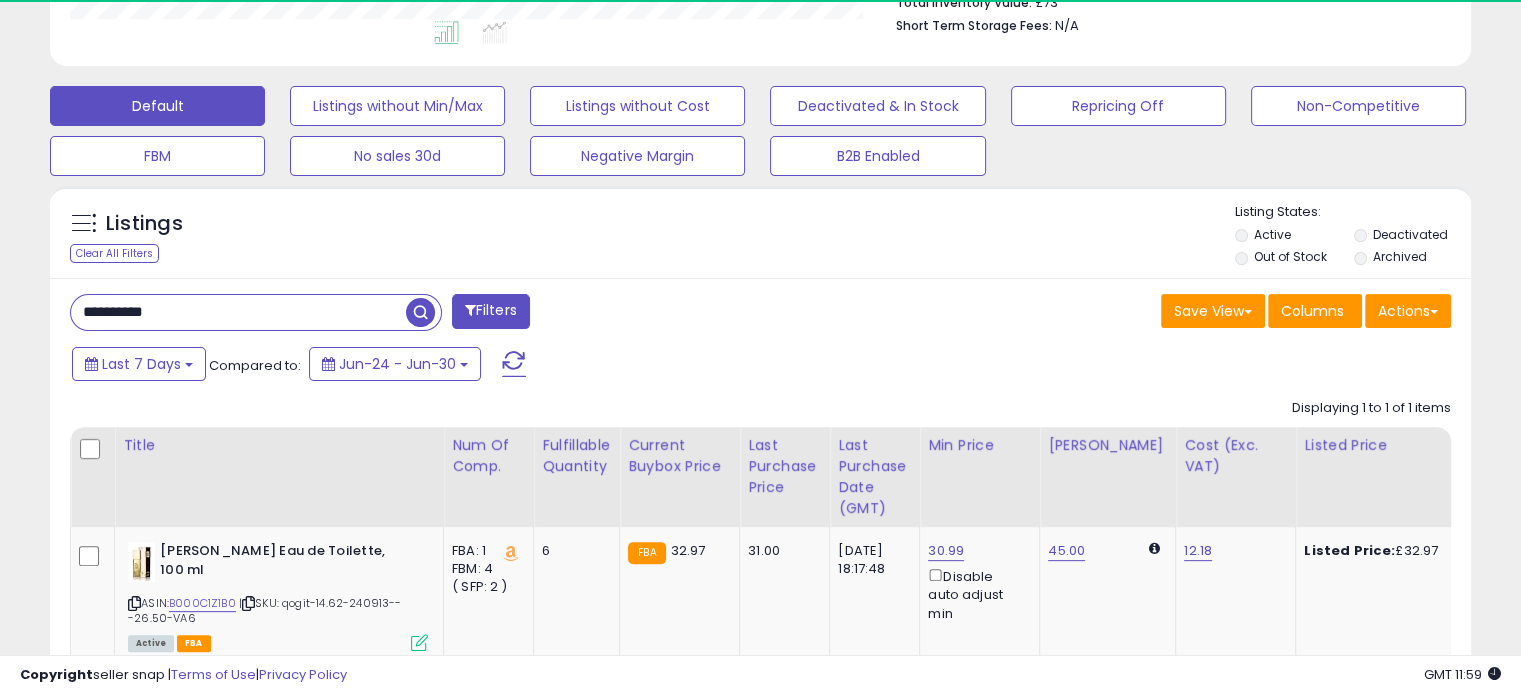 click at bounding box center [420, 312] 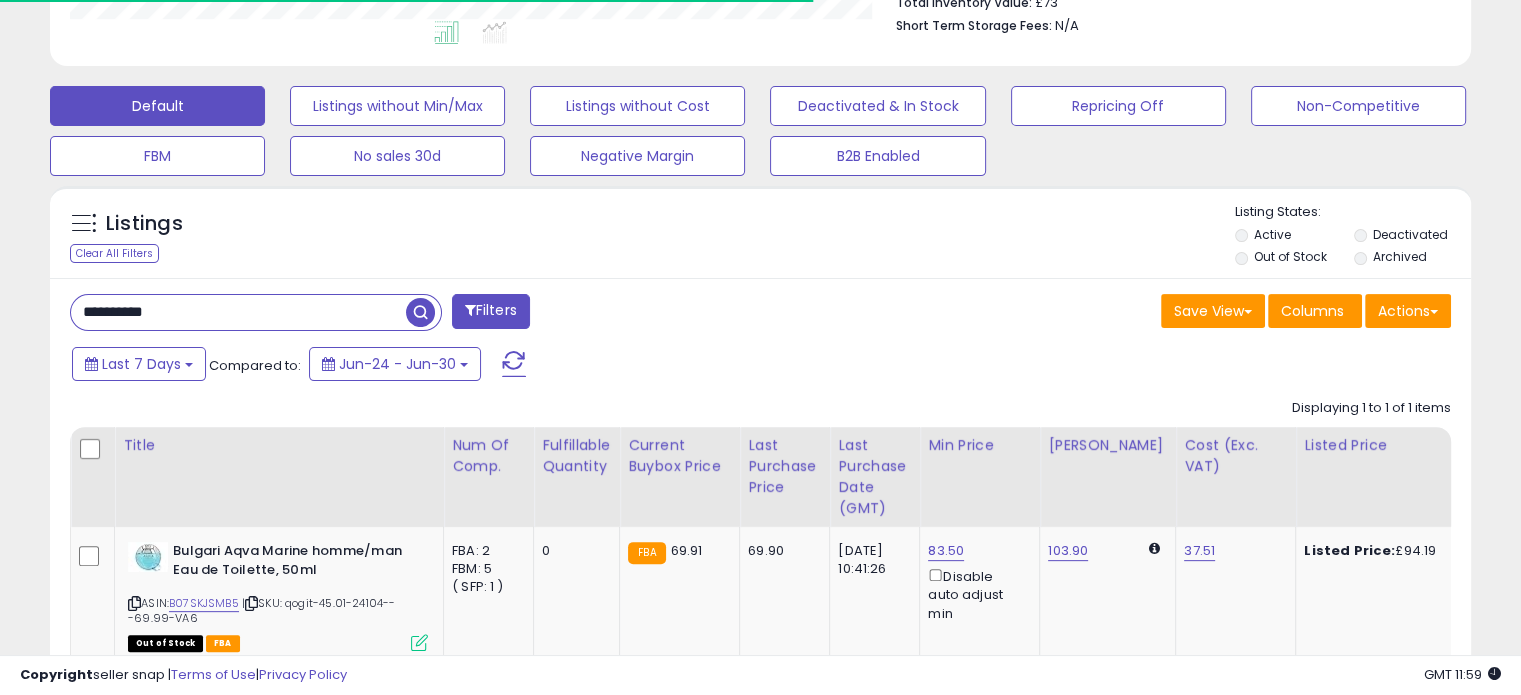 scroll, scrollTop: 409, scrollLeft: 822, axis: both 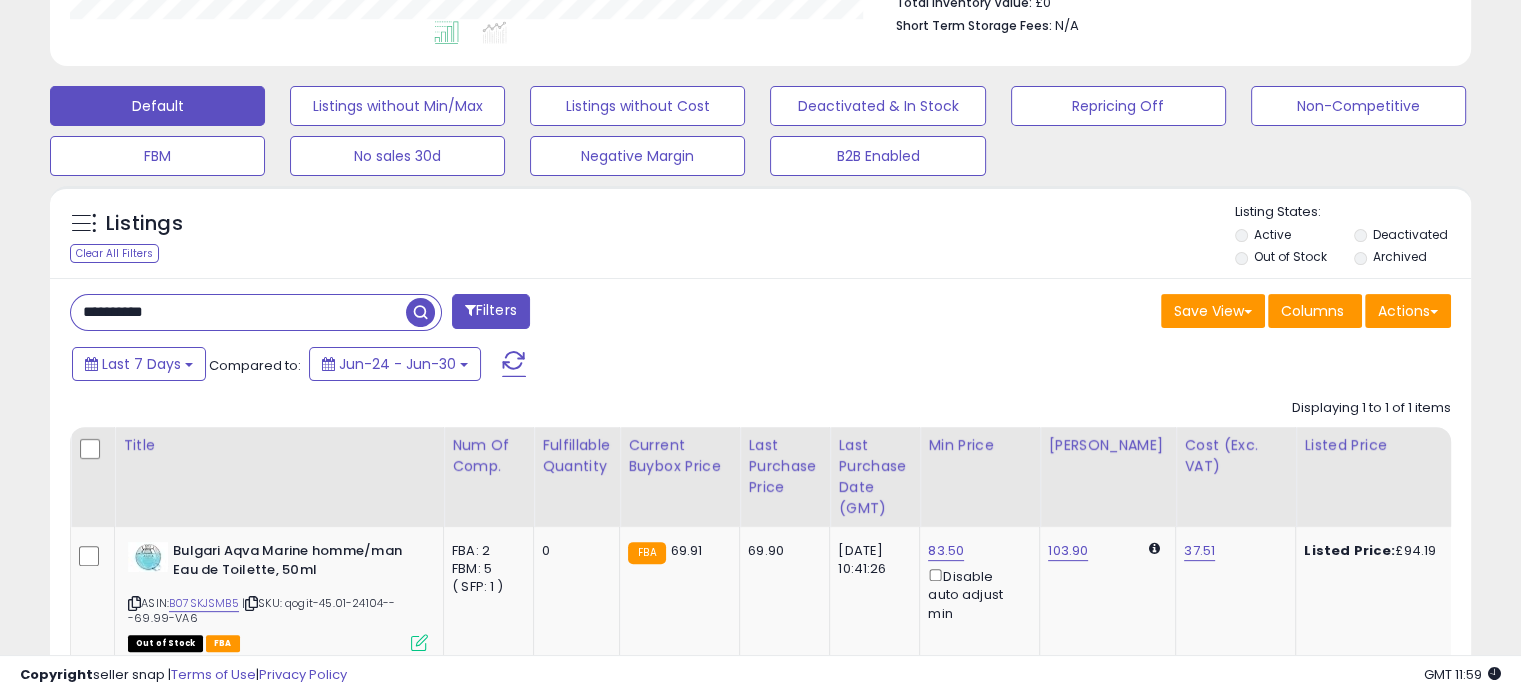 click on "**********" at bounding box center [238, 312] 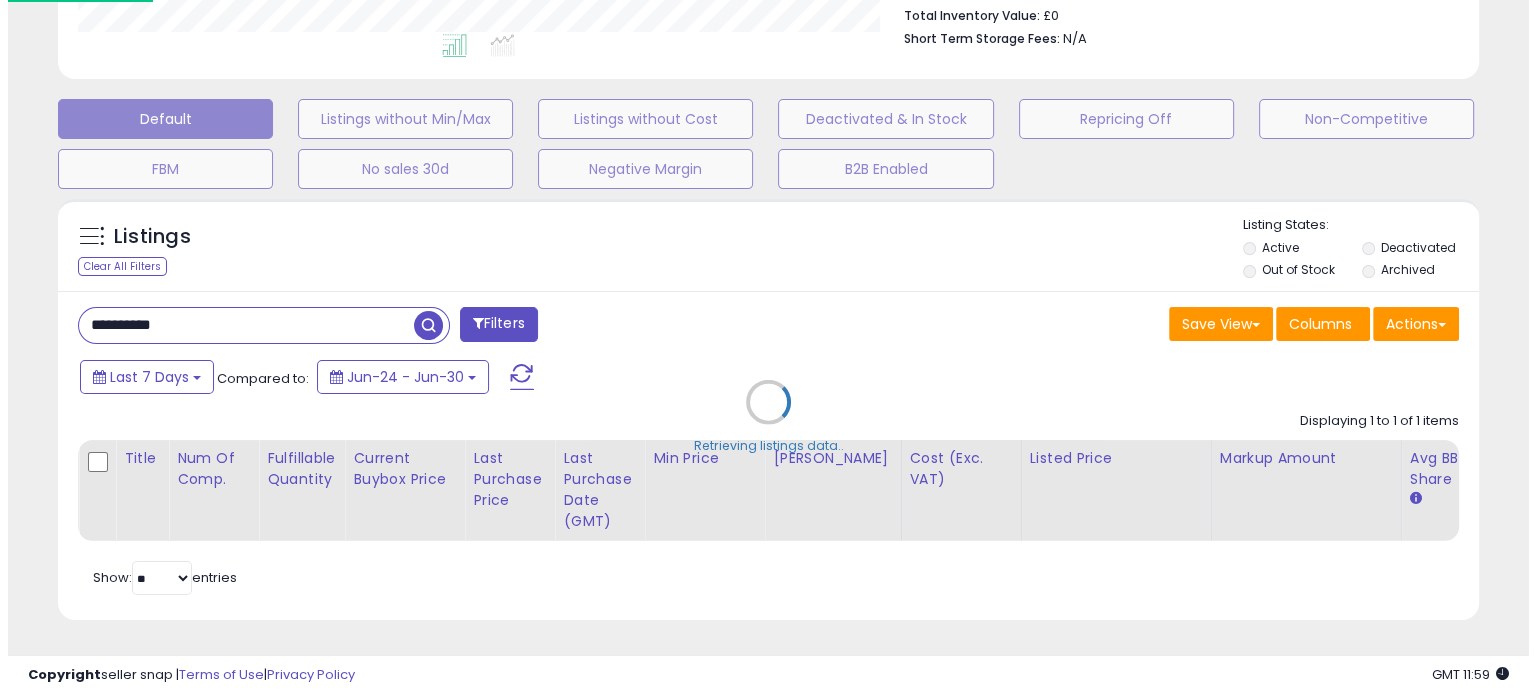 scroll, scrollTop: 999589, scrollLeft: 999168, axis: both 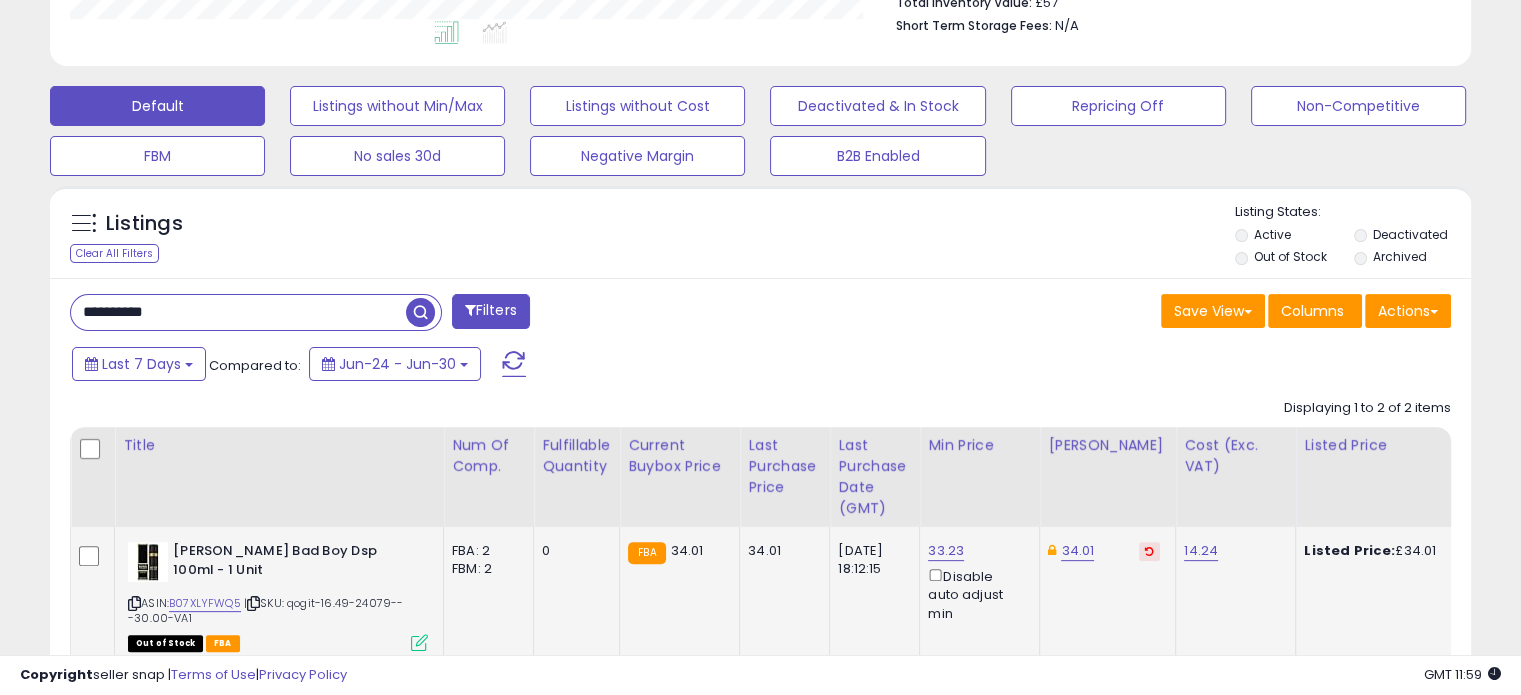 click at bounding box center (1149, 551) 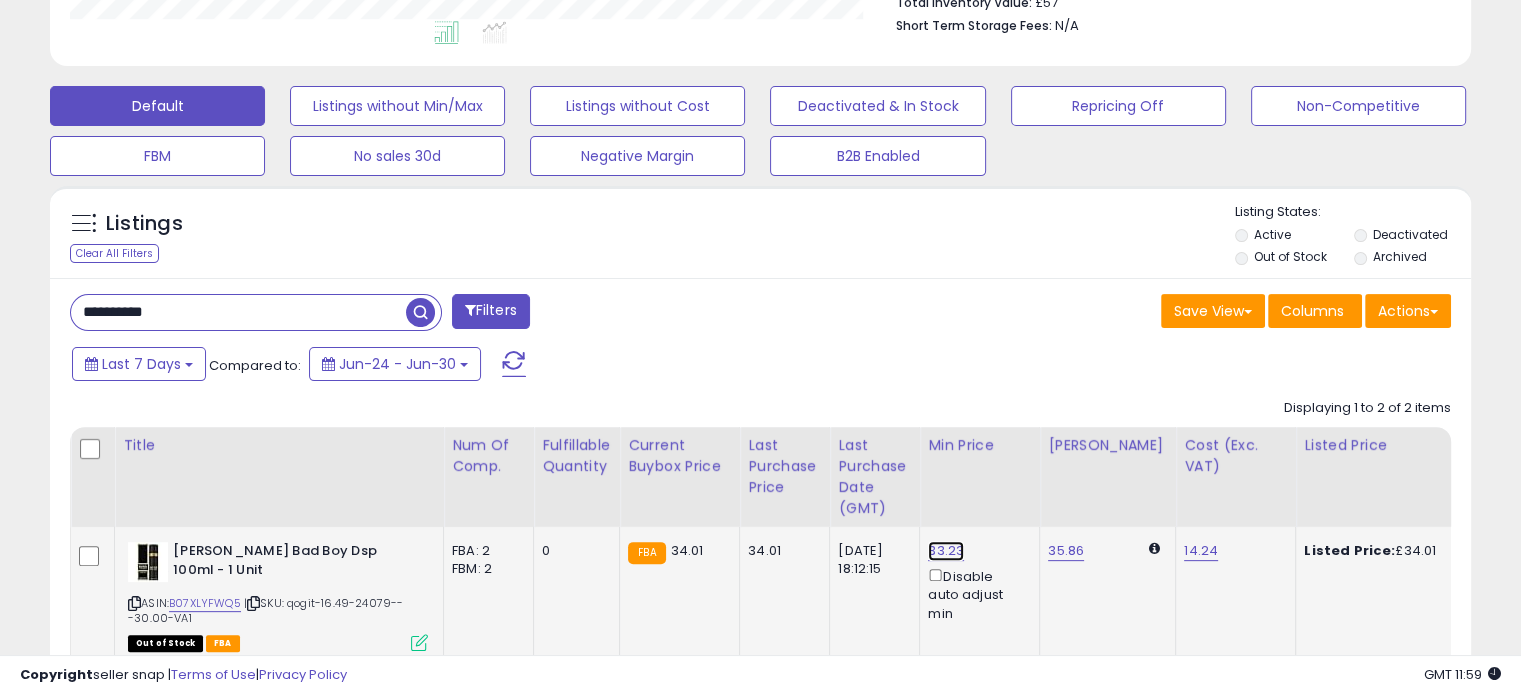 click on "33.23" at bounding box center [946, 551] 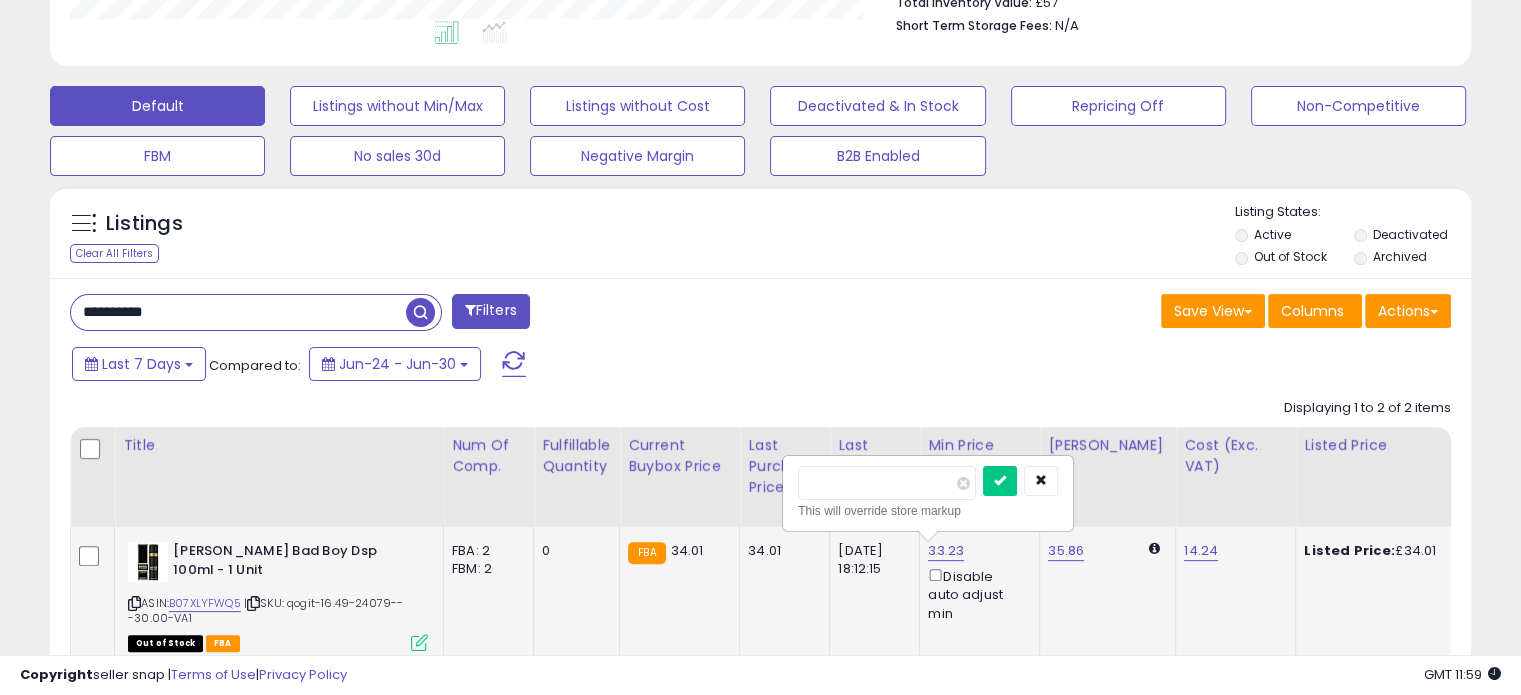 drag, startPoint x: 852, startPoint y: 485, endPoint x: 841, endPoint y: 485, distance: 11 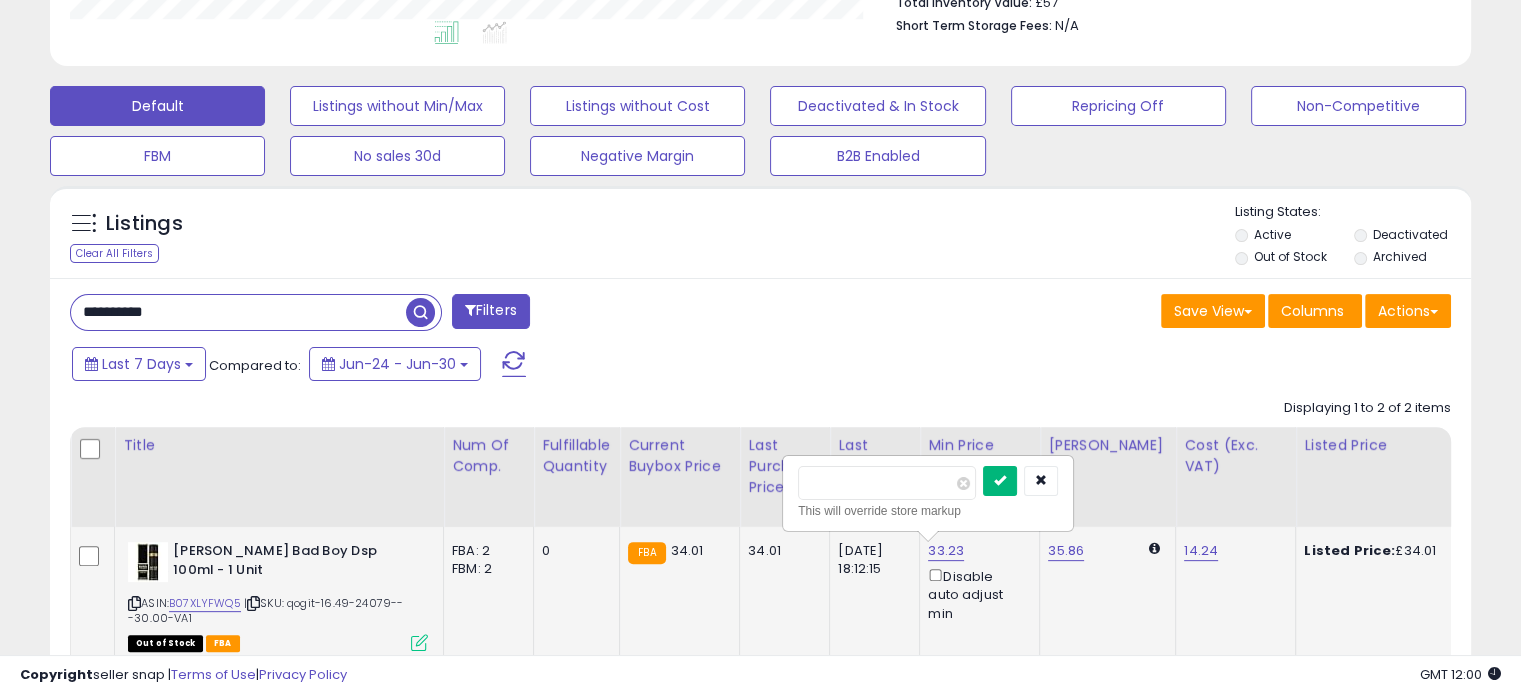 type on "*****" 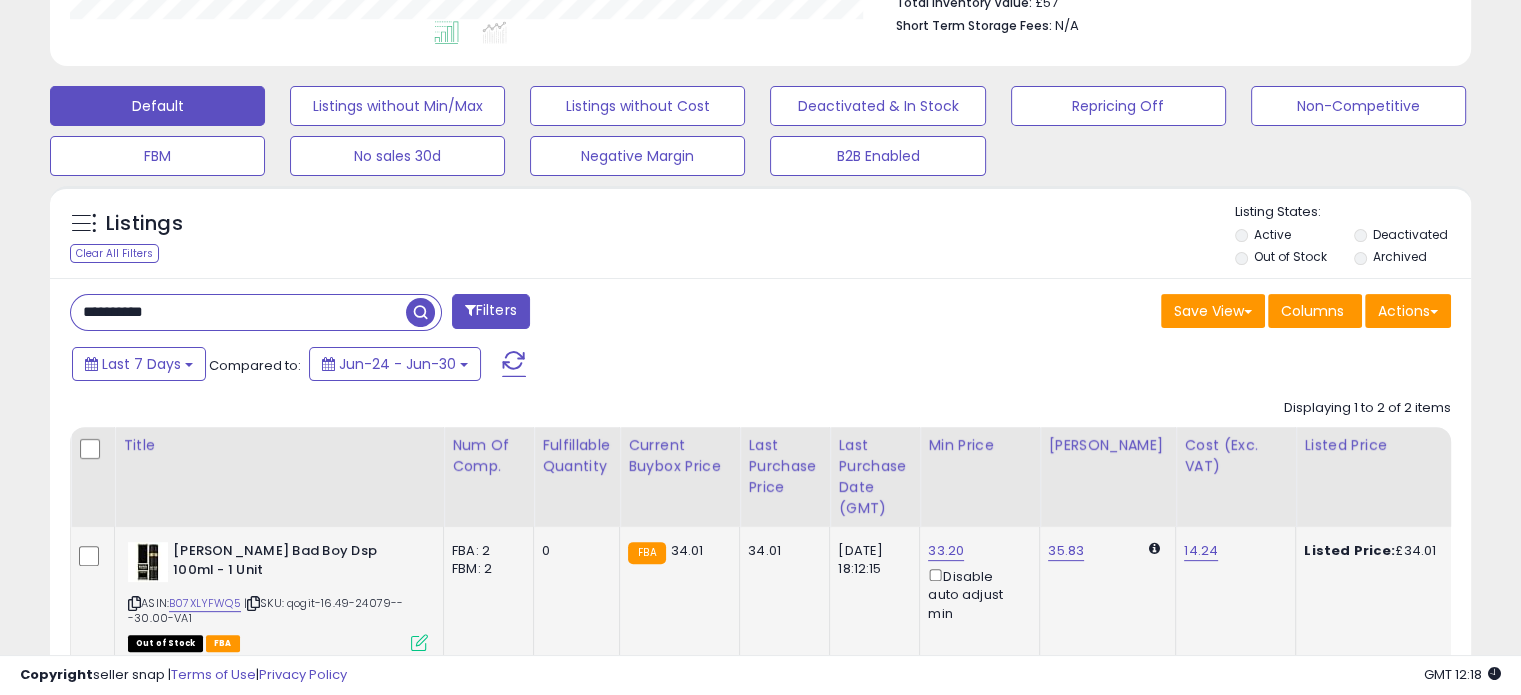 click on "**********" at bounding box center (238, 312) 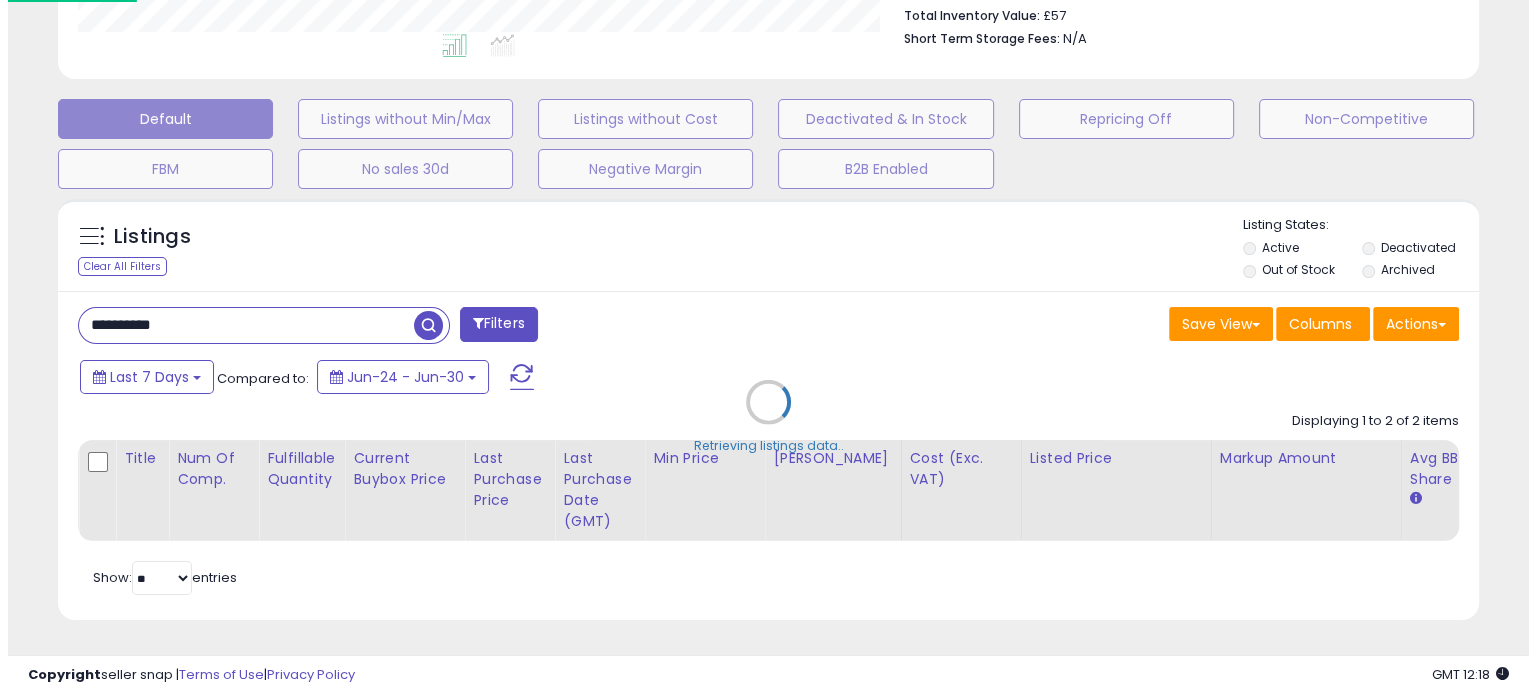 scroll, scrollTop: 999589, scrollLeft: 999168, axis: both 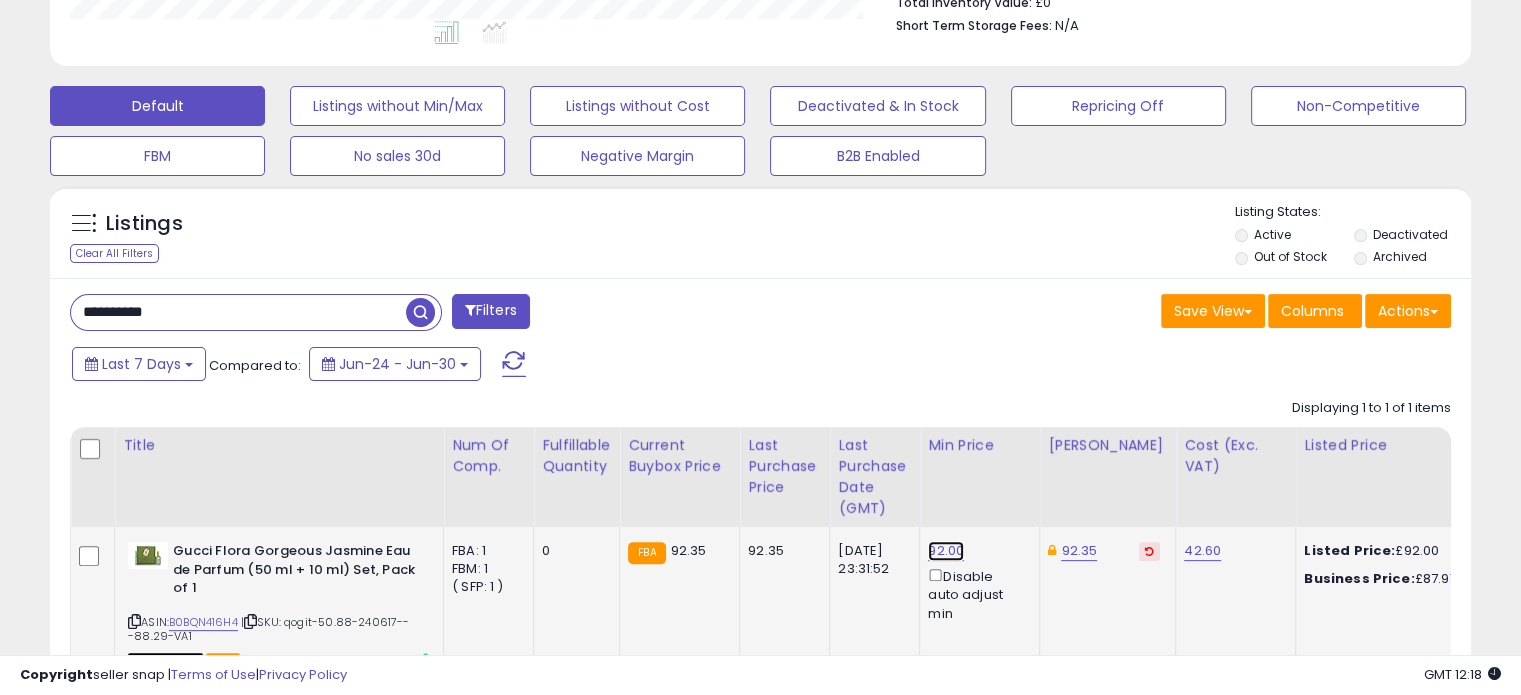 click on "92.00" at bounding box center [946, 551] 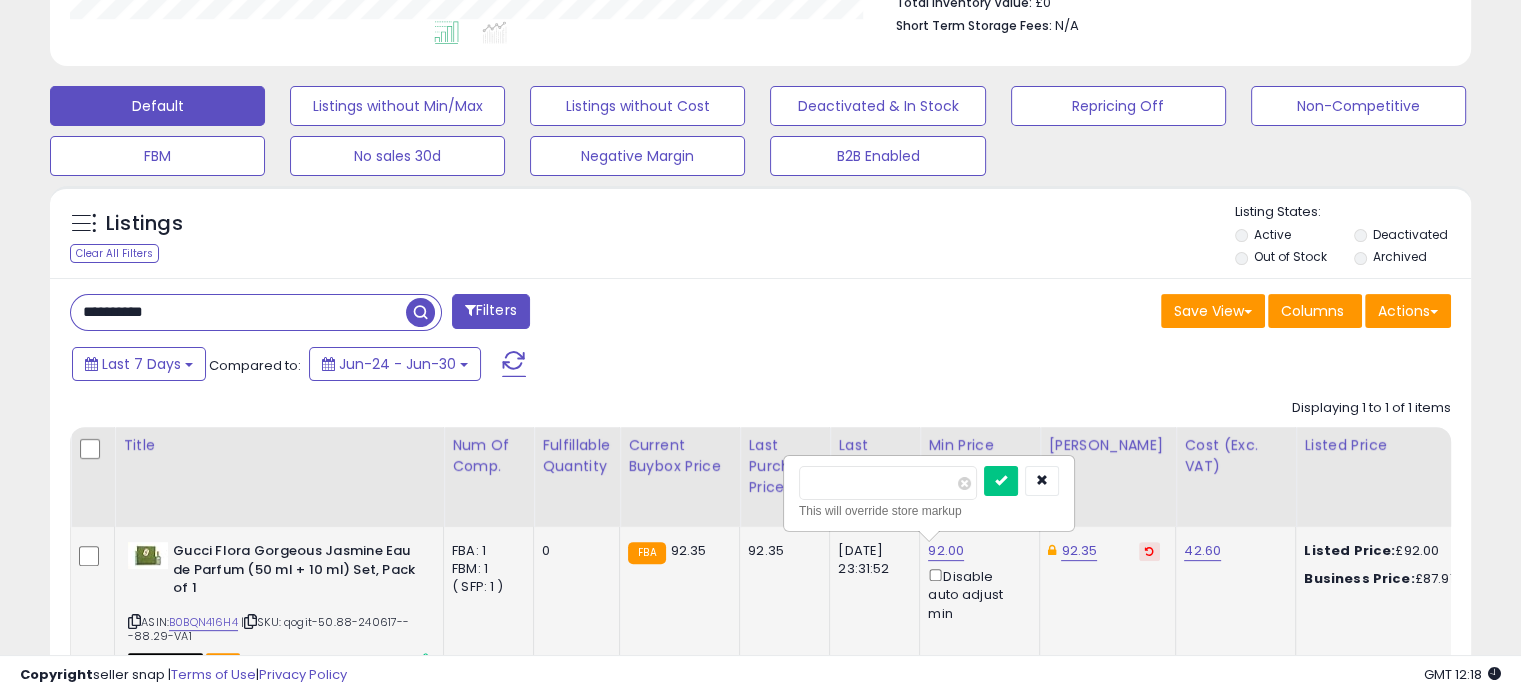 drag, startPoint x: 868, startPoint y: 479, endPoint x: 799, endPoint y: 480, distance: 69.00725 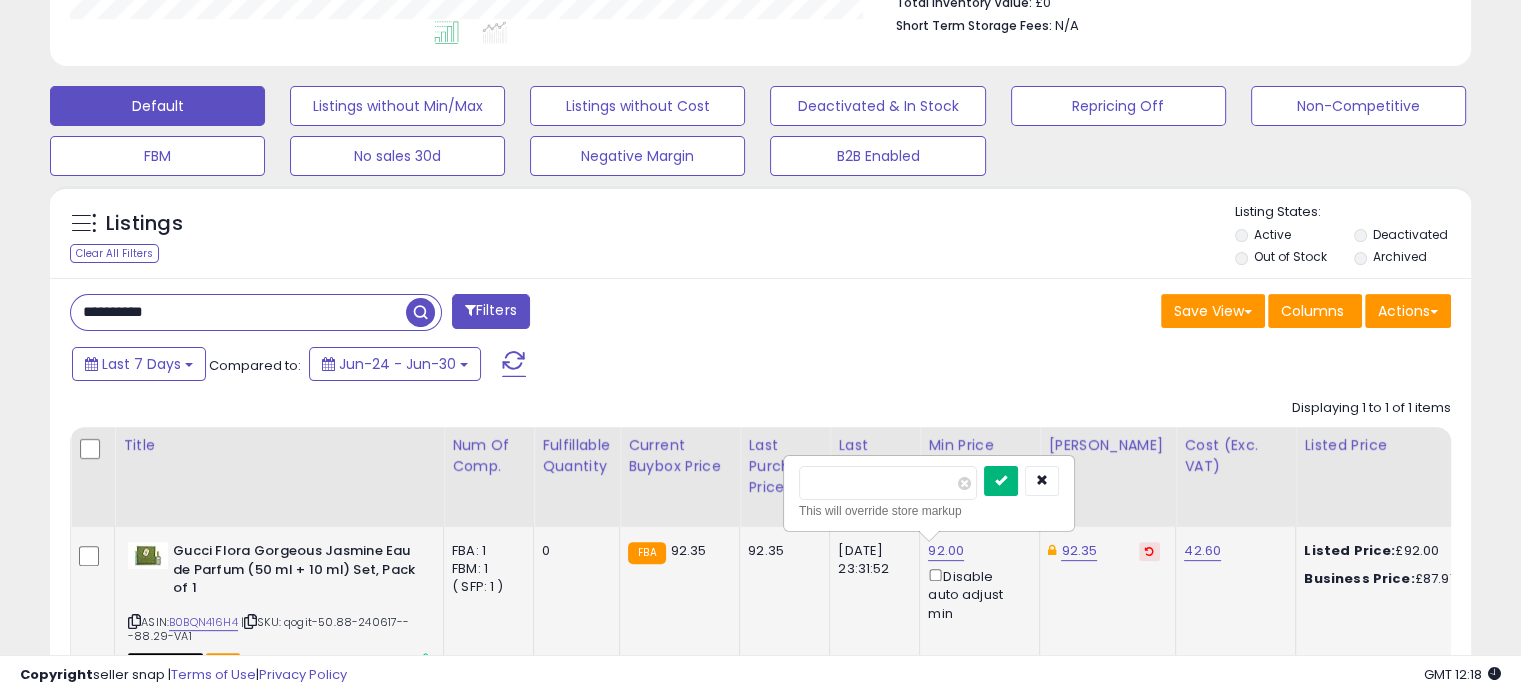 type on "*****" 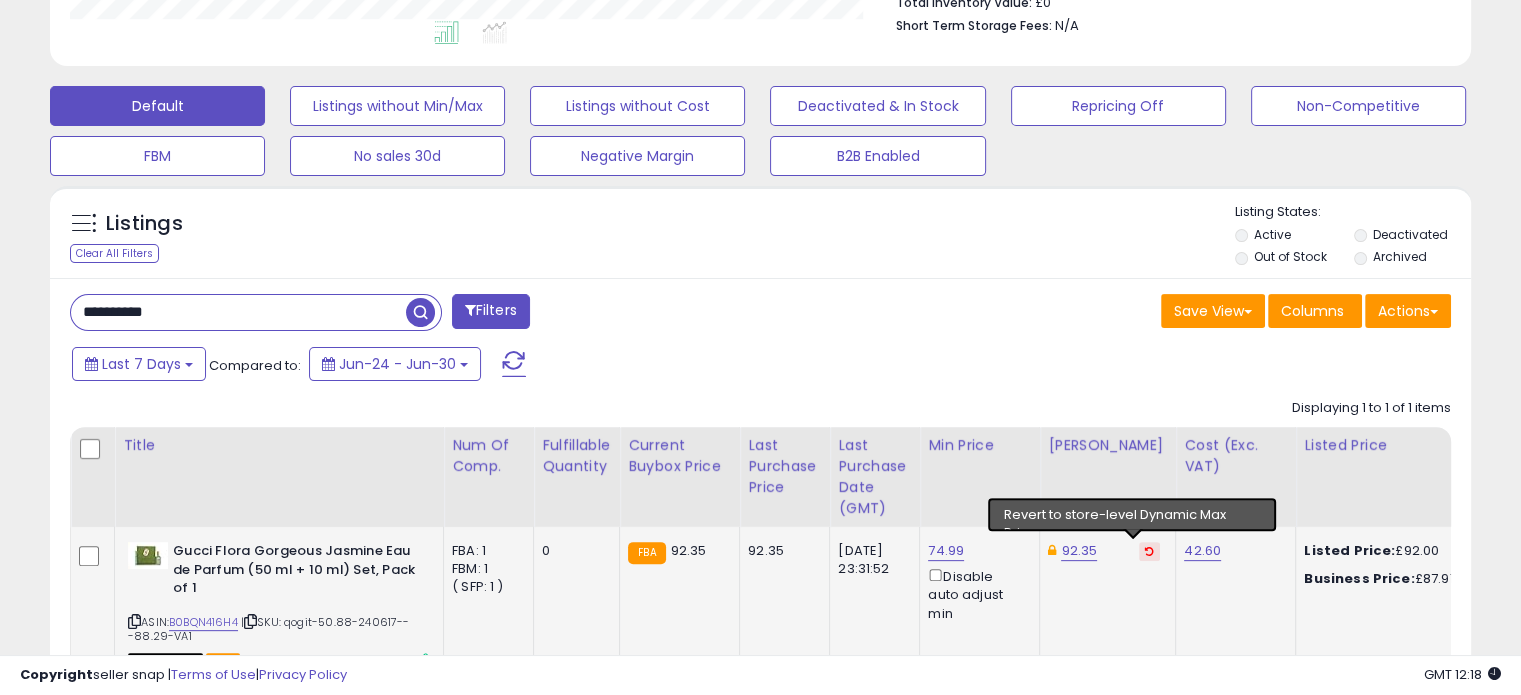 click at bounding box center (1149, 551) 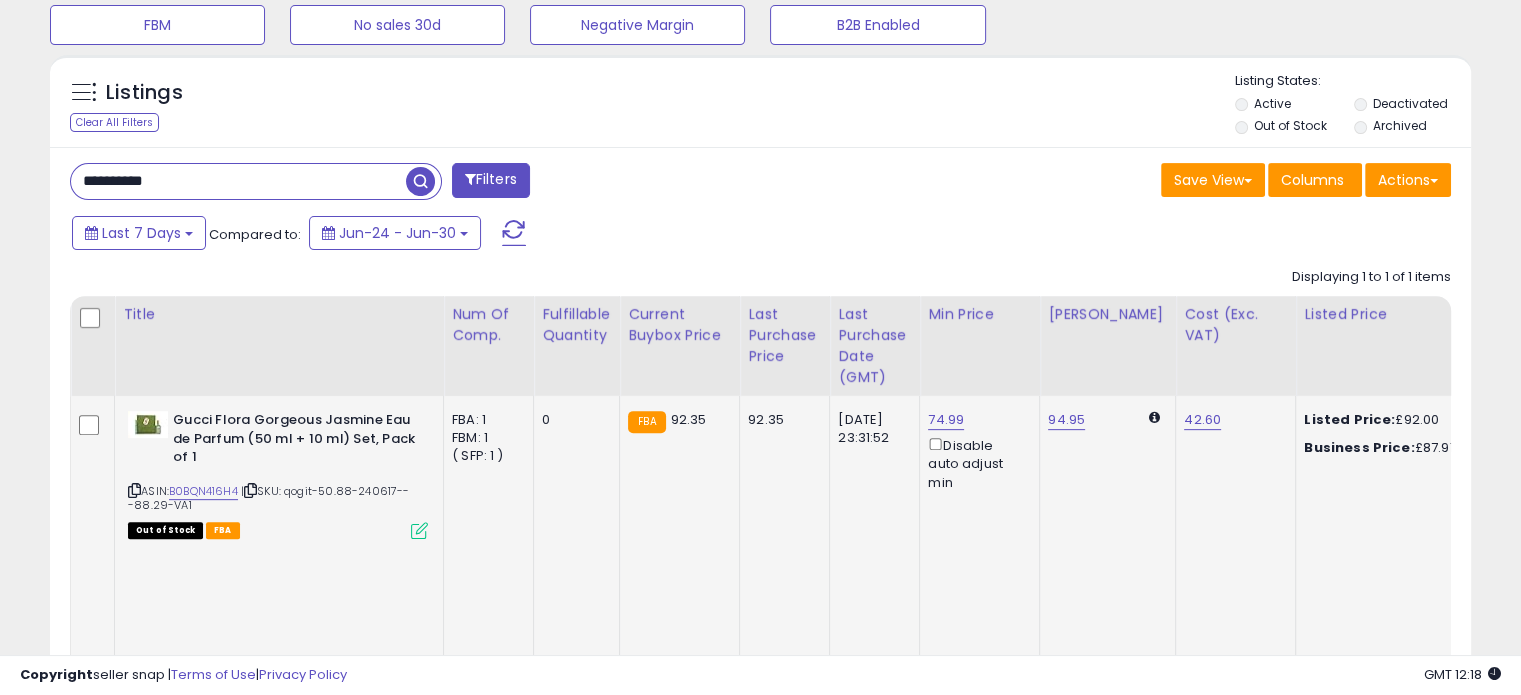 scroll, scrollTop: 699, scrollLeft: 0, axis: vertical 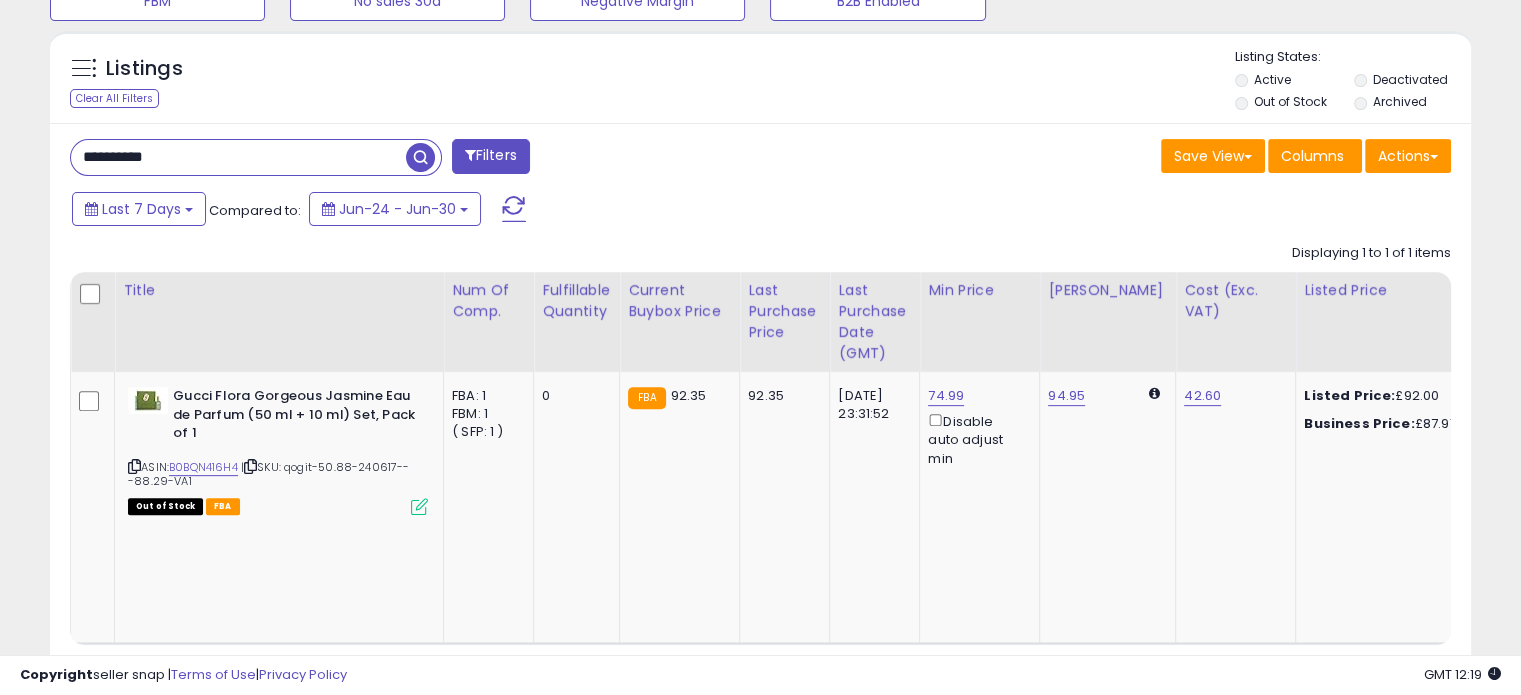 click on "**********" at bounding box center (238, 157) 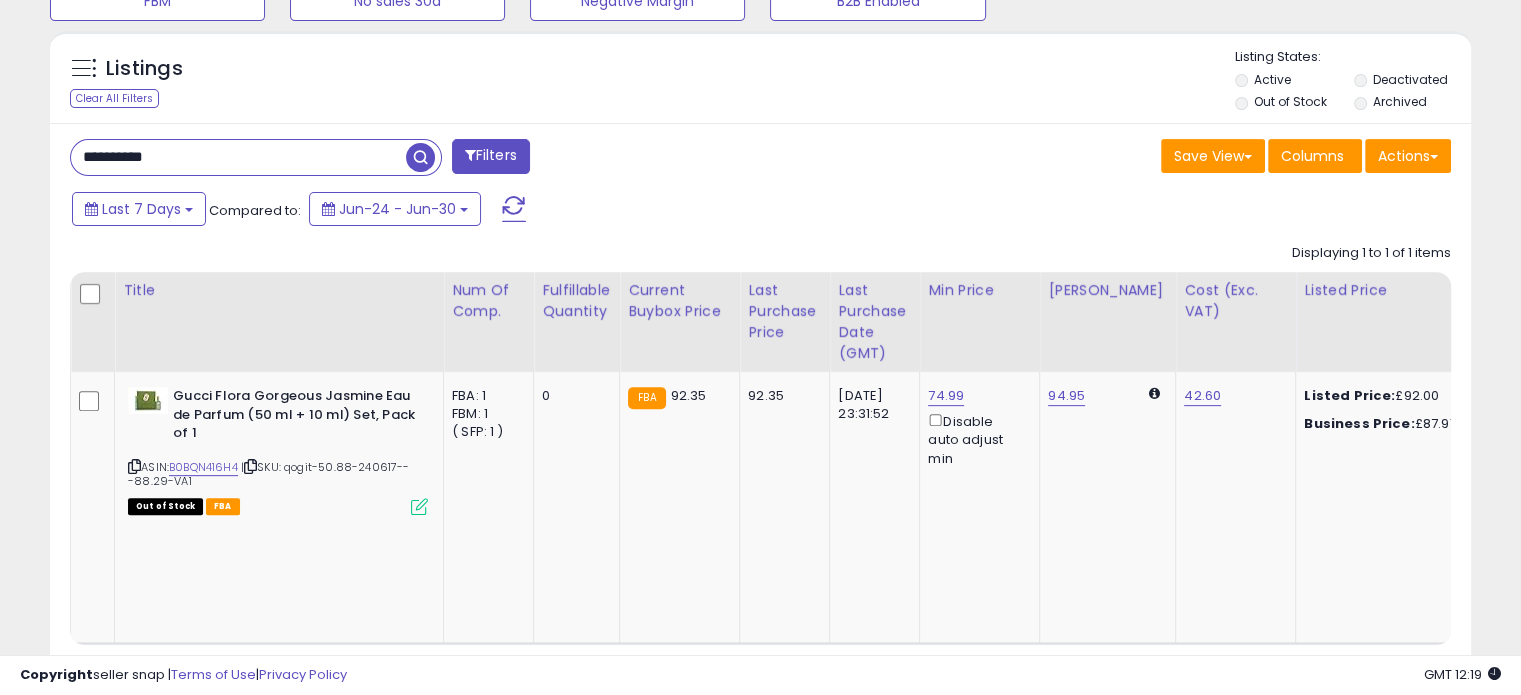 paste 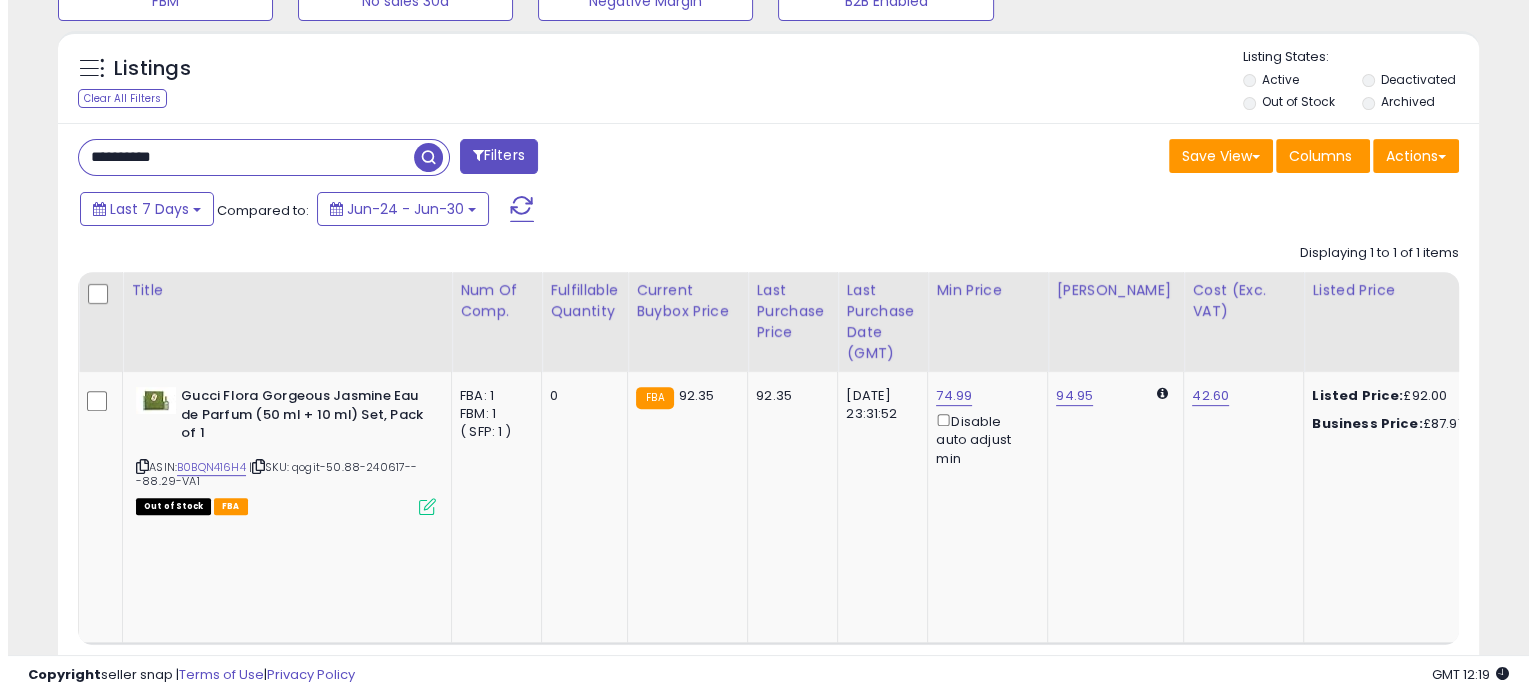 scroll, scrollTop: 544, scrollLeft: 0, axis: vertical 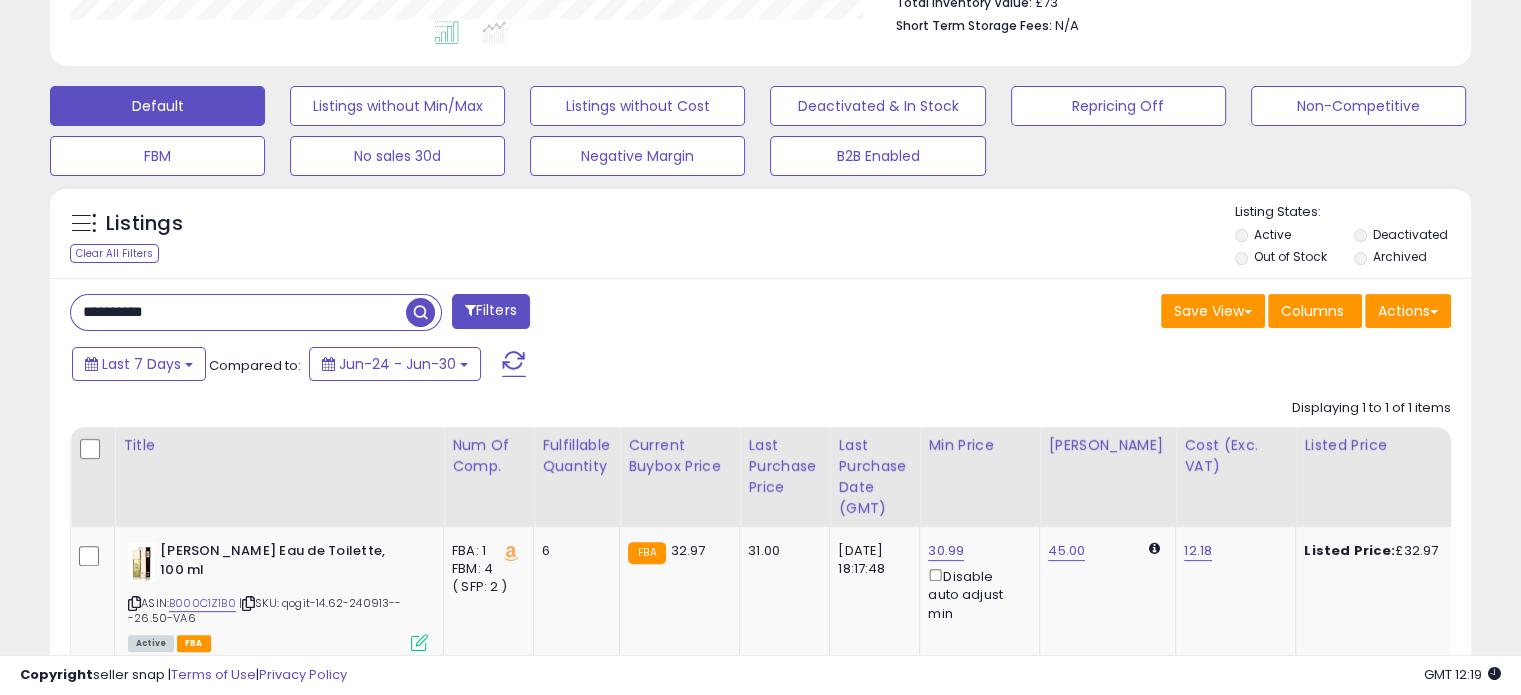 click on "**********" at bounding box center (238, 312) 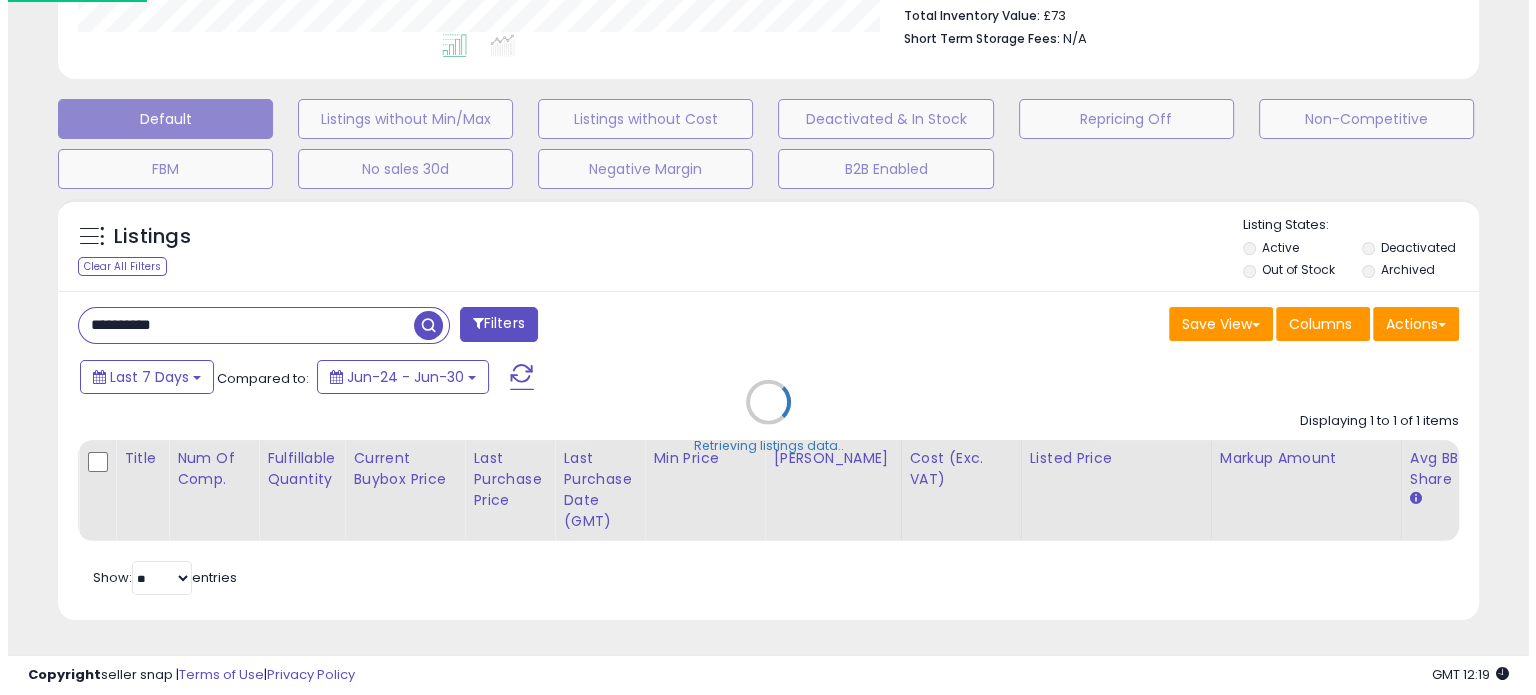 scroll, scrollTop: 999589, scrollLeft: 999168, axis: both 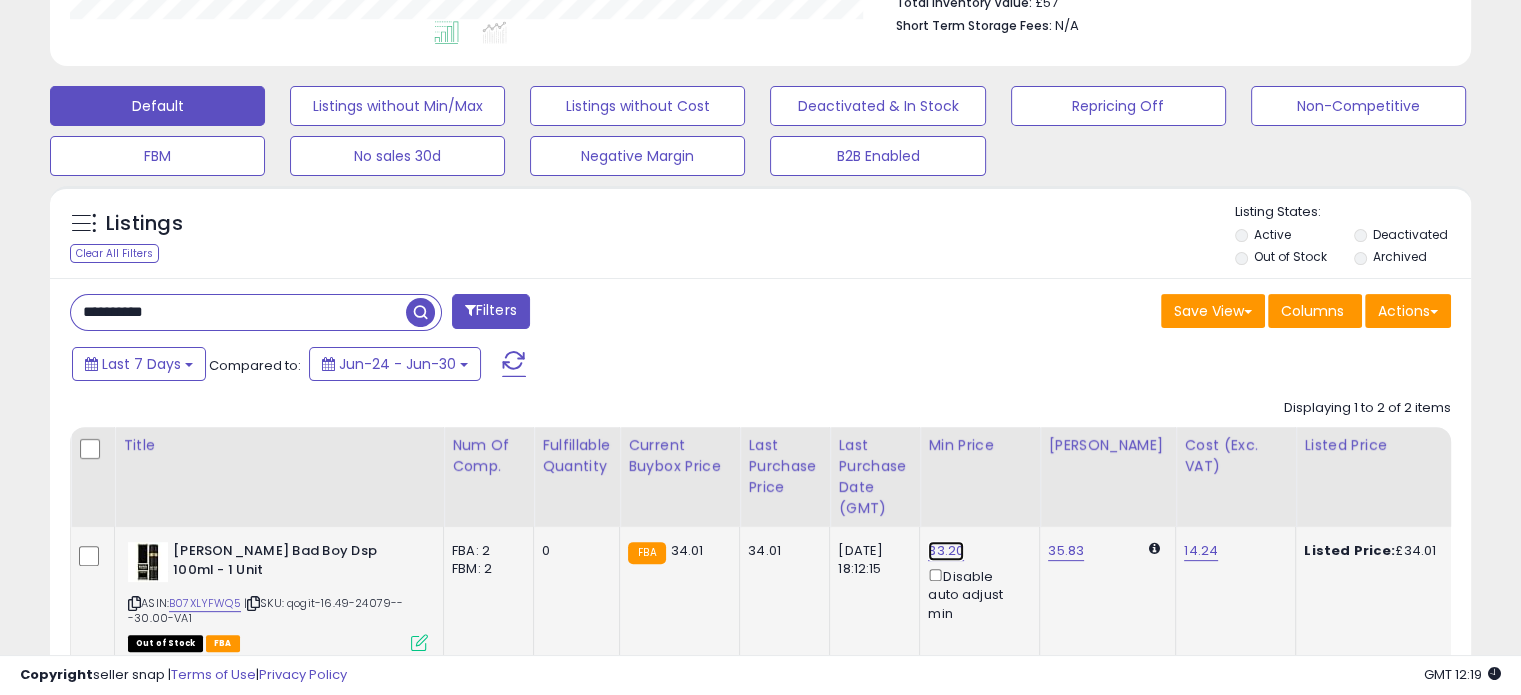 click on "33.20" at bounding box center [946, 551] 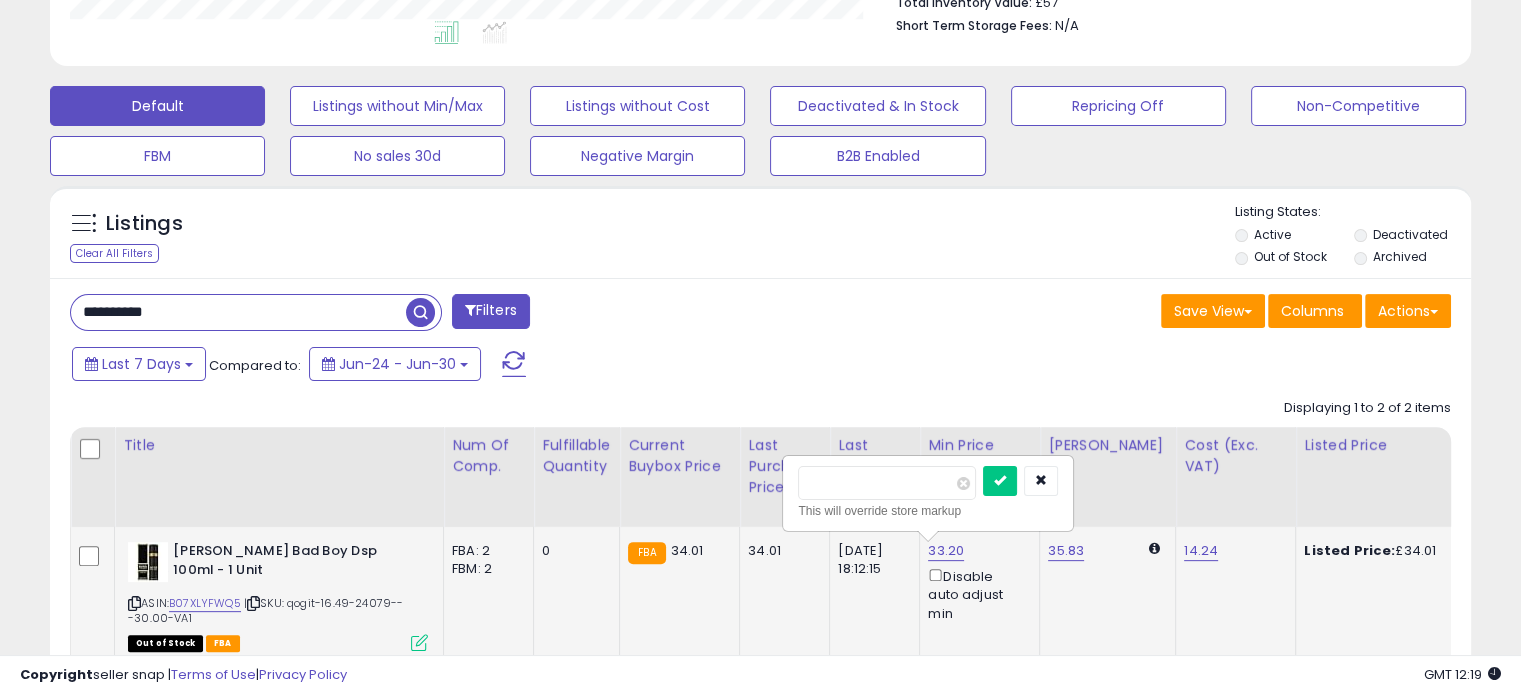 click on "*****" at bounding box center (887, 483) 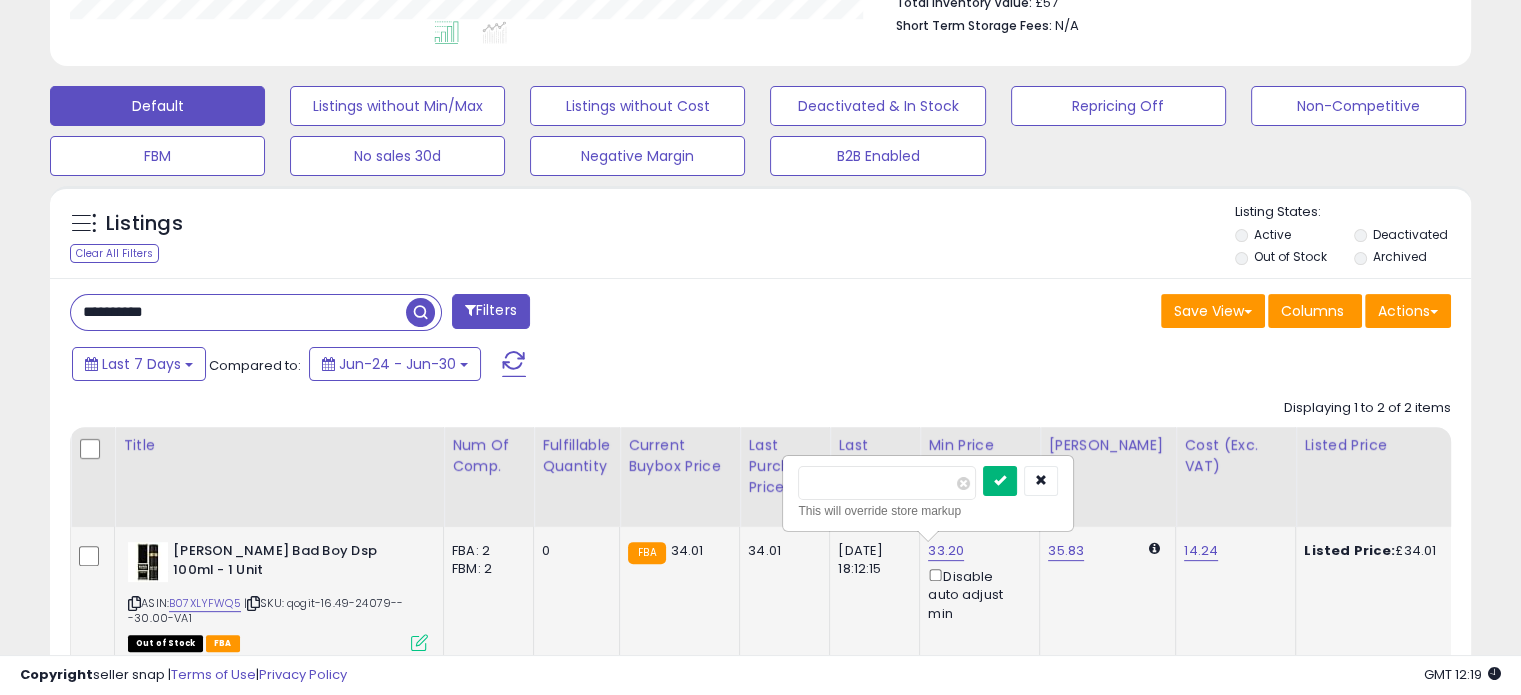 type on "*****" 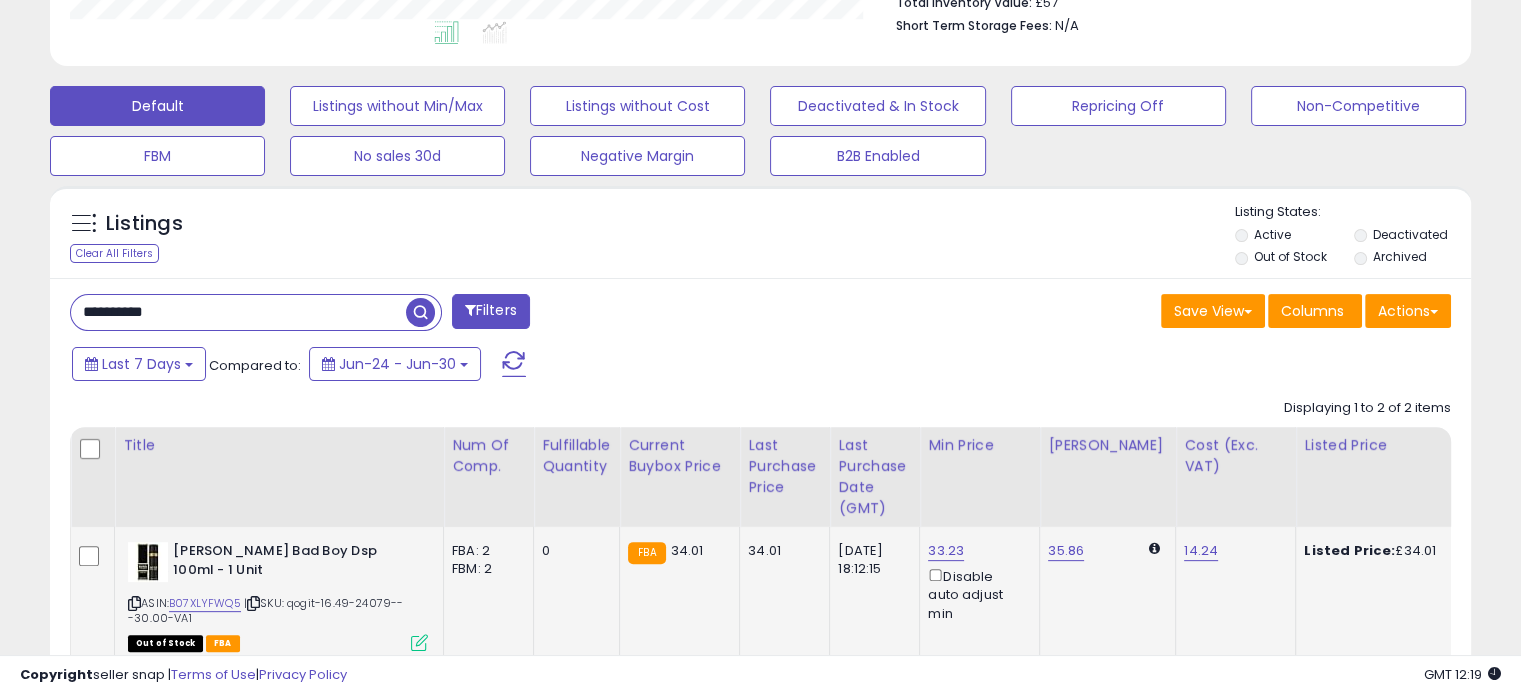 click on "**********" at bounding box center (238, 312) 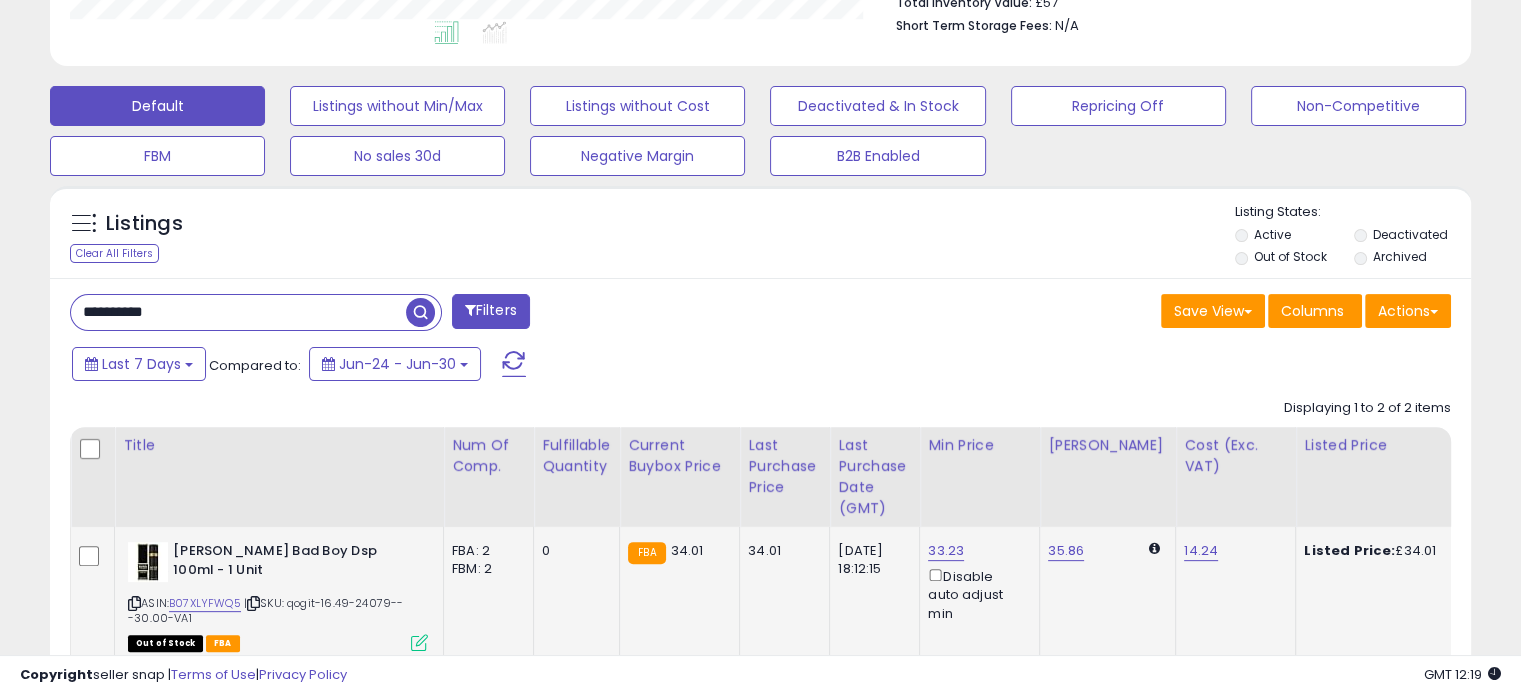 click on "**********" at bounding box center (238, 312) 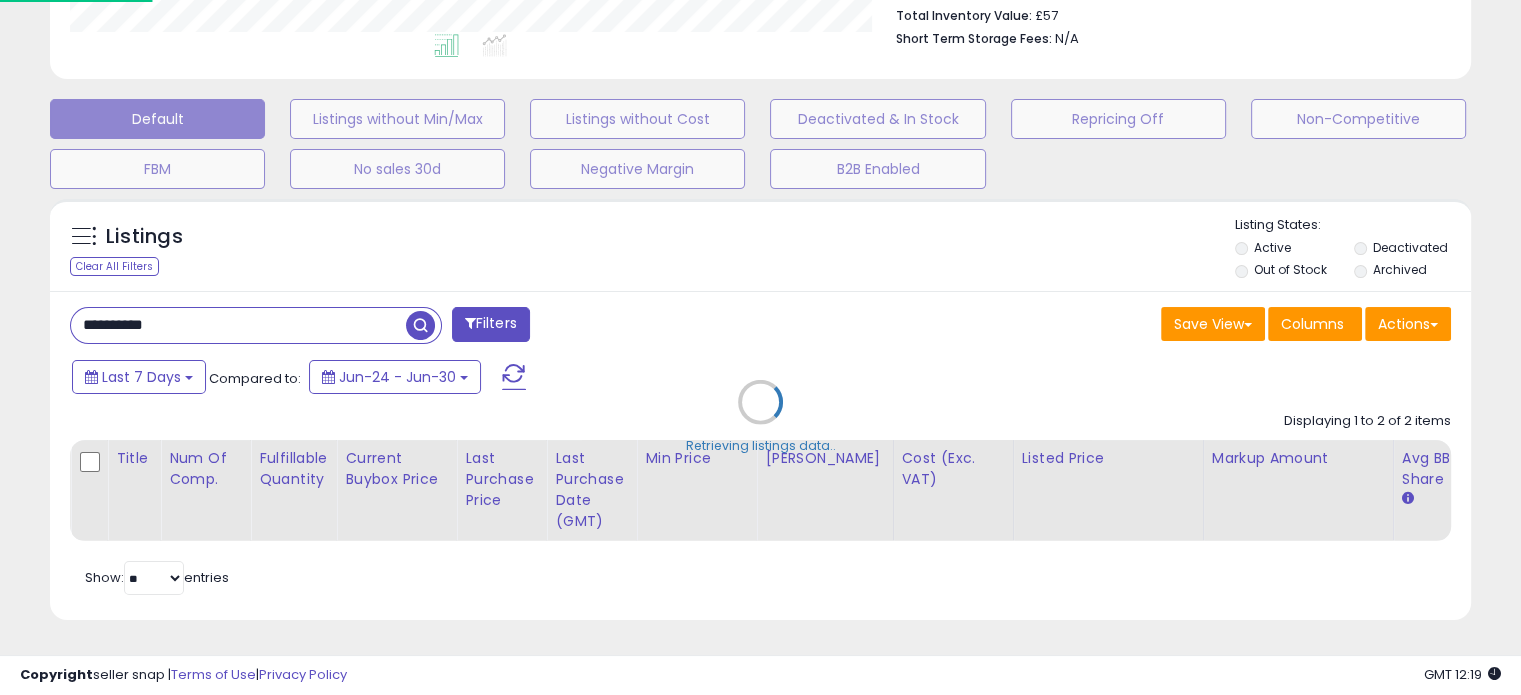 scroll, scrollTop: 999589, scrollLeft: 999168, axis: both 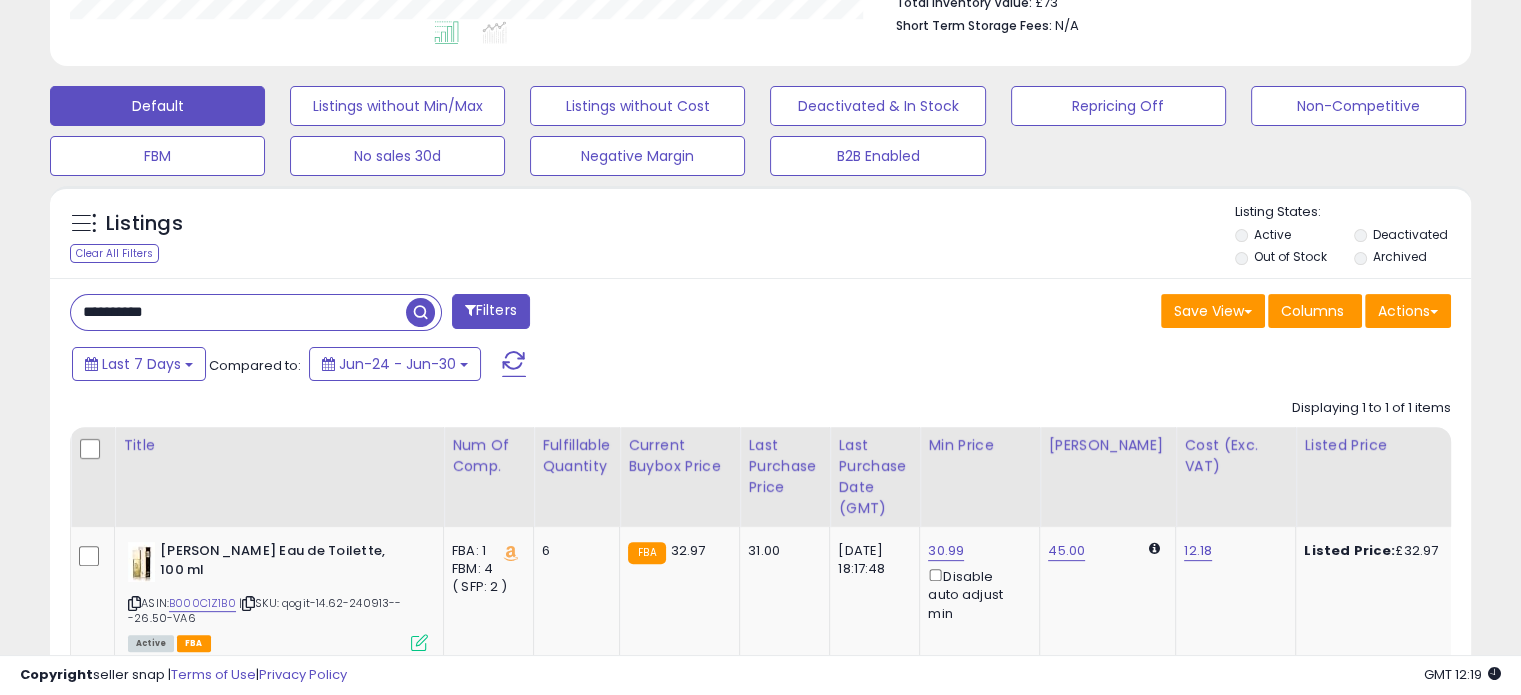 click on "**********" at bounding box center [238, 312] 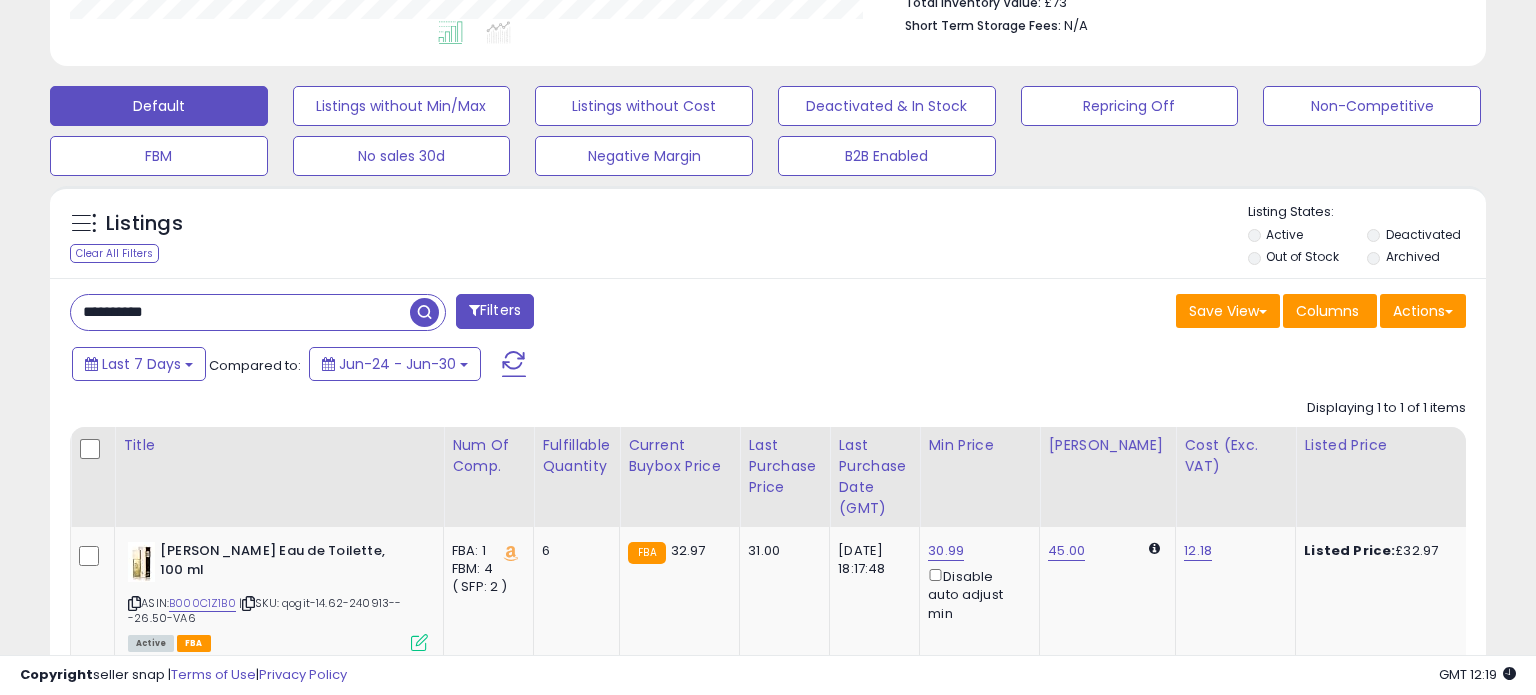 scroll, scrollTop: 999589, scrollLeft: 999168, axis: both 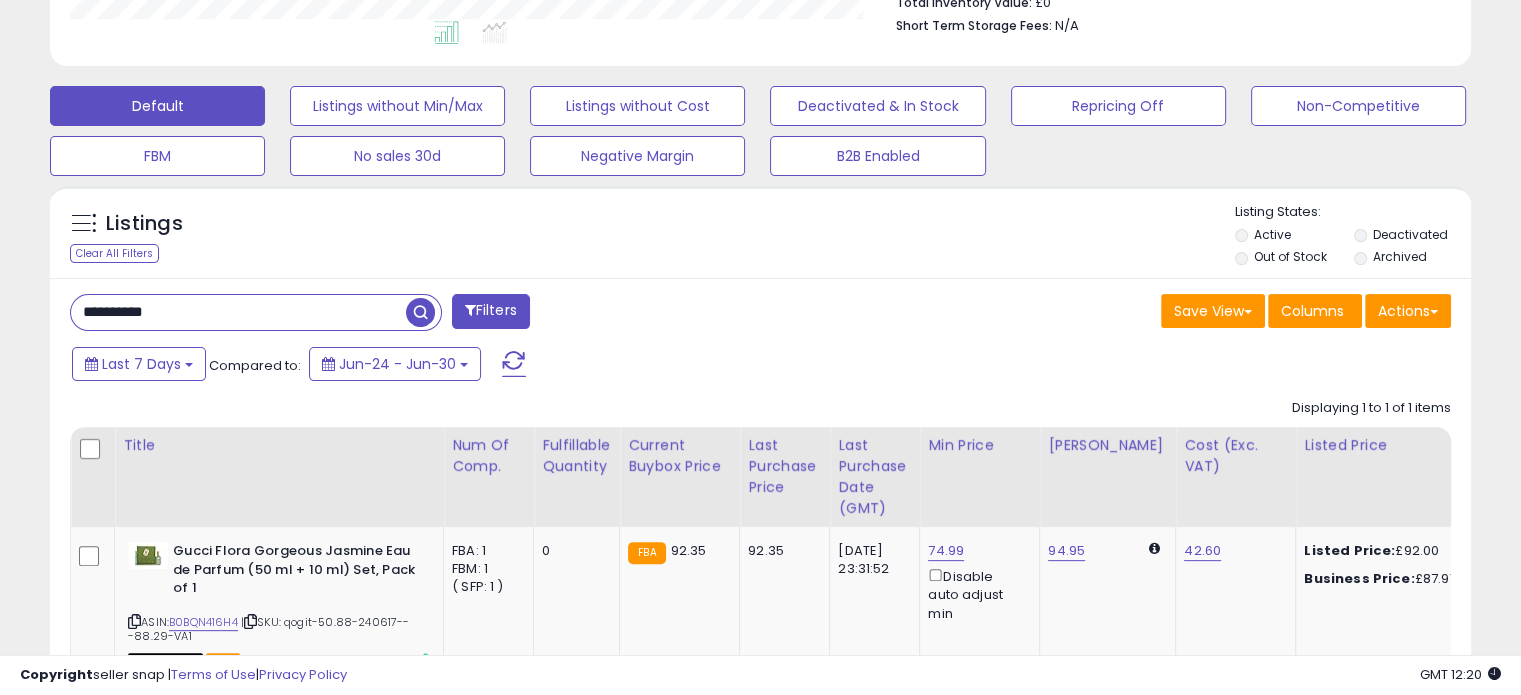 click on "**********" at bounding box center (238, 312) 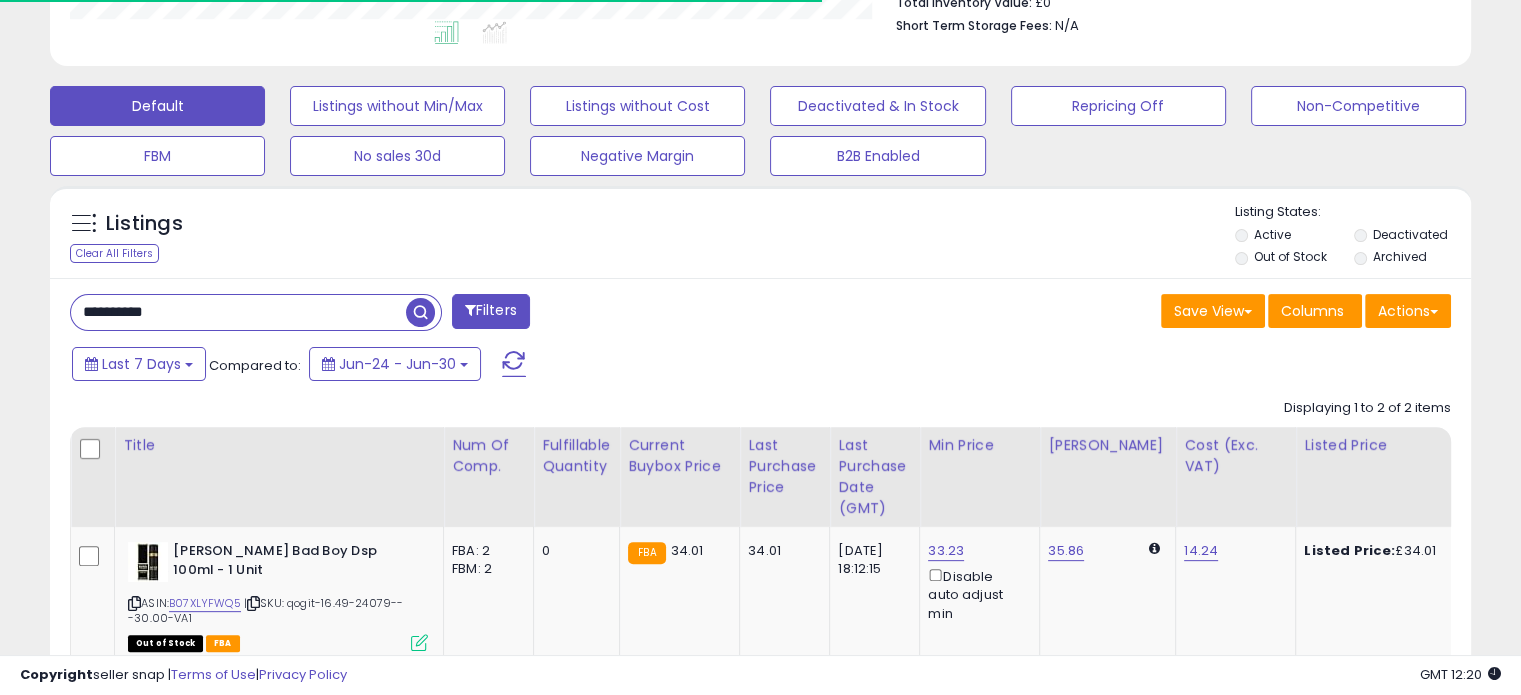 scroll, scrollTop: 409, scrollLeft: 822, axis: both 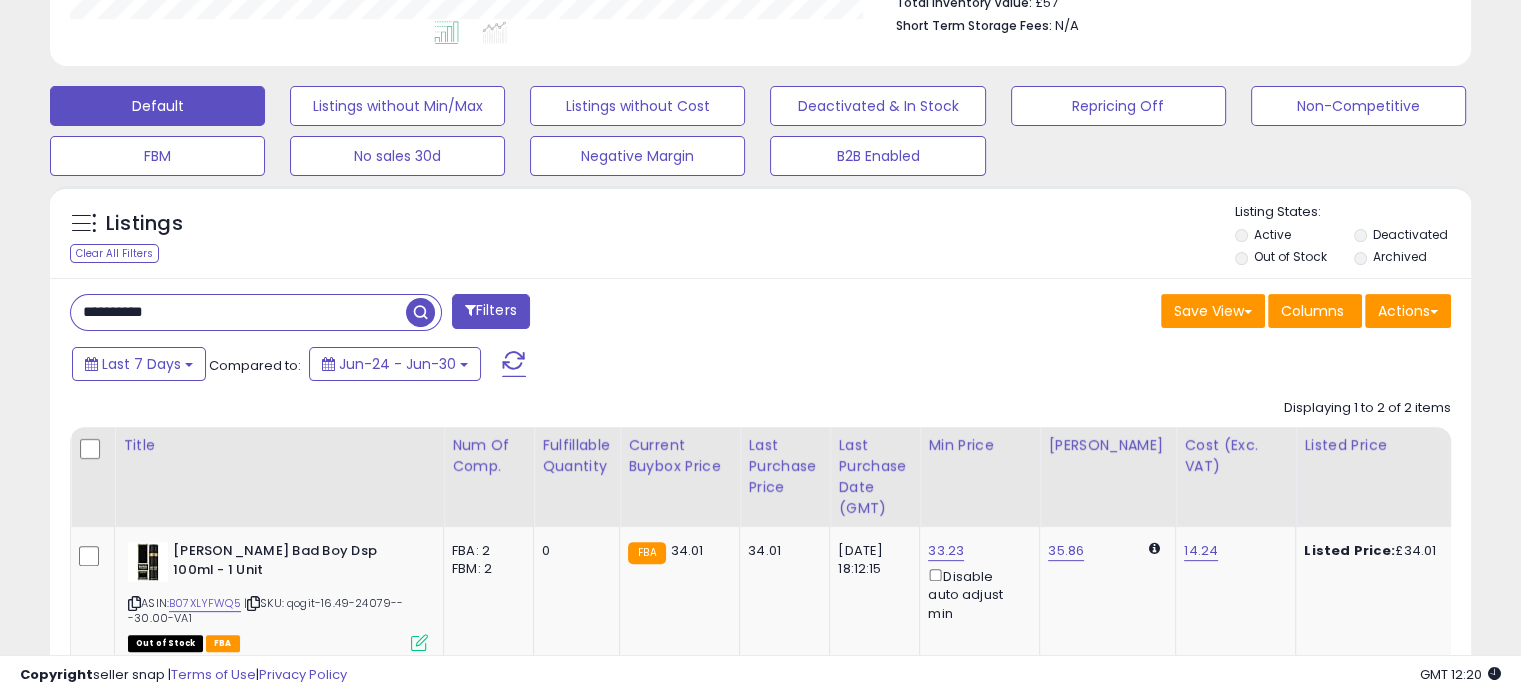 click on "**********" at bounding box center [238, 312] 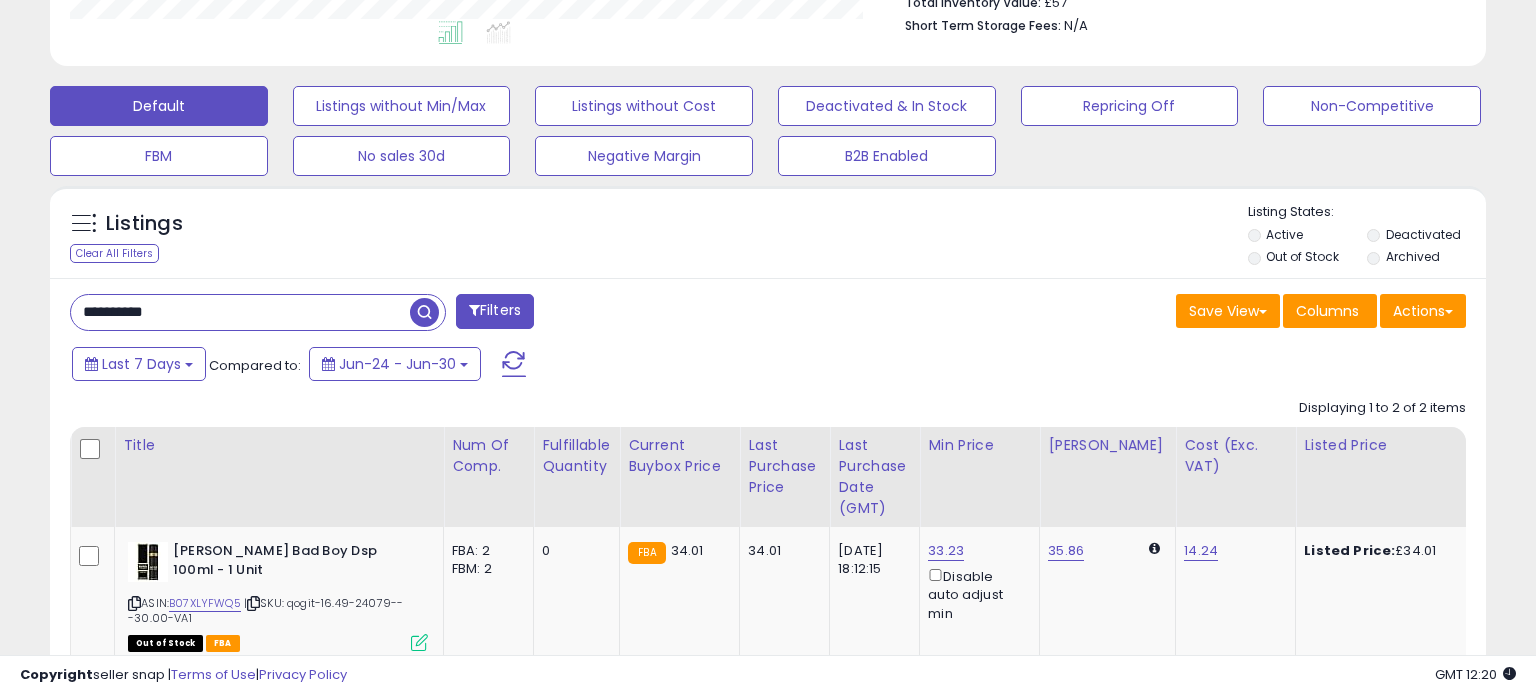 scroll, scrollTop: 999589, scrollLeft: 999168, axis: both 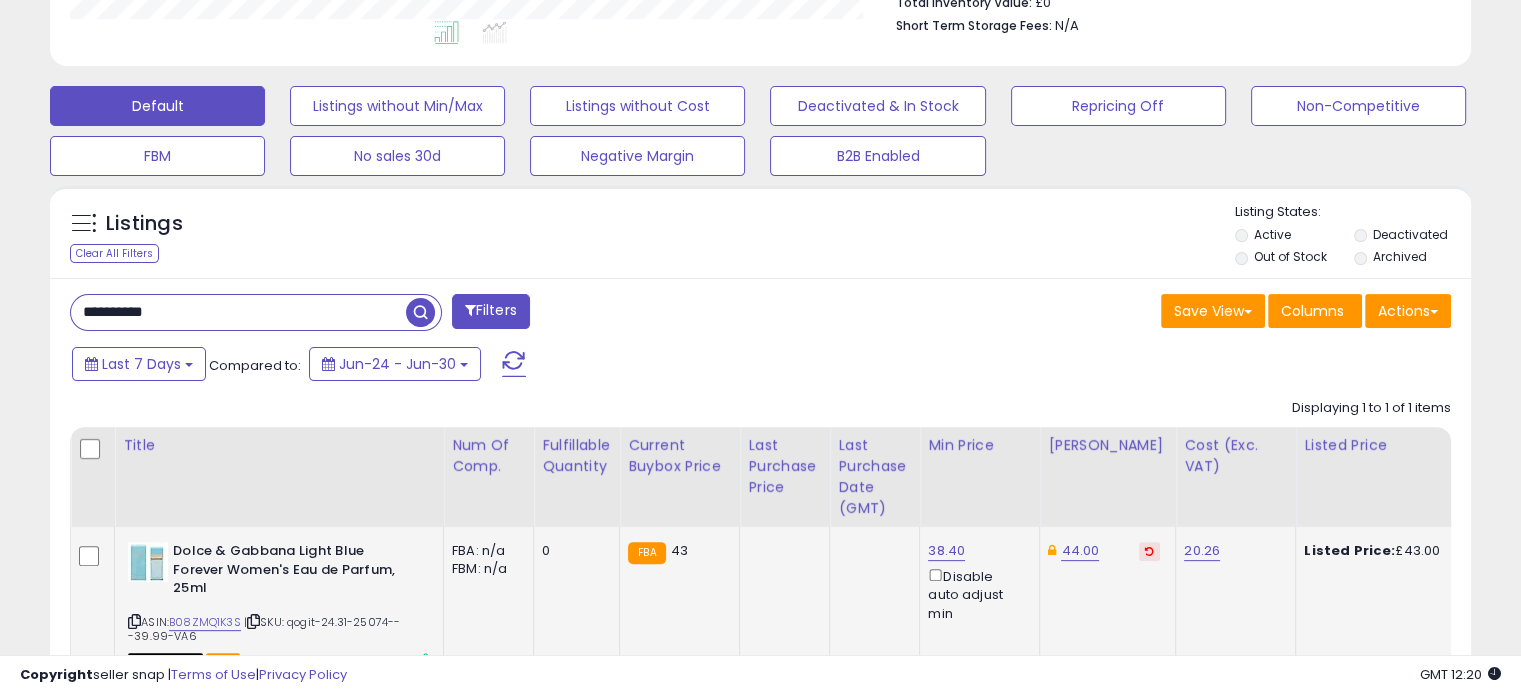 click on "38.40  Disable auto adjust min" 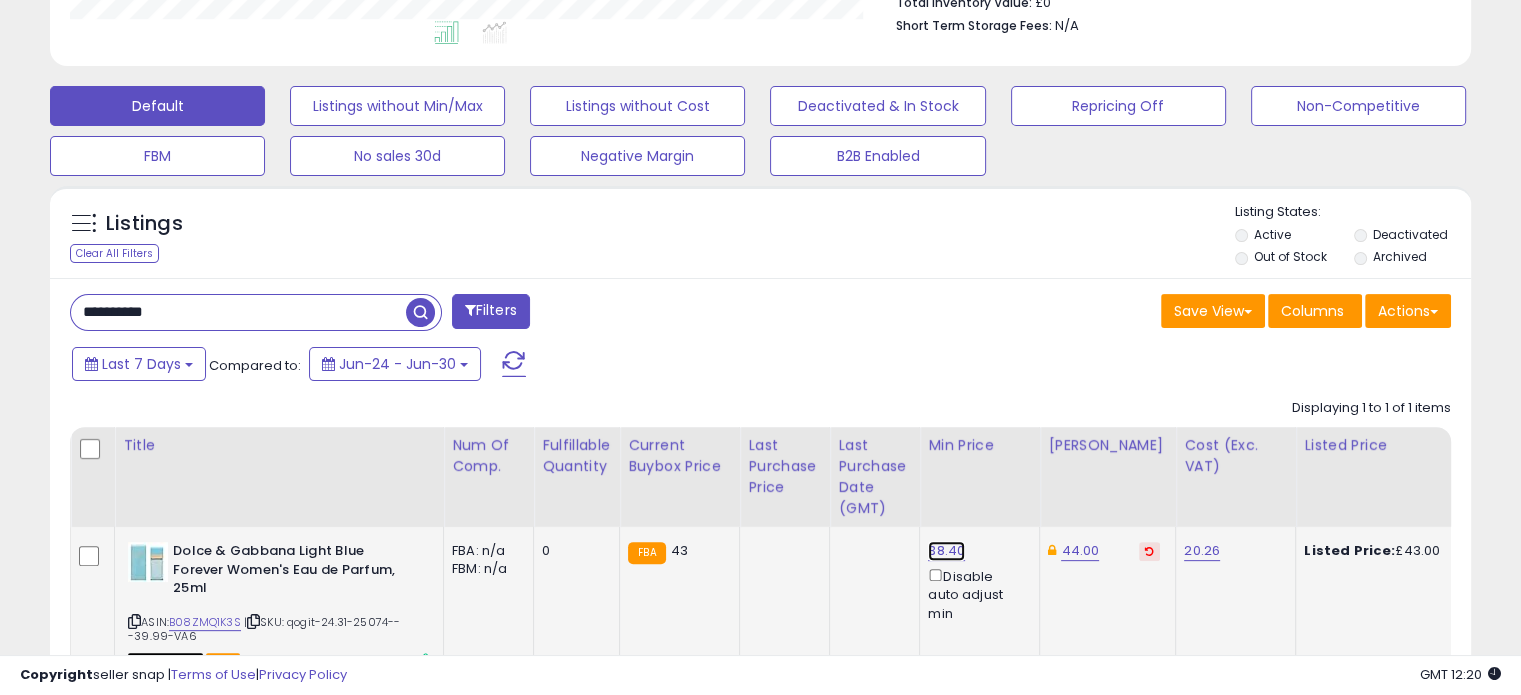 click on "38.40" at bounding box center (946, 551) 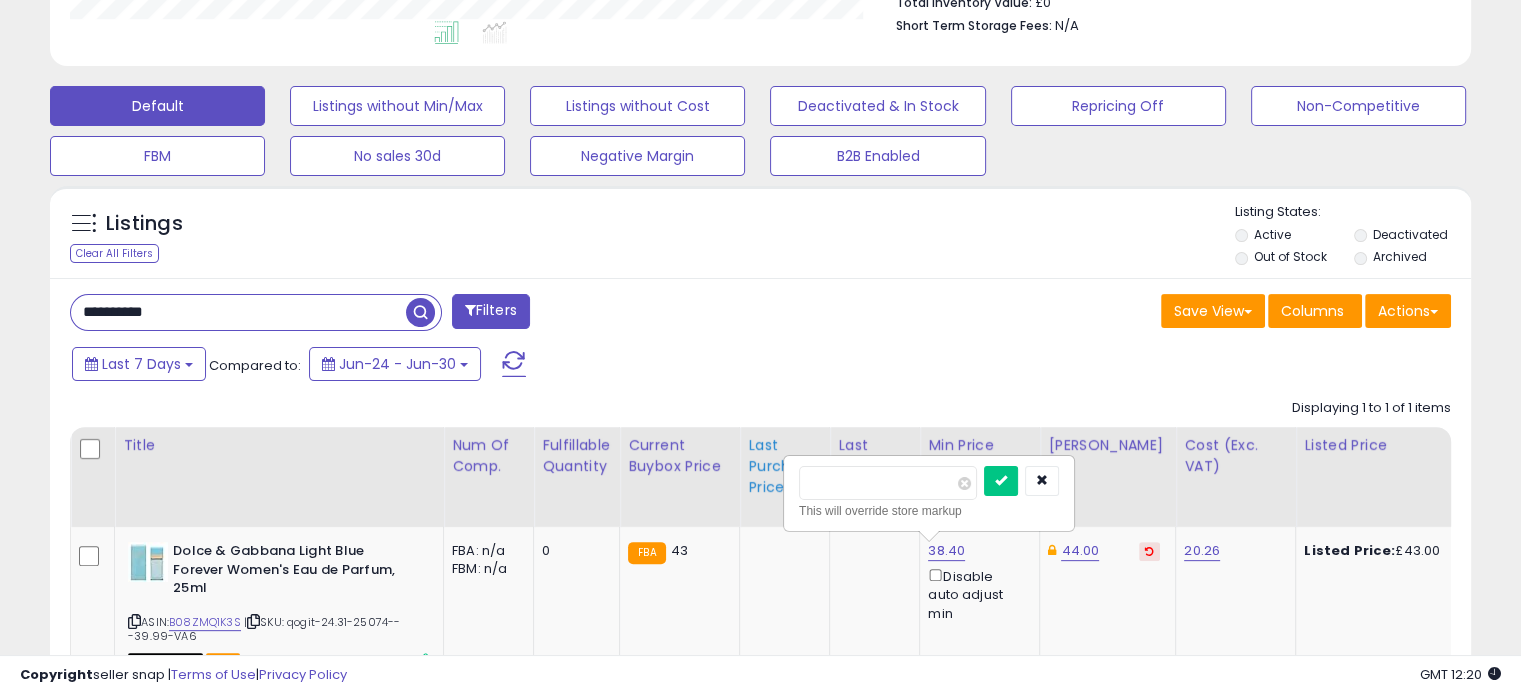 drag, startPoint x: 856, startPoint y: 495, endPoint x: 745, endPoint y: 494, distance: 111.0045 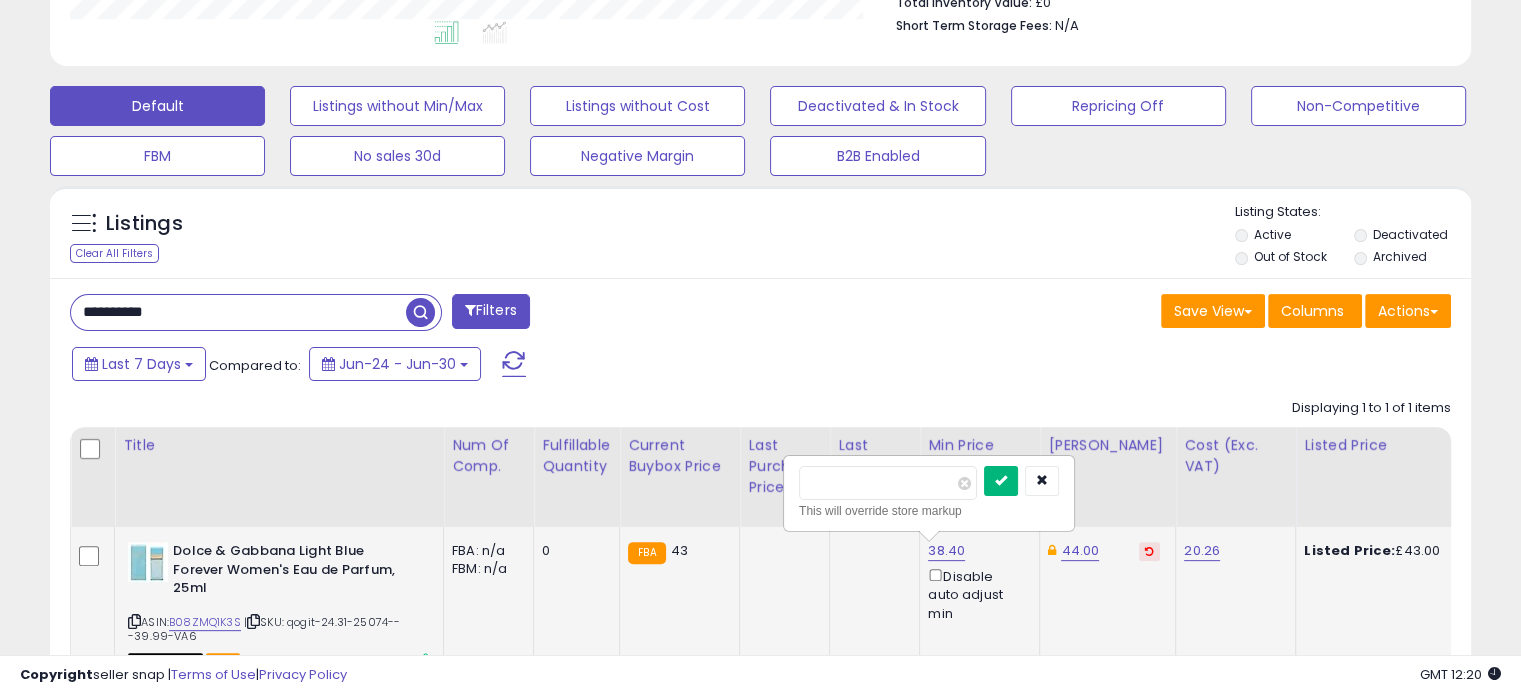 type on "*****" 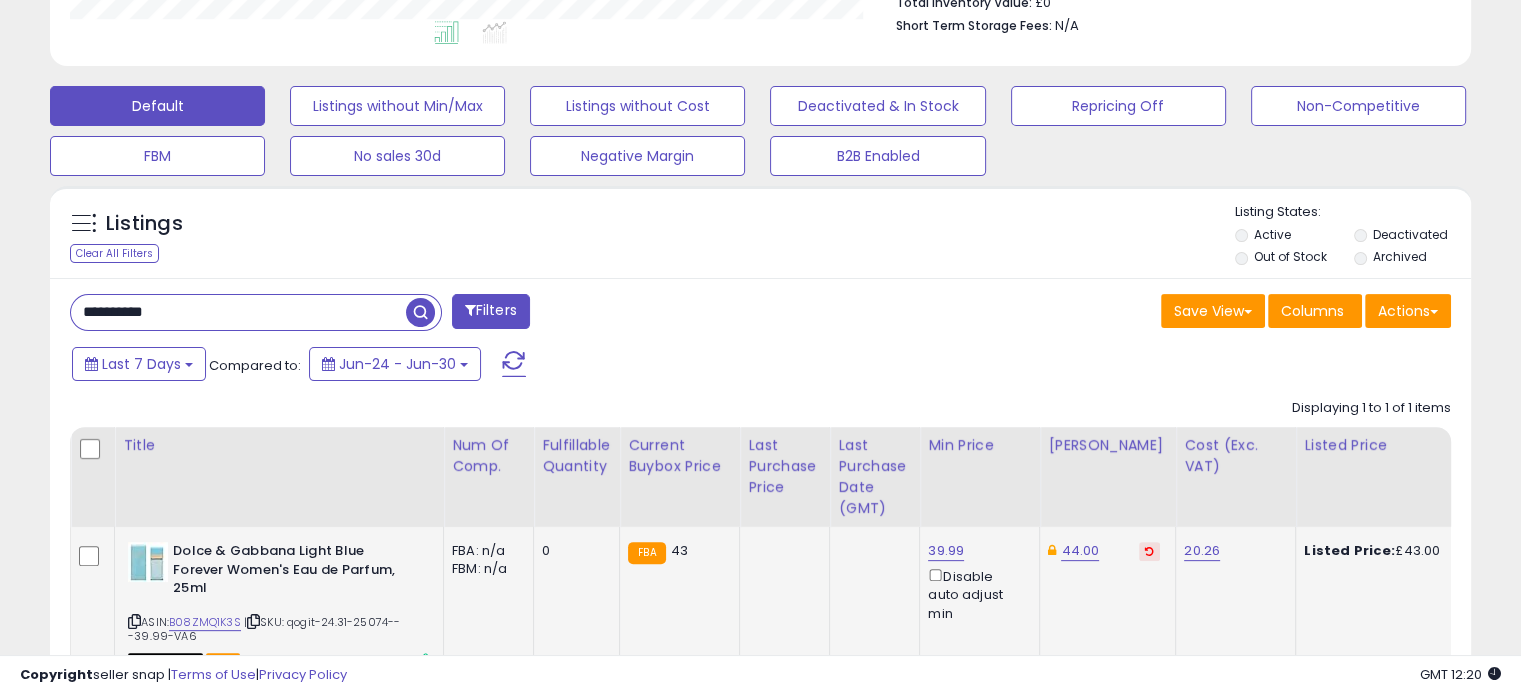 click at bounding box center (1149, 551) 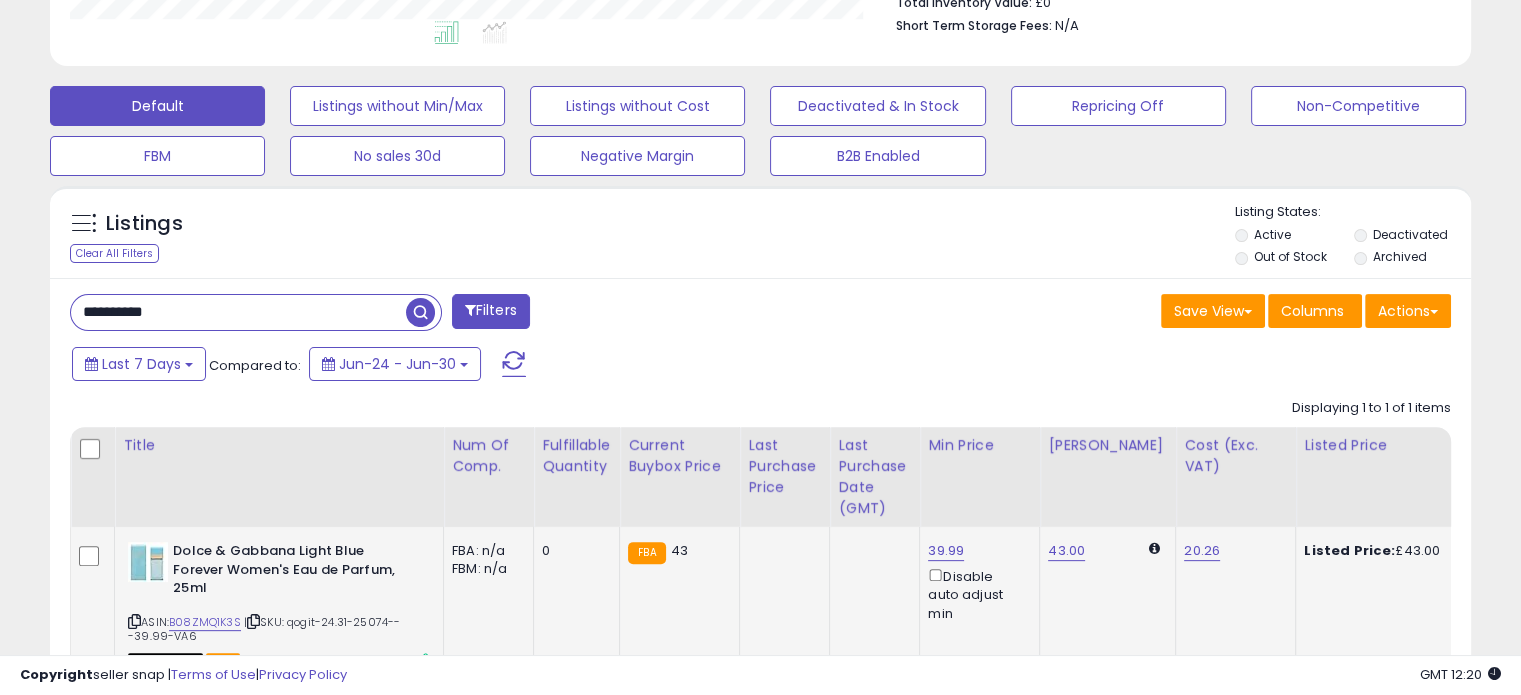 click on "**********" at bounding box center (238, 312) 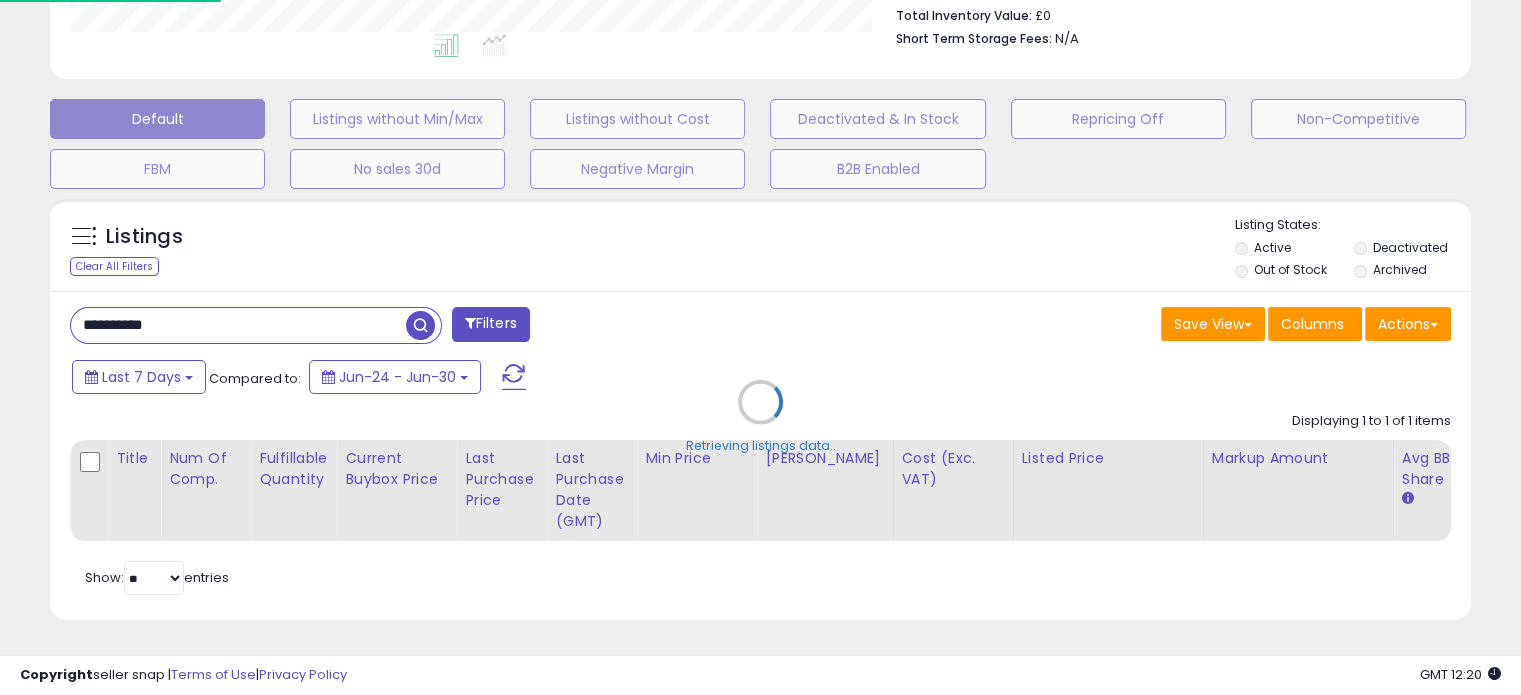 scroll, scrollTop: 999589, scrollLeft: 999168, axis: both 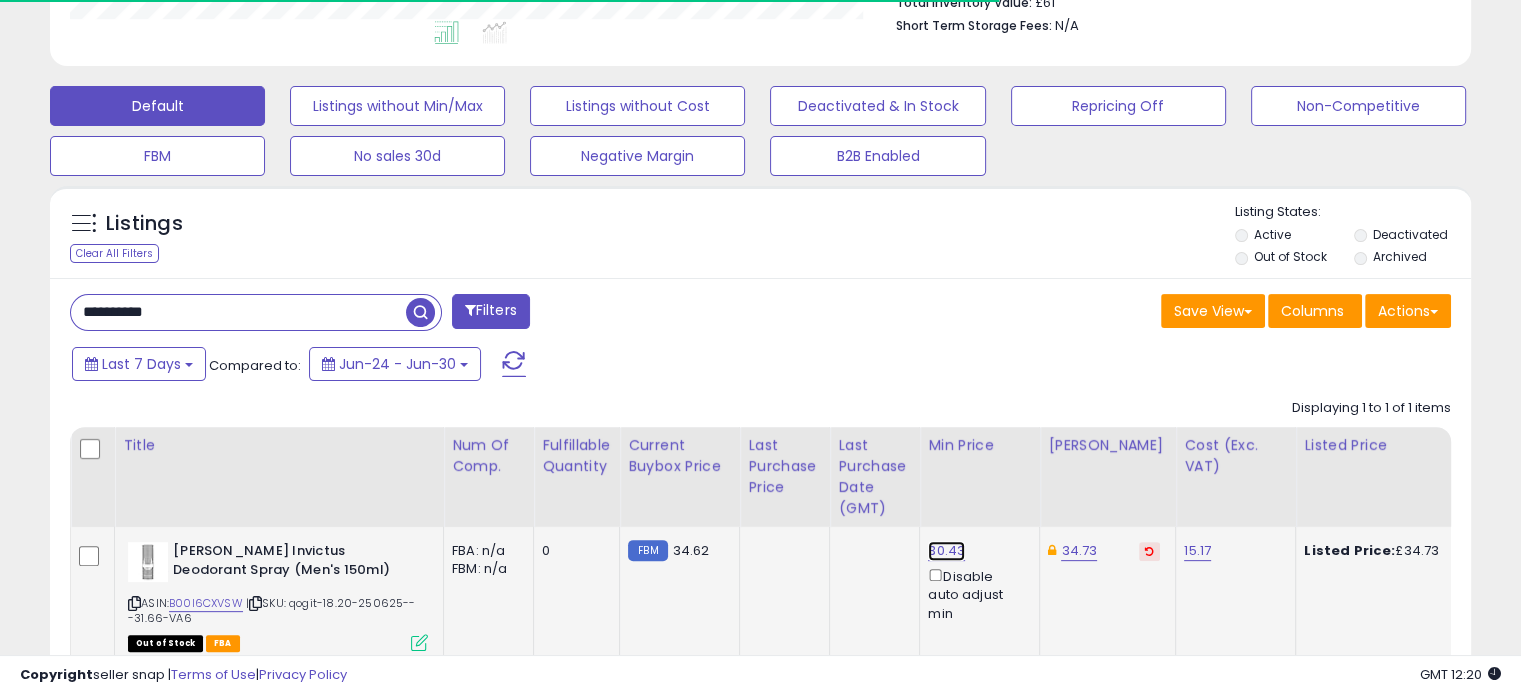 click on "30.43" at bounding box center (946, 551) 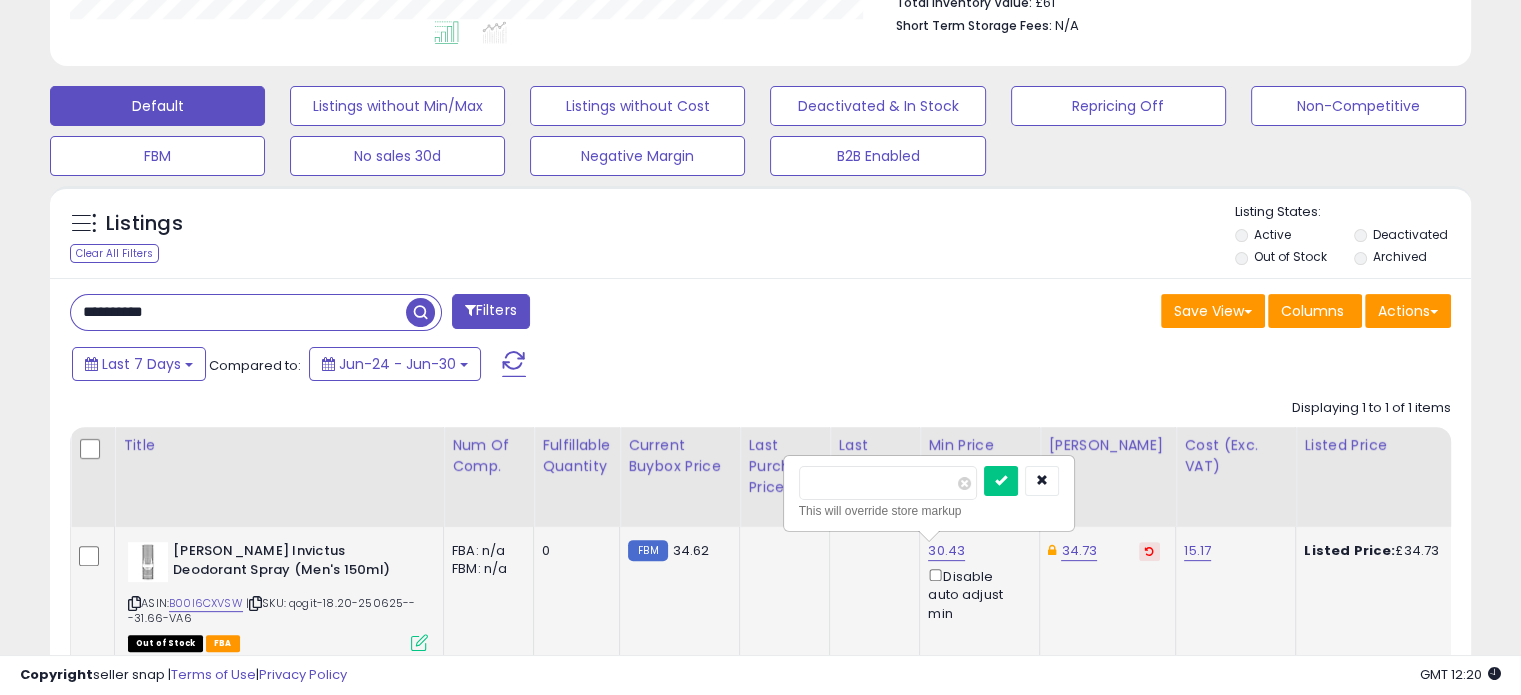 scroll, scrollTop: 999589, scrollLeft: 999176, axis: both 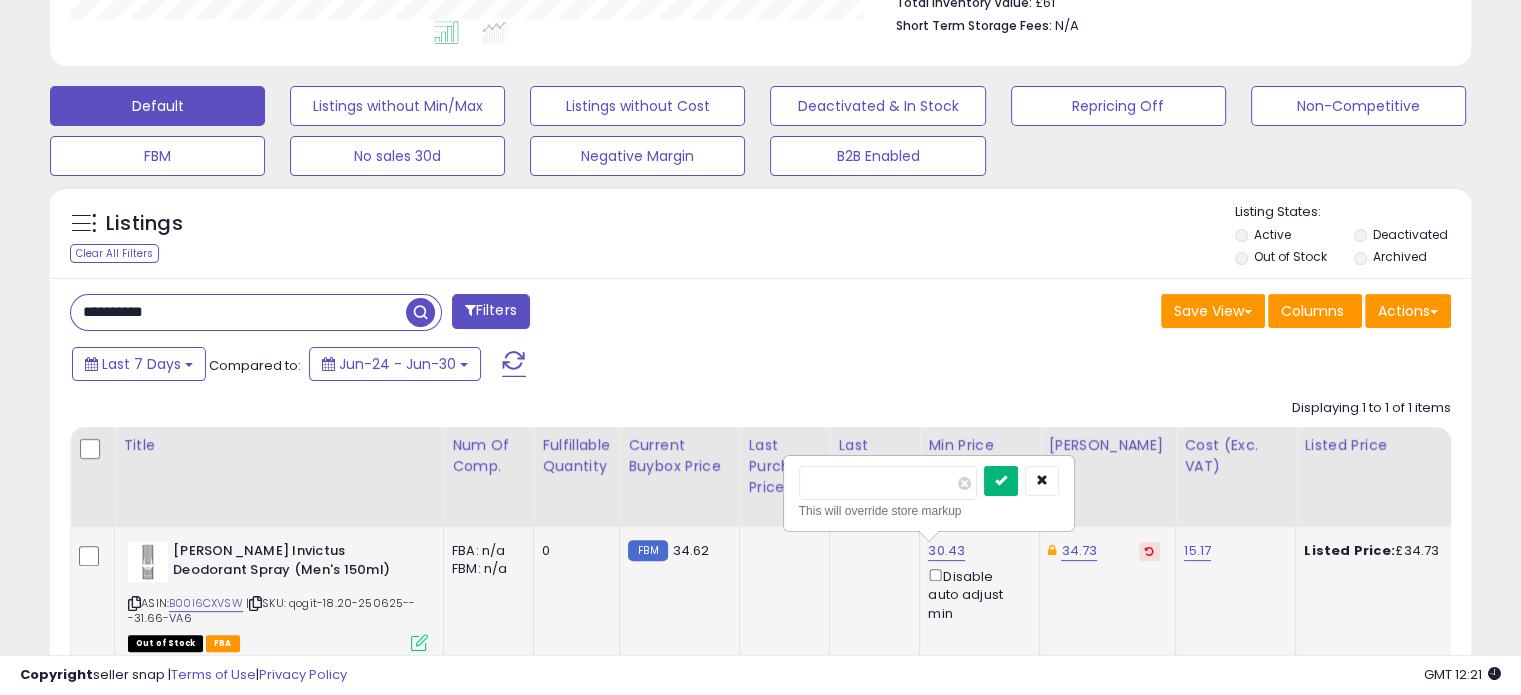 click at bounding box center [1001, 480] 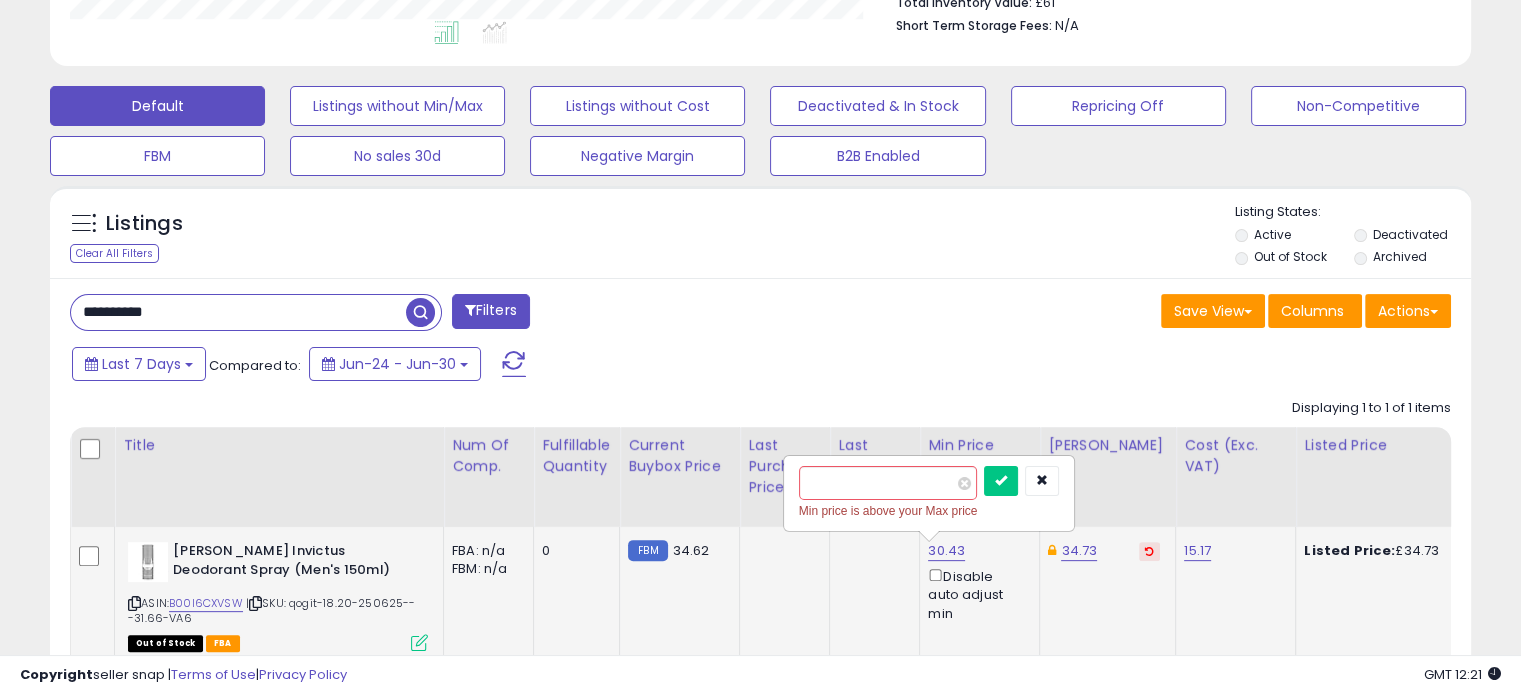click at bounding box center [1149, 551] 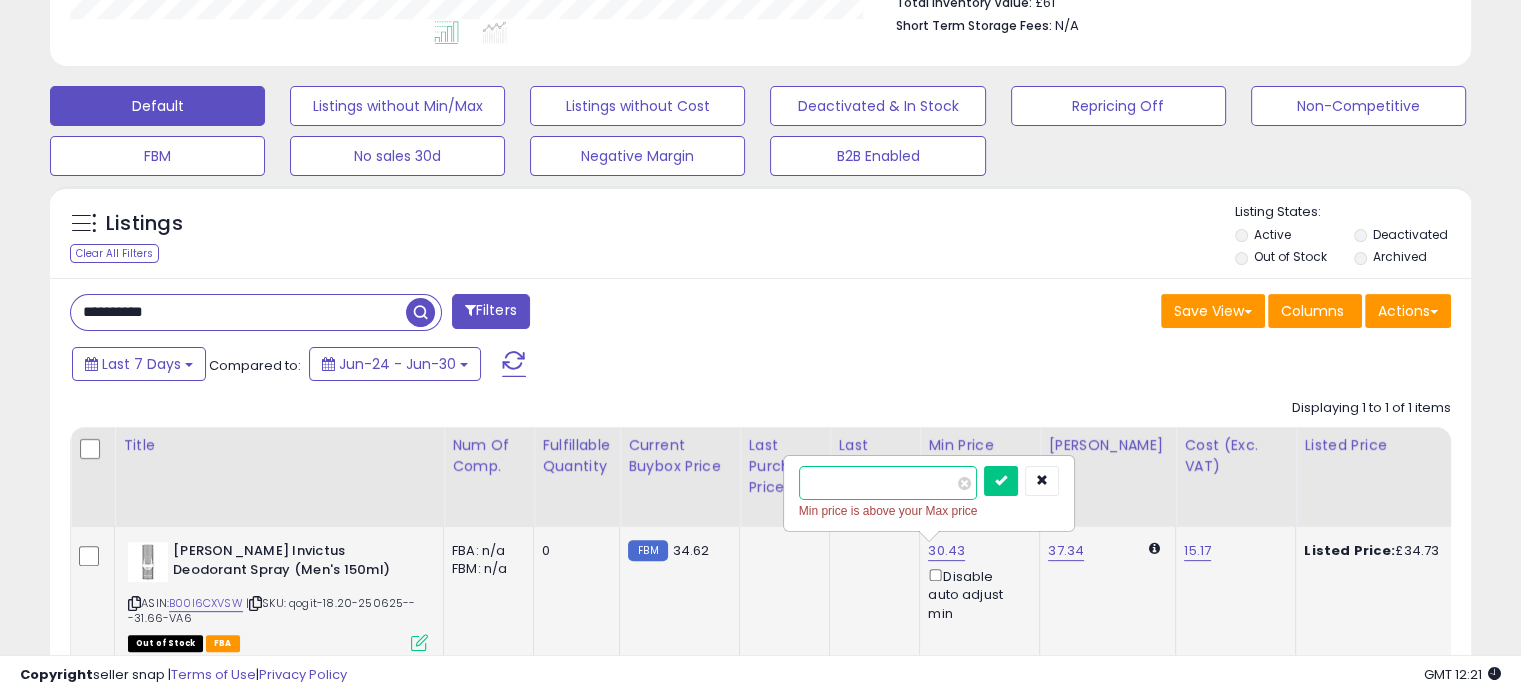 drag, startPoint x: 883, startPoint y: 483, endPoint x: 803, endPoint y: 483, distance: 80 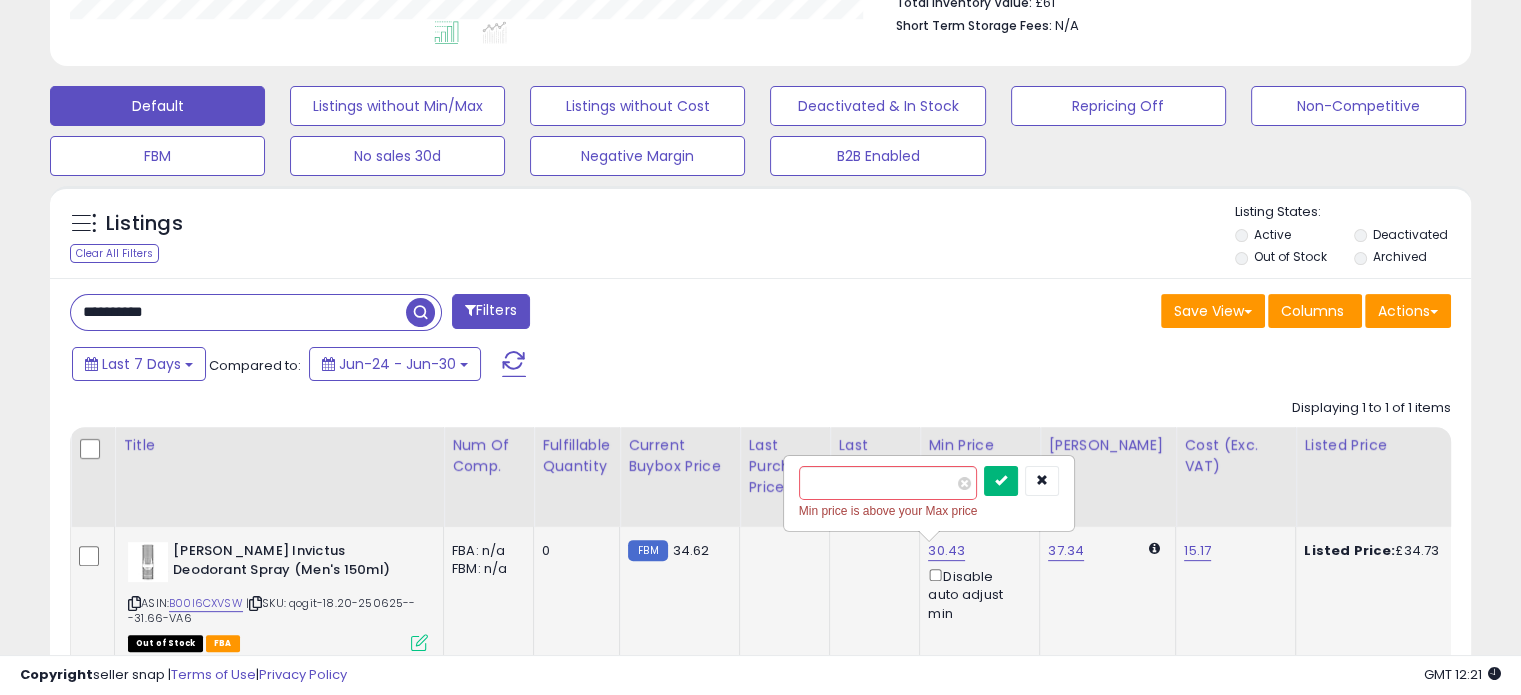 click at bounding box center [1001, 481] 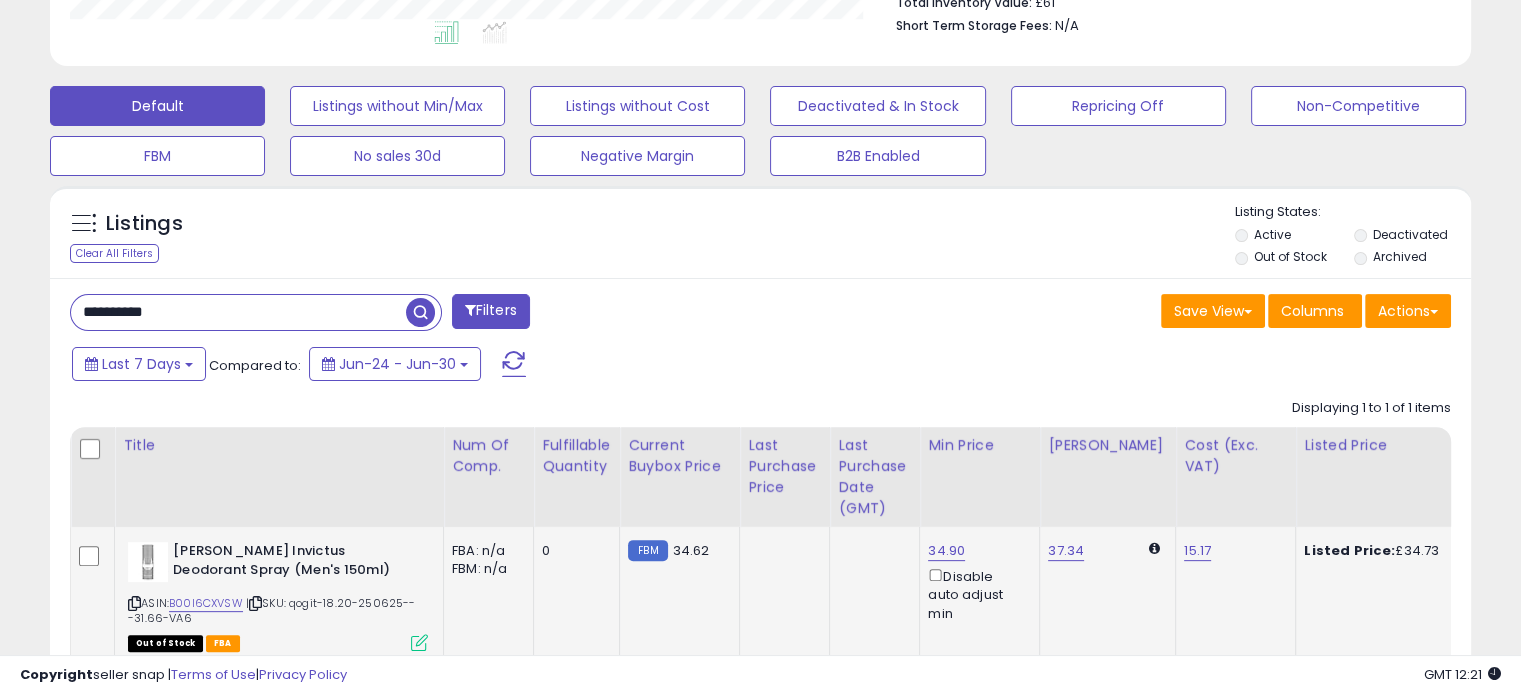 click on "**********" at bounding box center (238, 312) 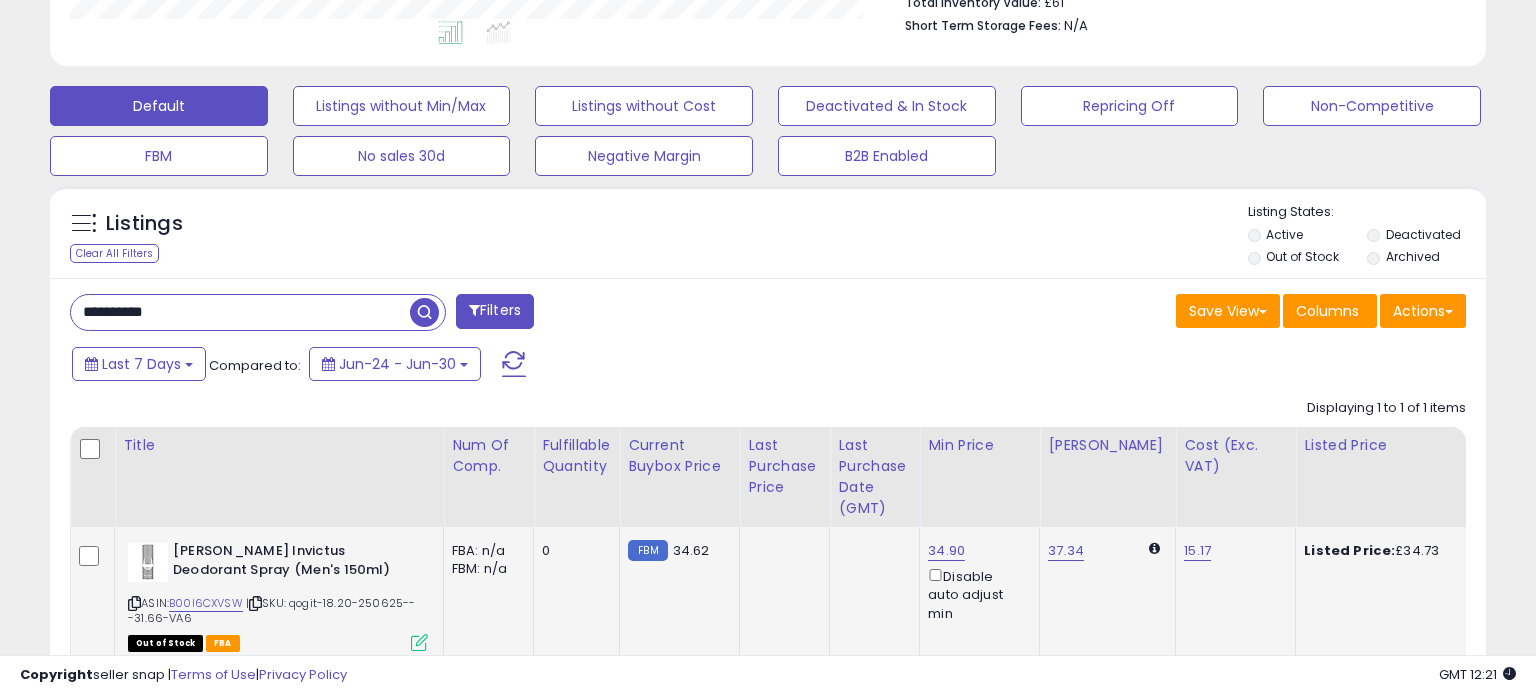 scroll, scrollTop: 999589, scrollLeft: 999168, axis: both 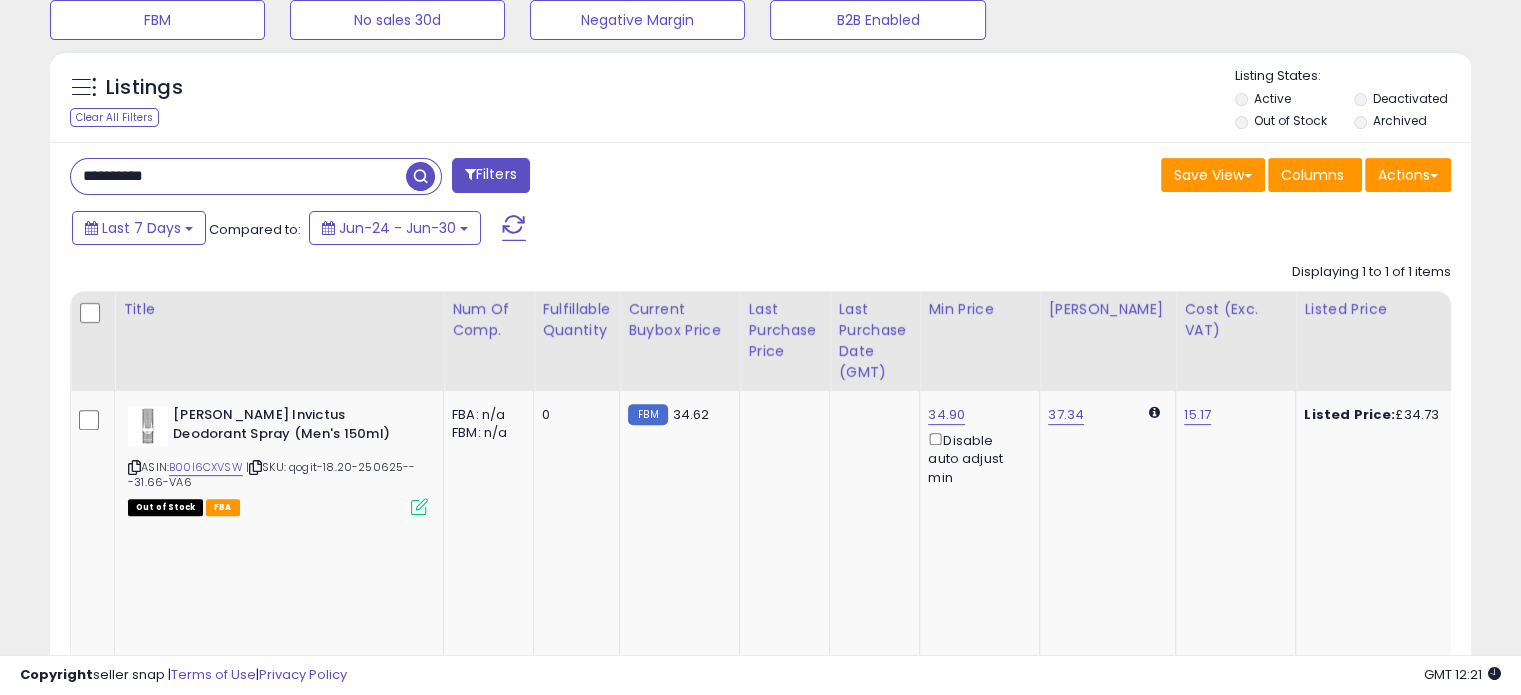 click on "**********" at bounding box center [238, 176] 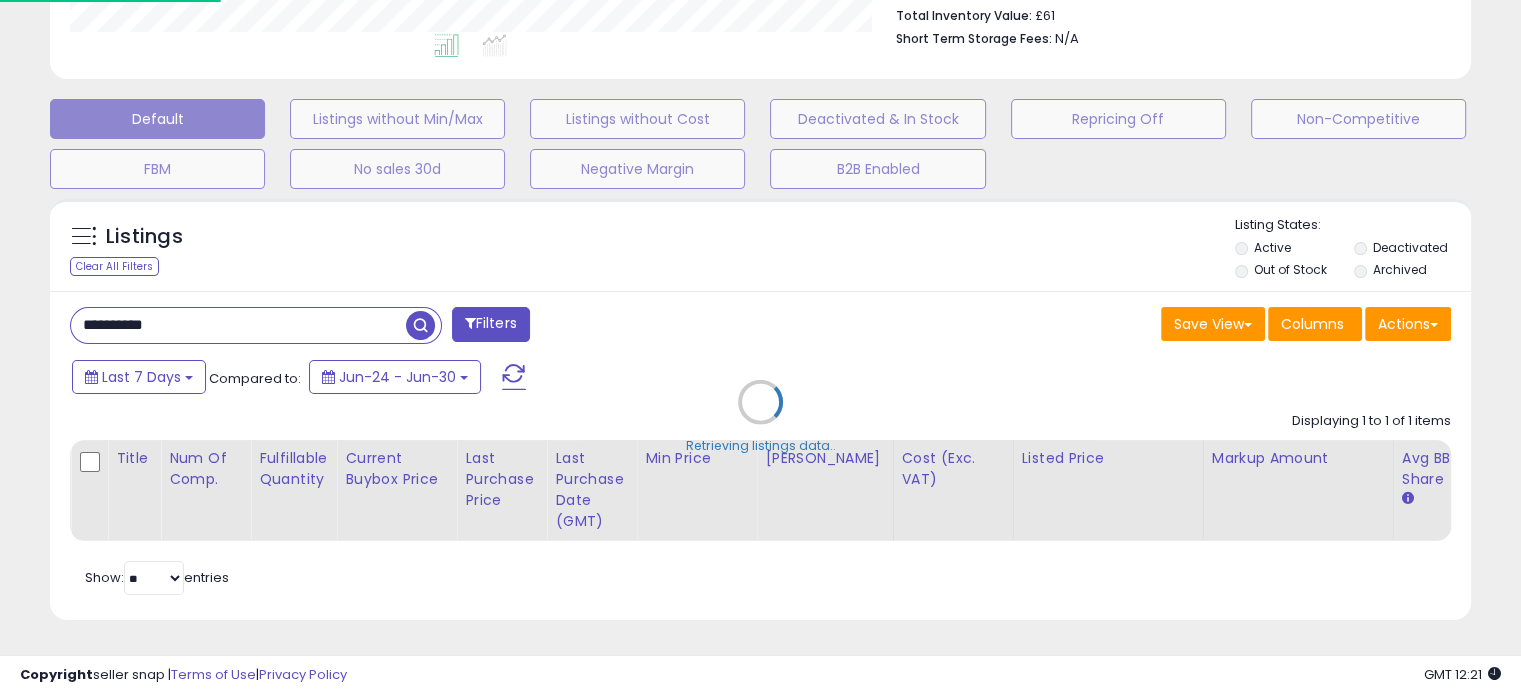 scroll, scrollTop: 999589, scrollLeft: 999168, axis: both 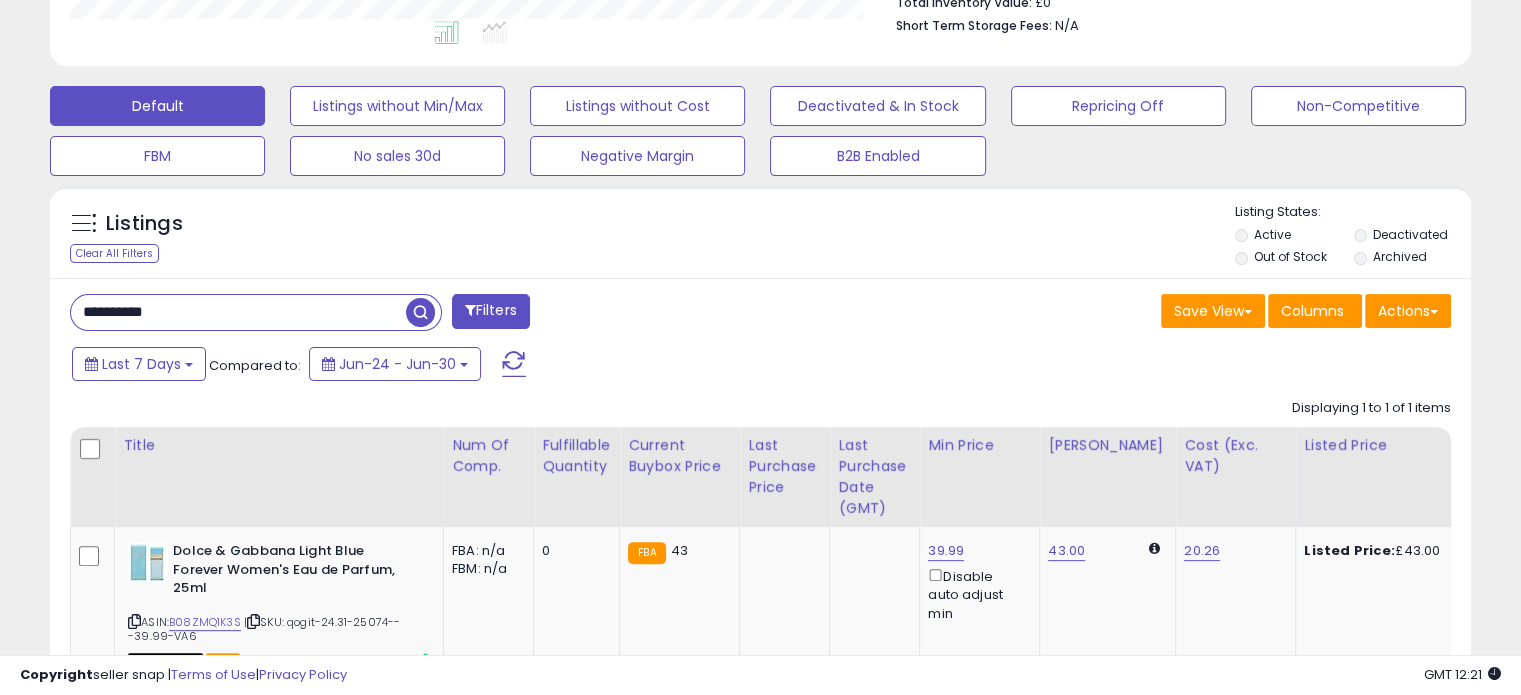 click on "**********" at bounding box center [238, 312] 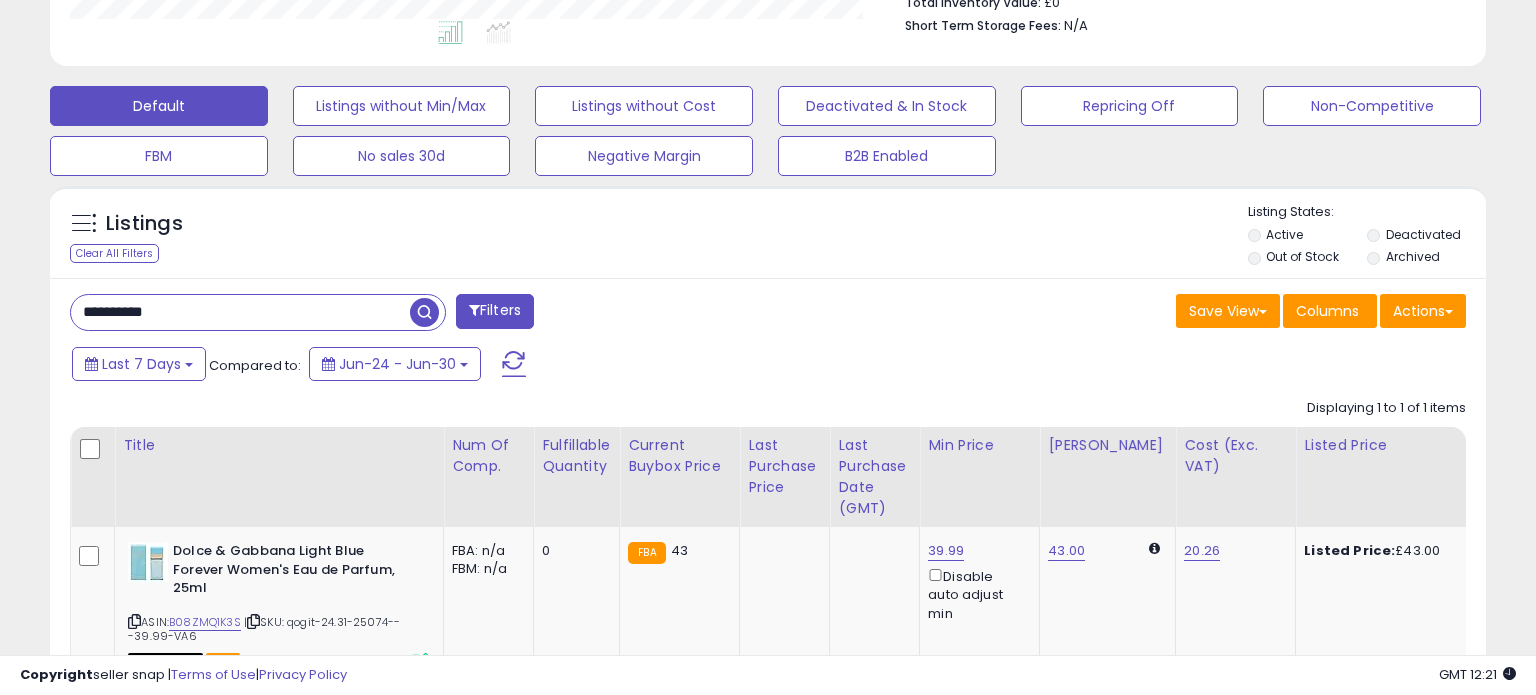 scroll, scrollTop: 999589, scrollLeft: 999168, axis: both 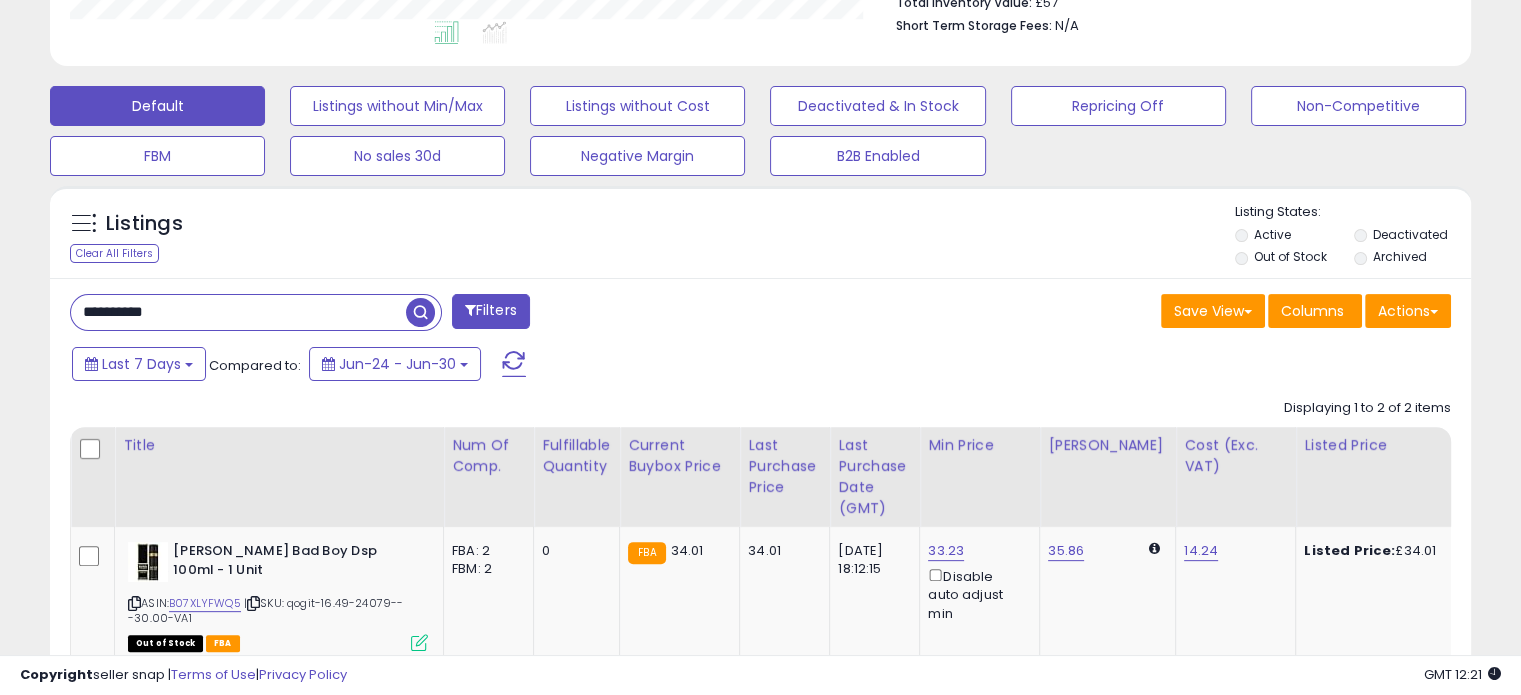 click on "**********" at bounding box center (408, 314) 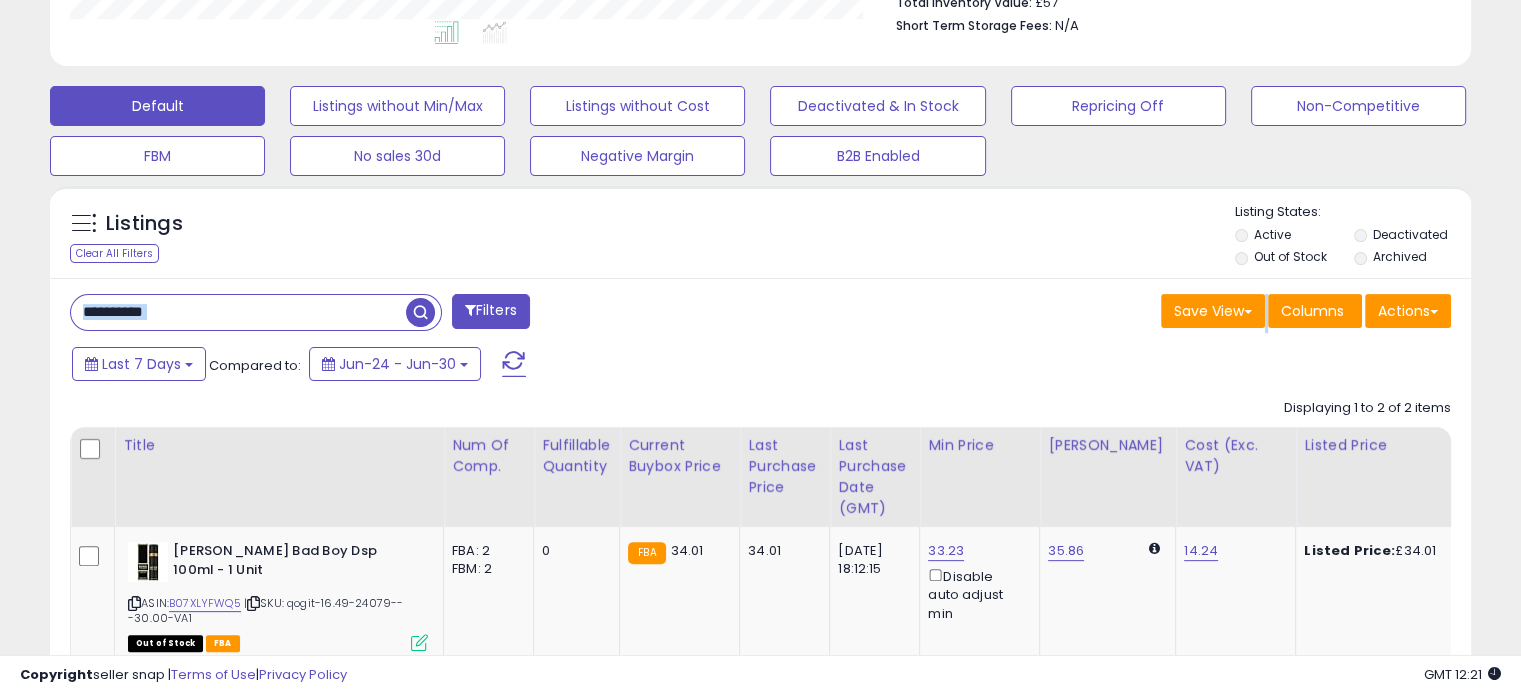 click on "**********" at bounding box center (408, 314) 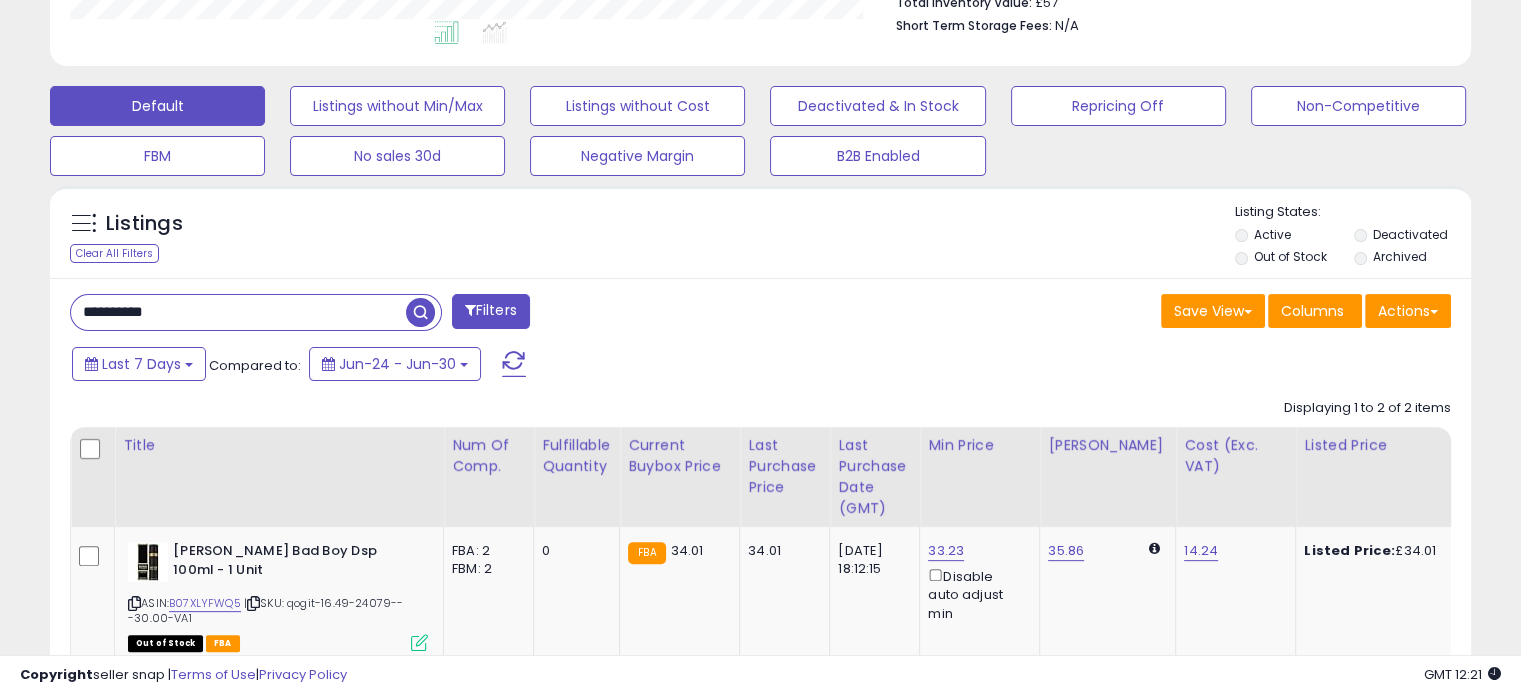 click on "**********" at bounding box center (238, 312) 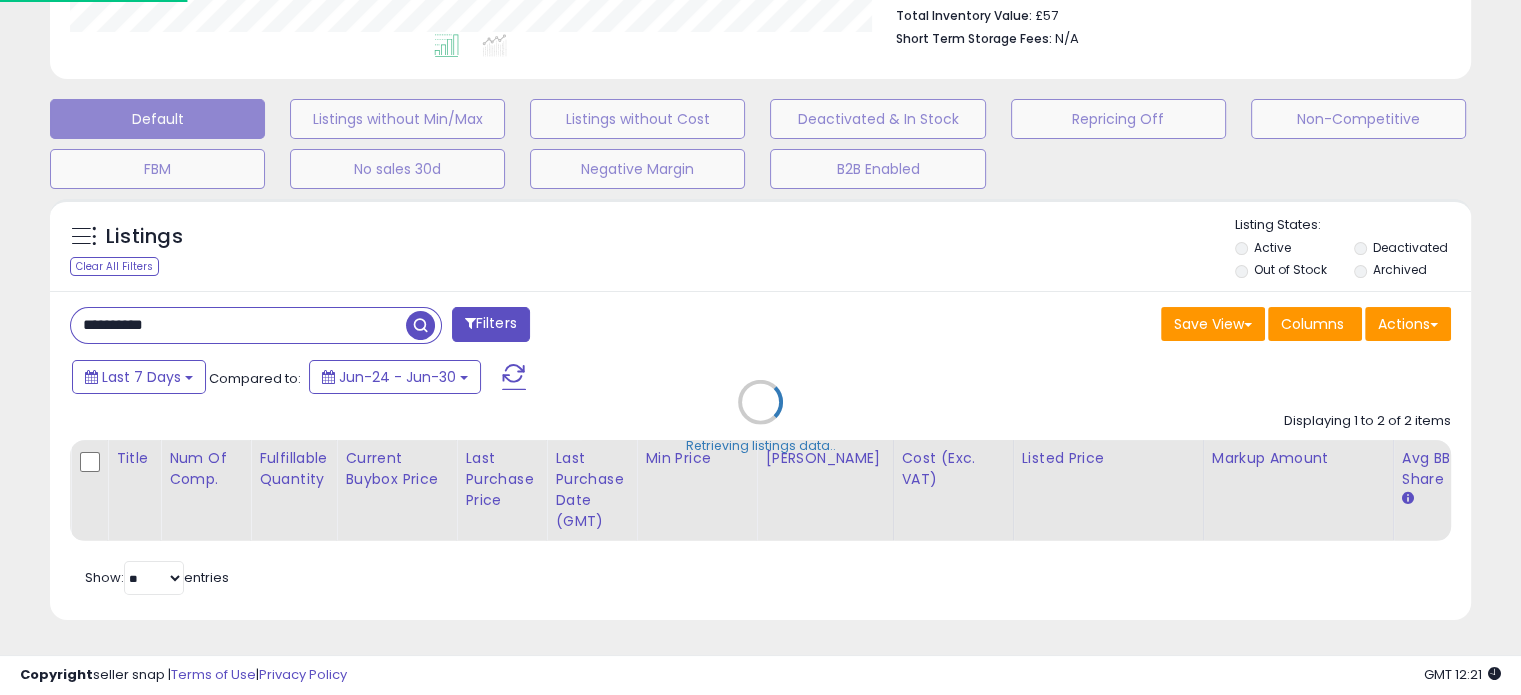 scroll, scrollTop: 999589, scrollLeft: 999168, axis: both 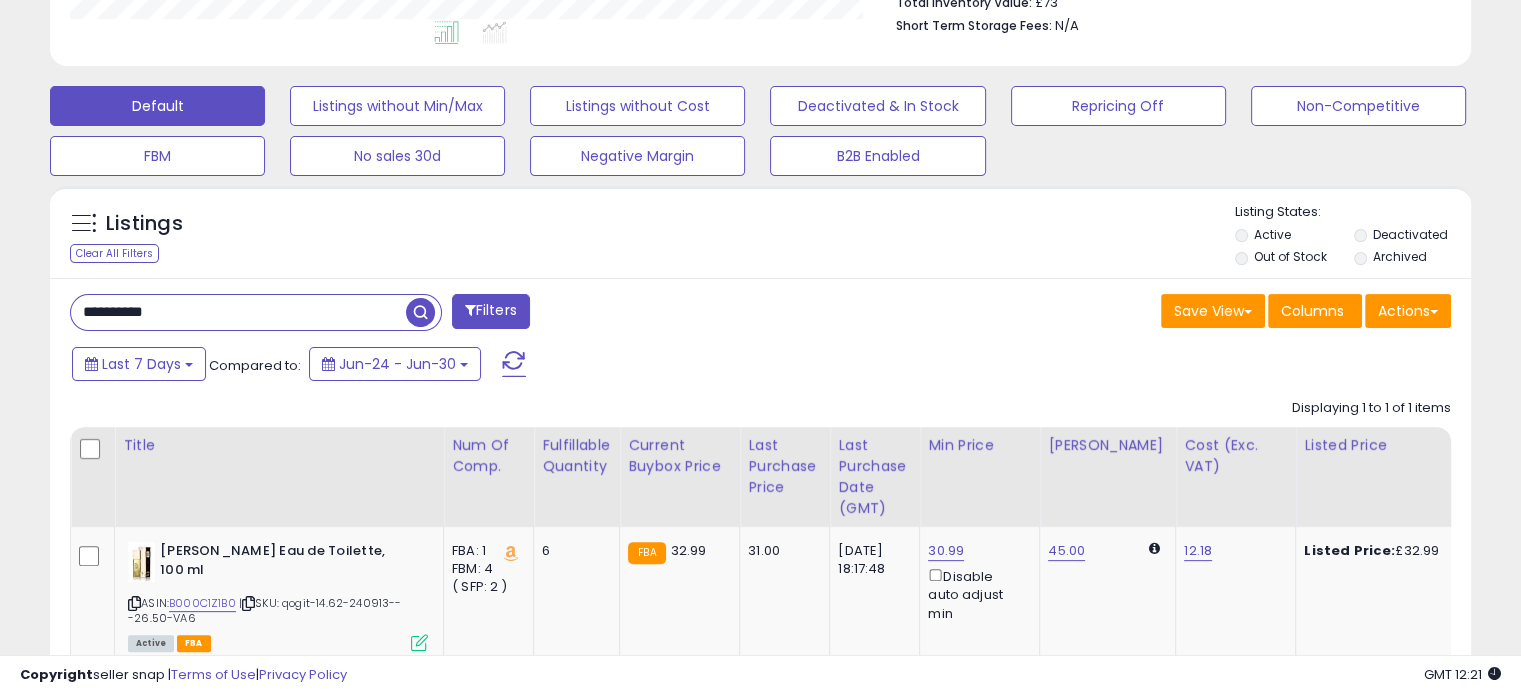 click on "**********" at bounding box center (238, 312) 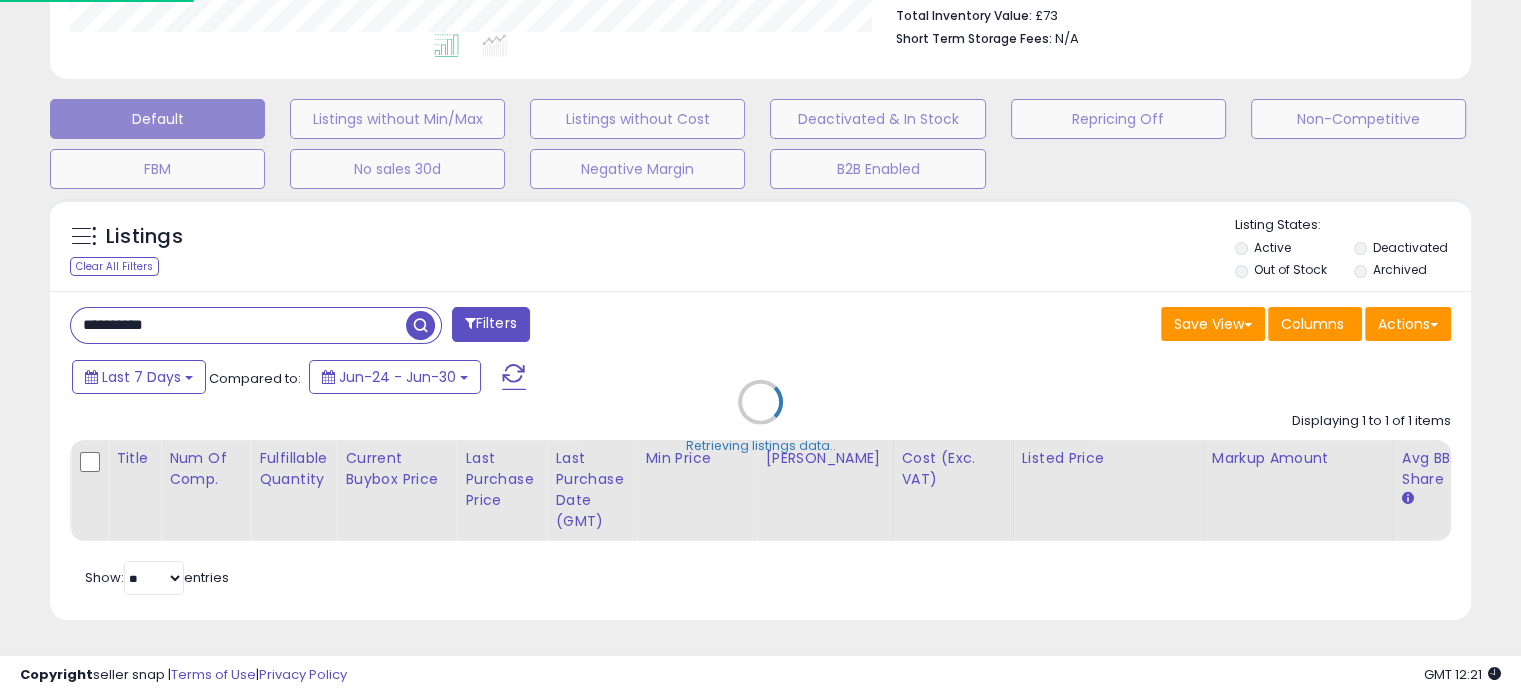 scroll, scrollTop: 999589, scrollLeft: 999168, axis: both 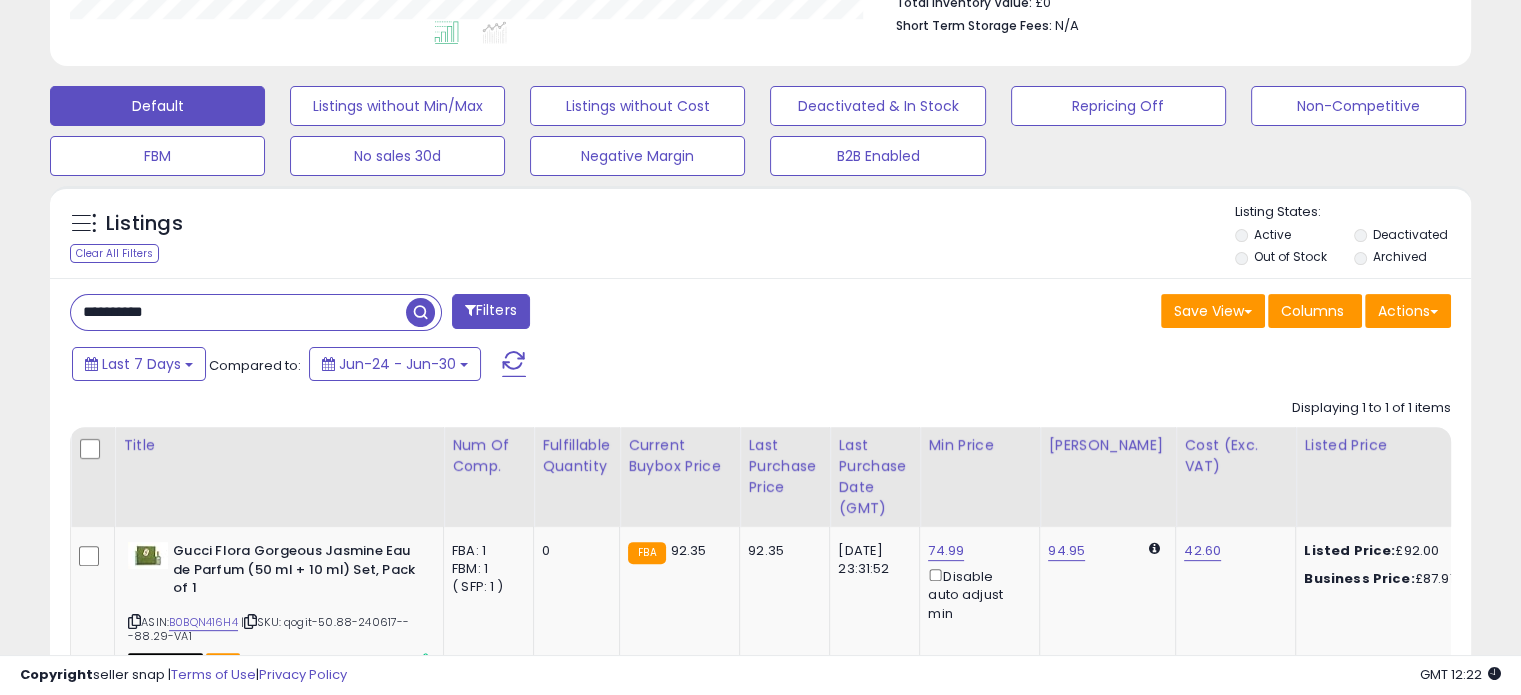 click on "**********" at bounding box center (238, 312) 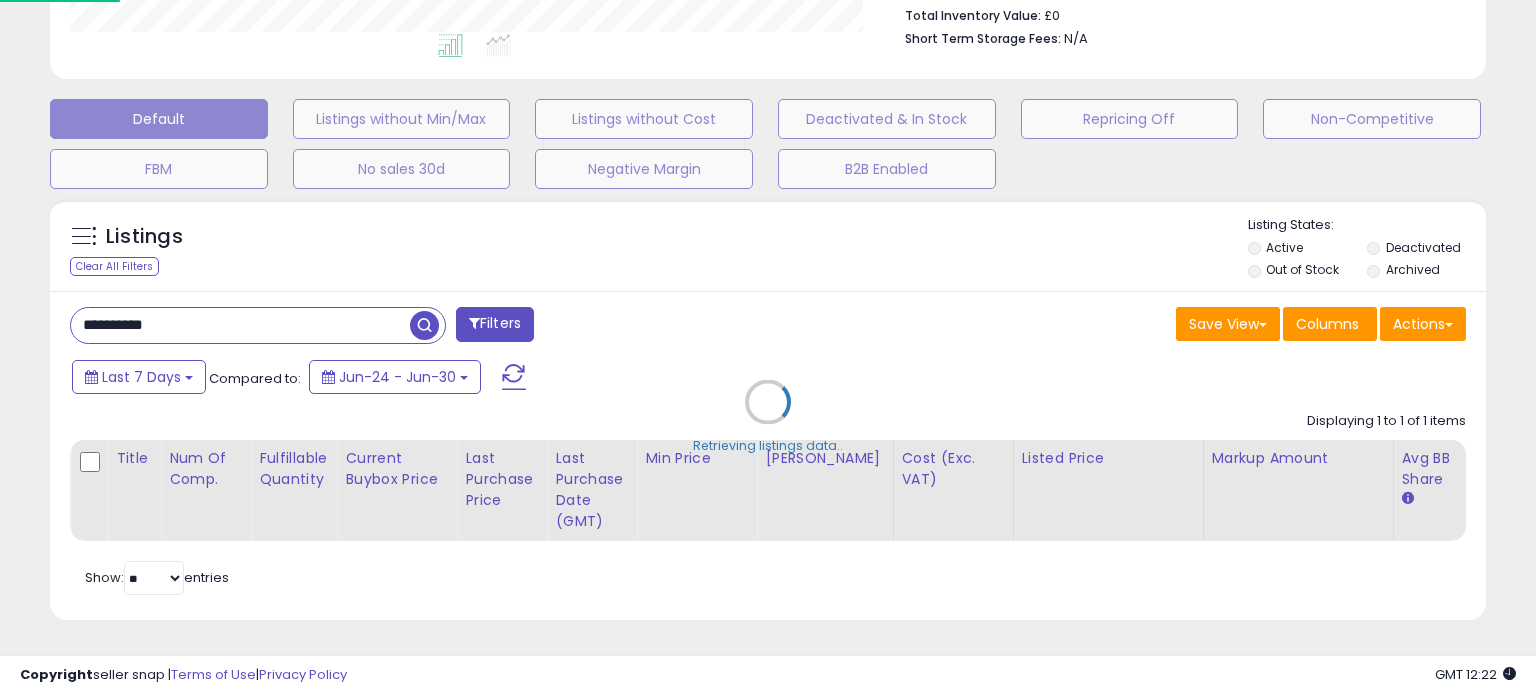scroll, scrollTop: 999589, scrollLeft: 999168, axis: both 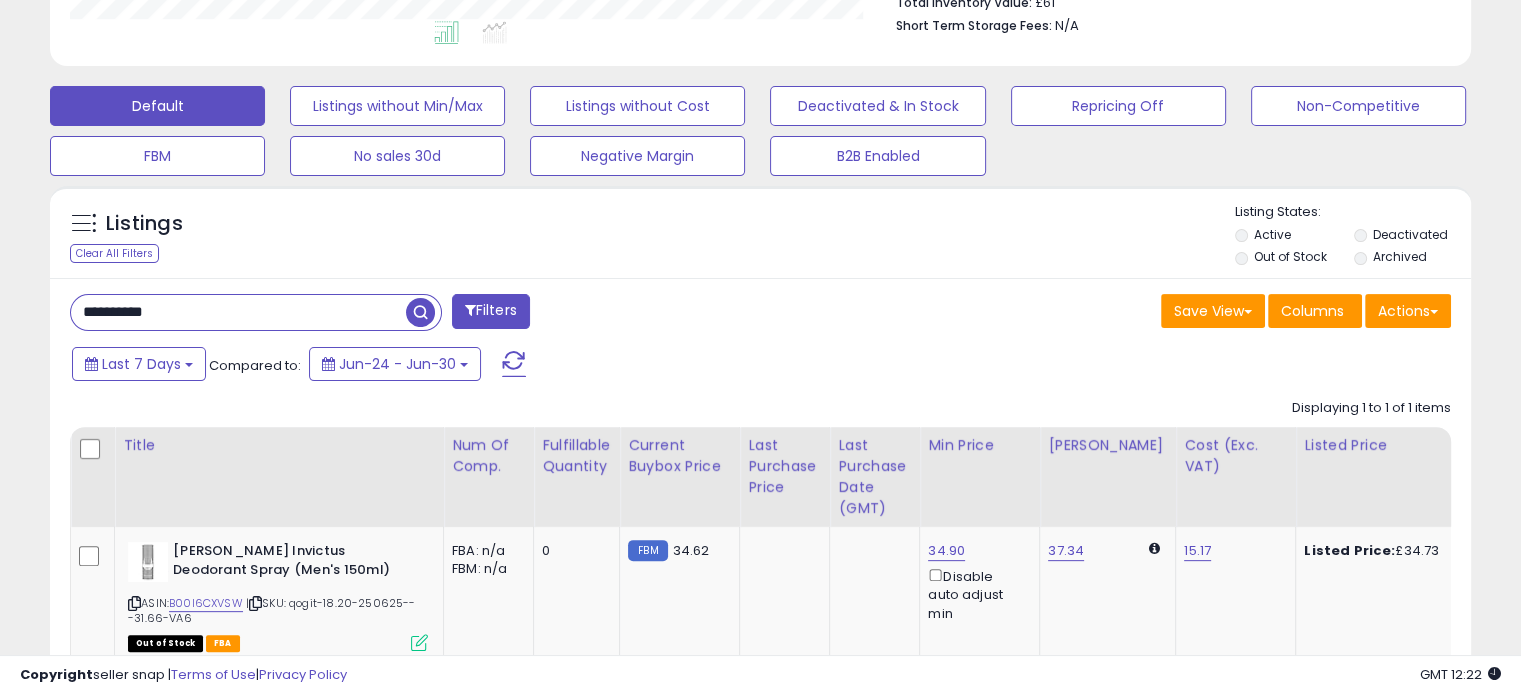 click on "**********" at bounding box center (238, 312) 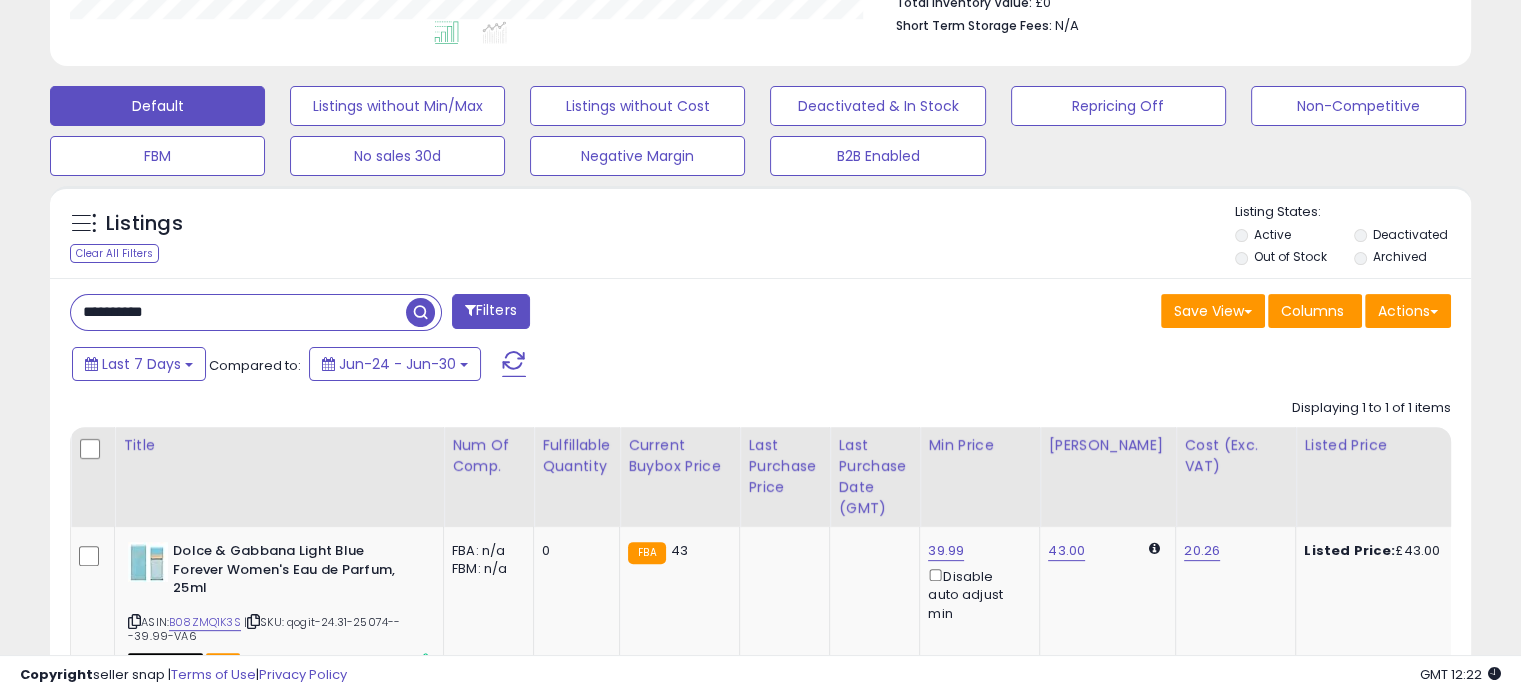 scroll, scrollTop: 999589, scrollLeft: 999176, axis: both 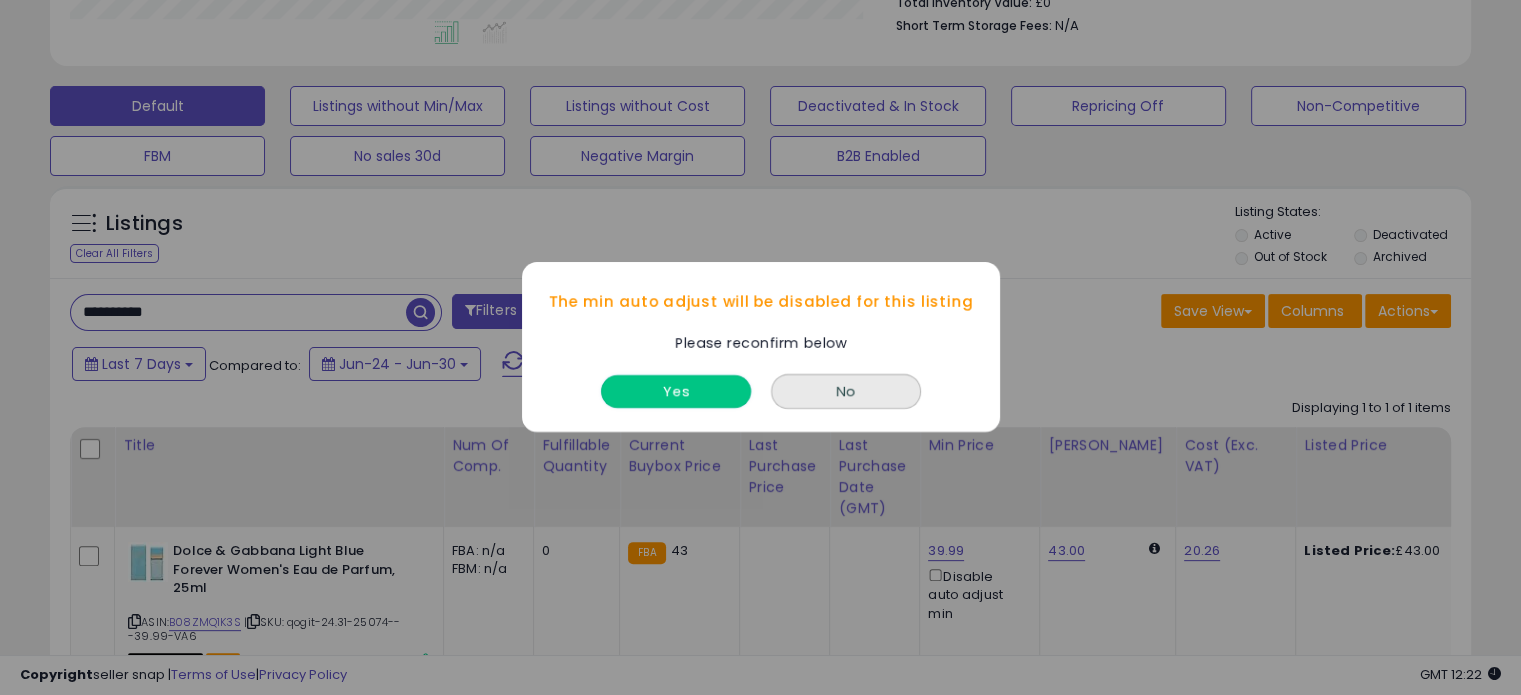 click on "Yes" at bounding box center (676, 392) 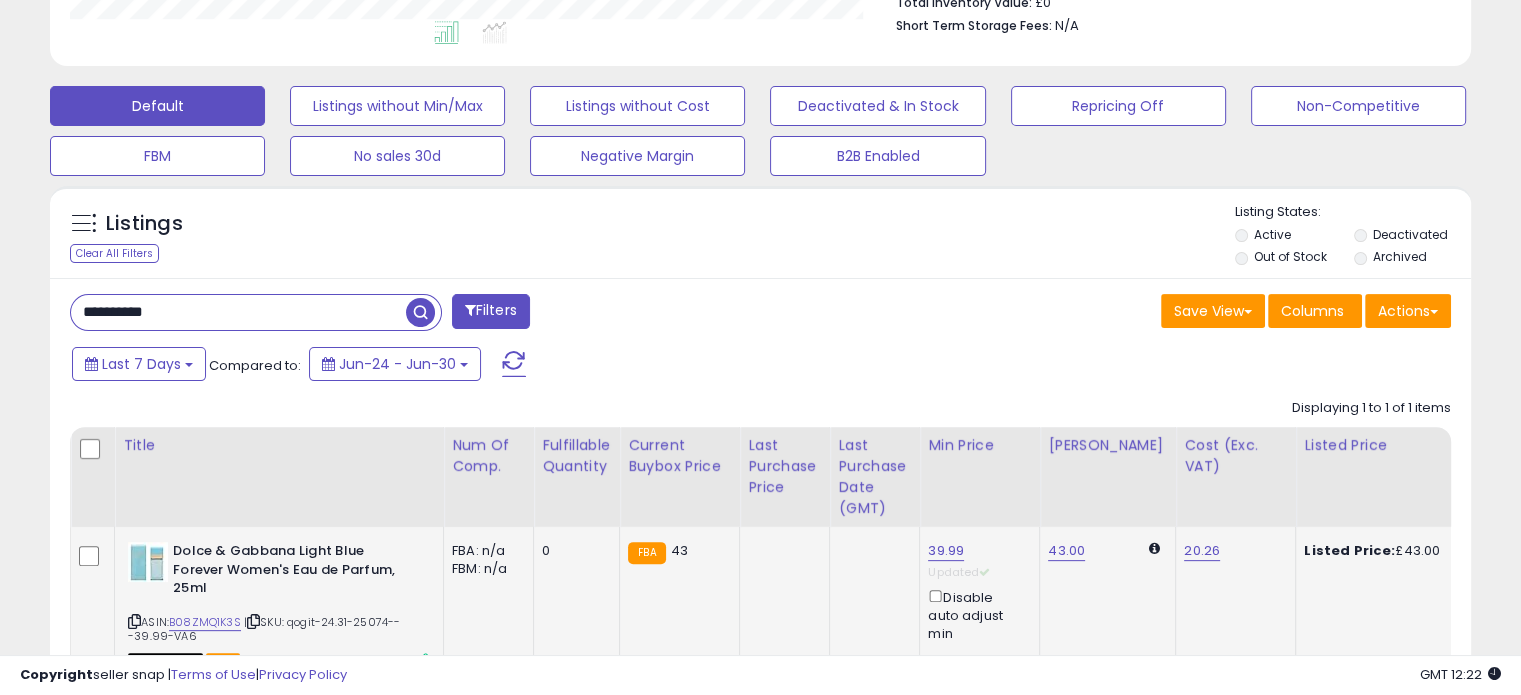 click 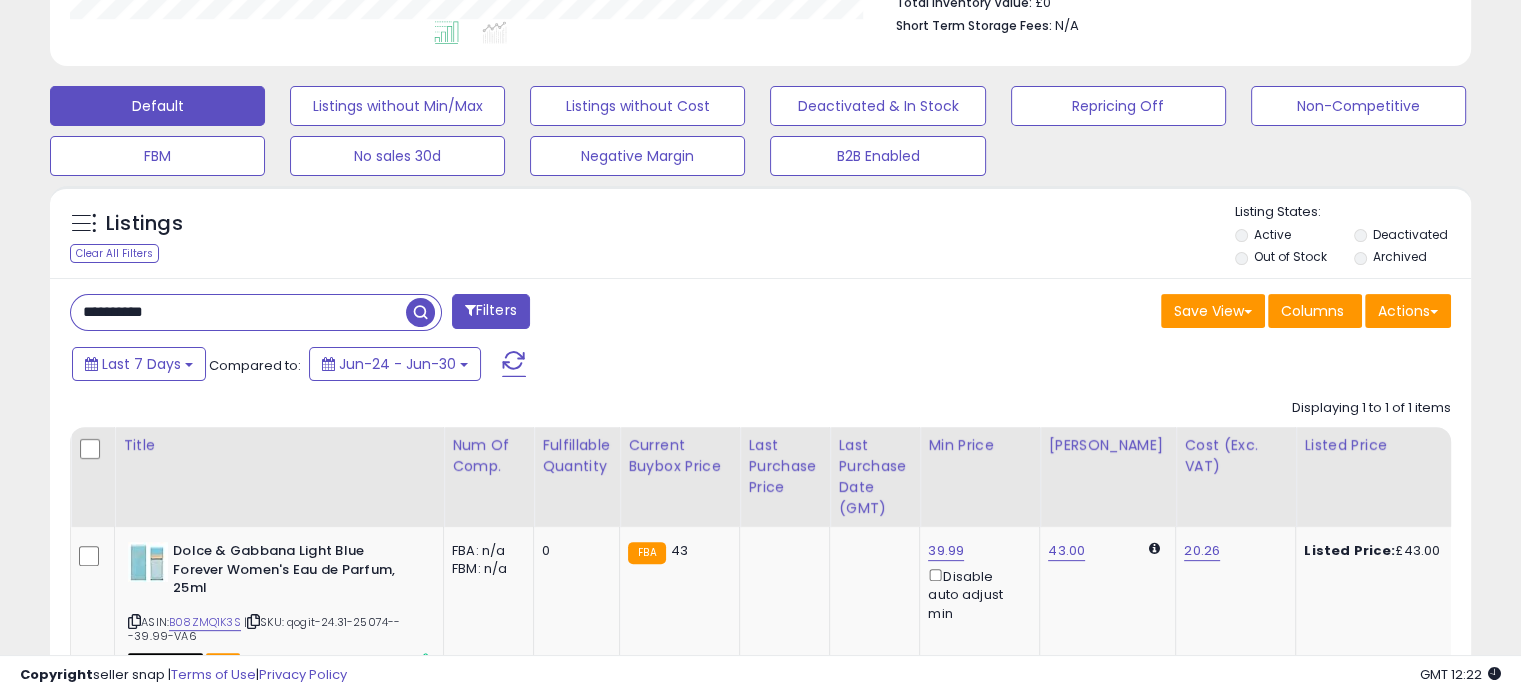 click on "**********" at bounding box center [238, 312] 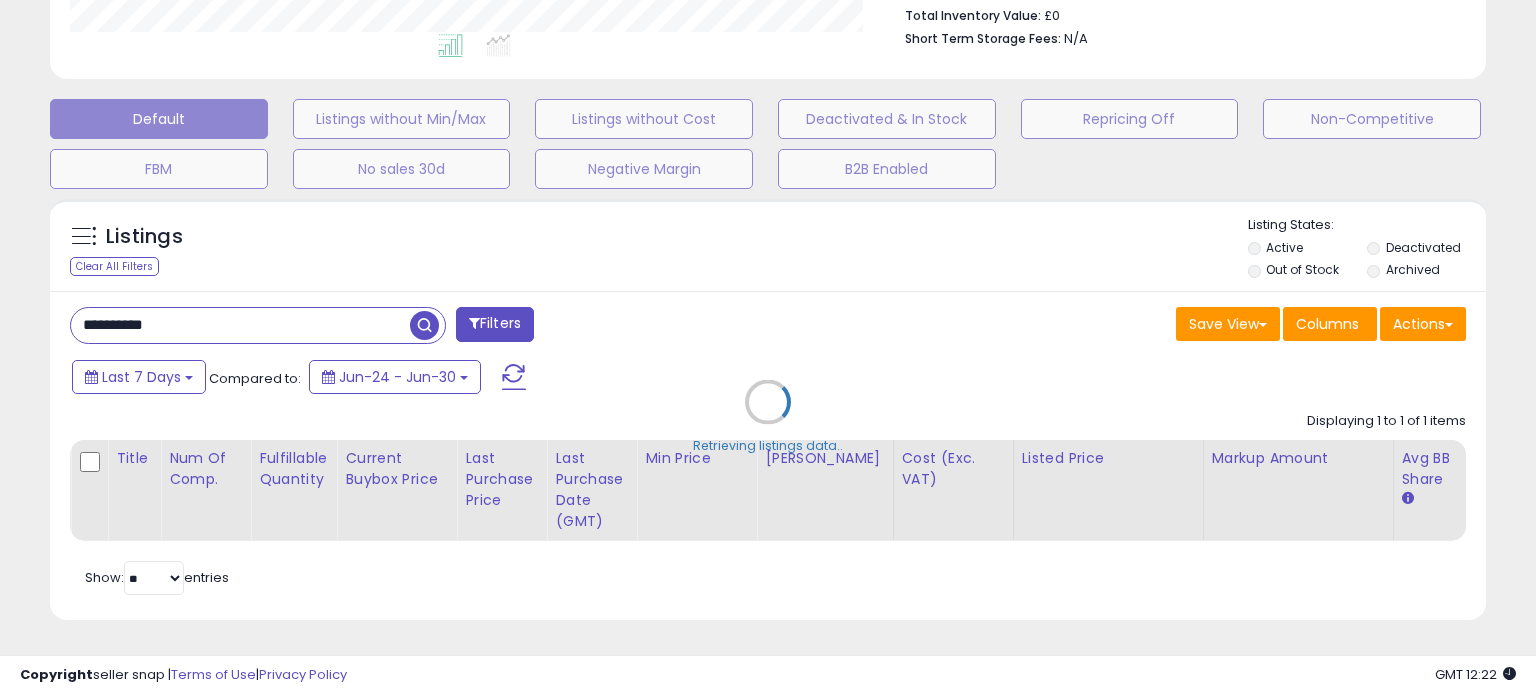 scroll, scrollTop: 999589, scrollLeft: 999168, axis: both 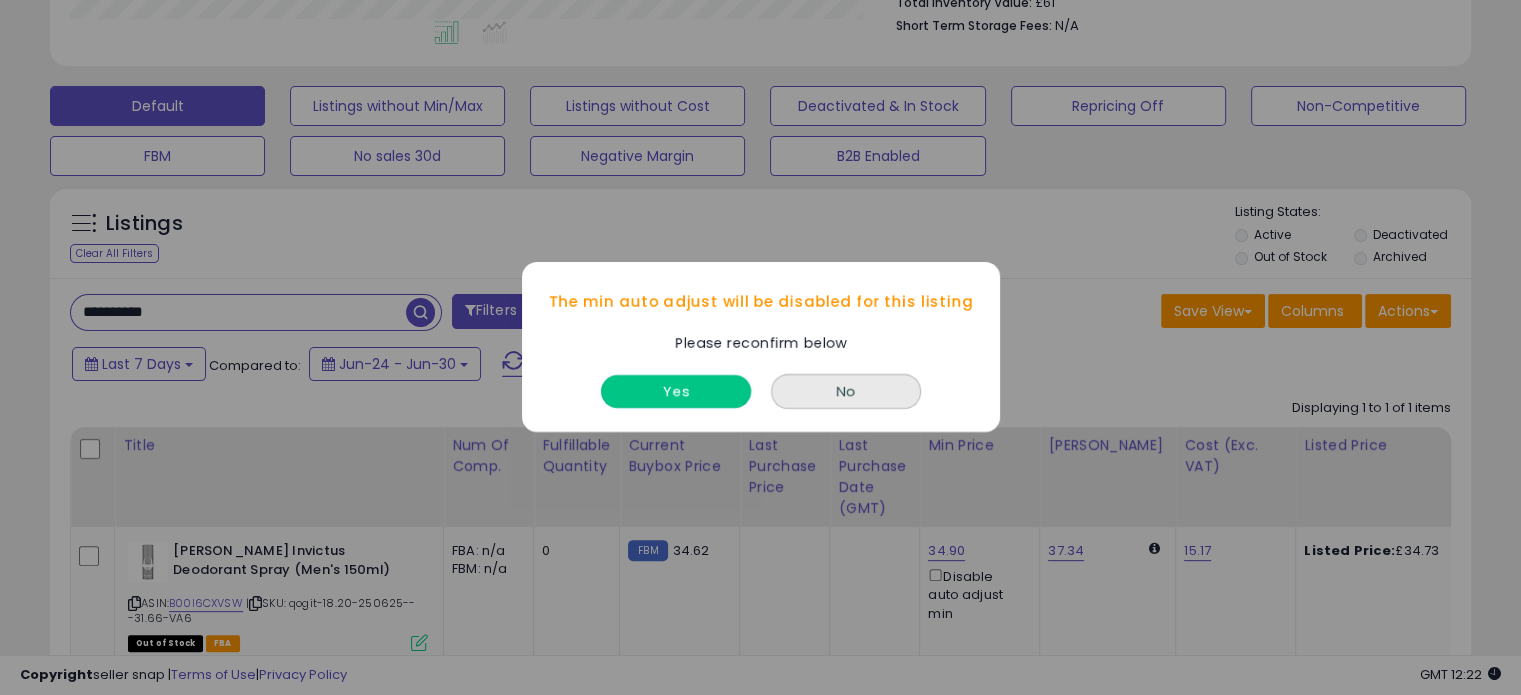 click on "Yes" at bounding box center [676, 392] 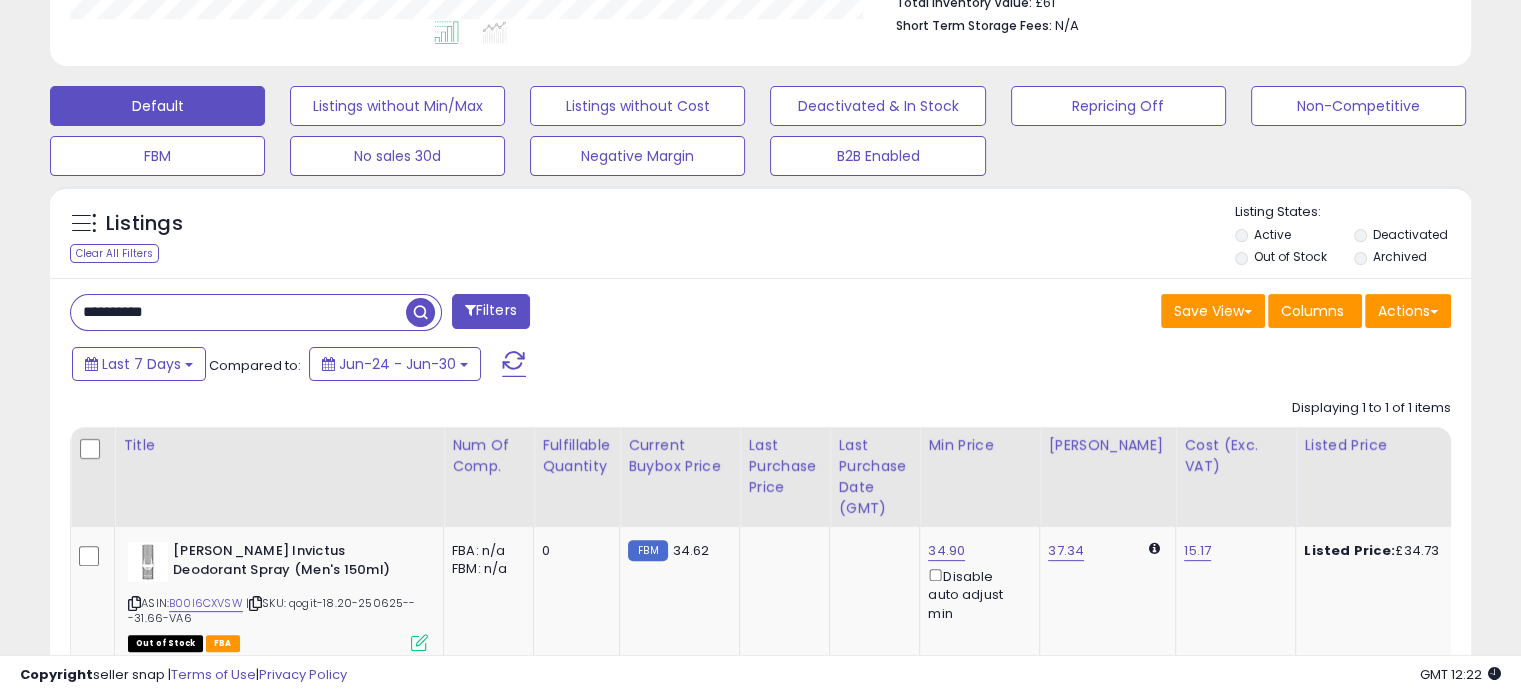 click on "**********" at bounding box center [238, 312] 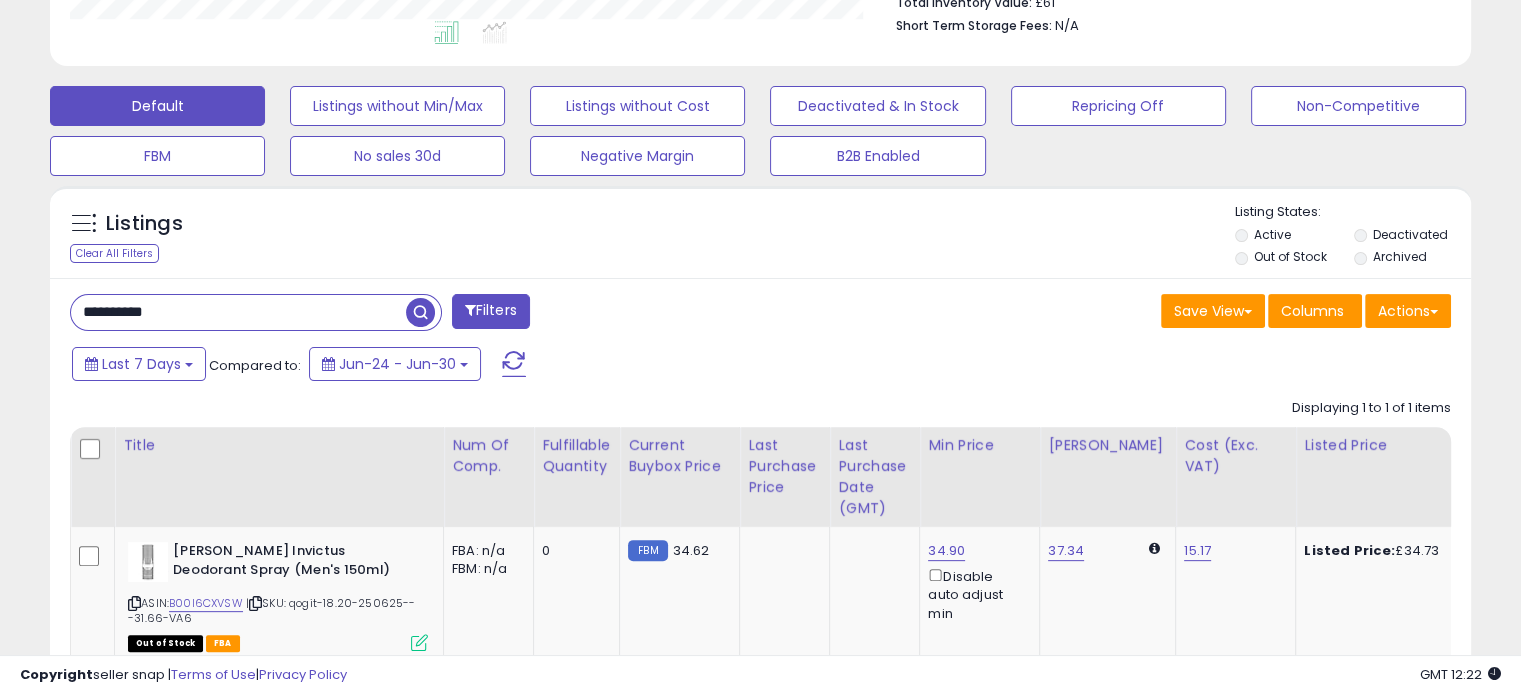 click on "**********" at bounding box center (238, 312) 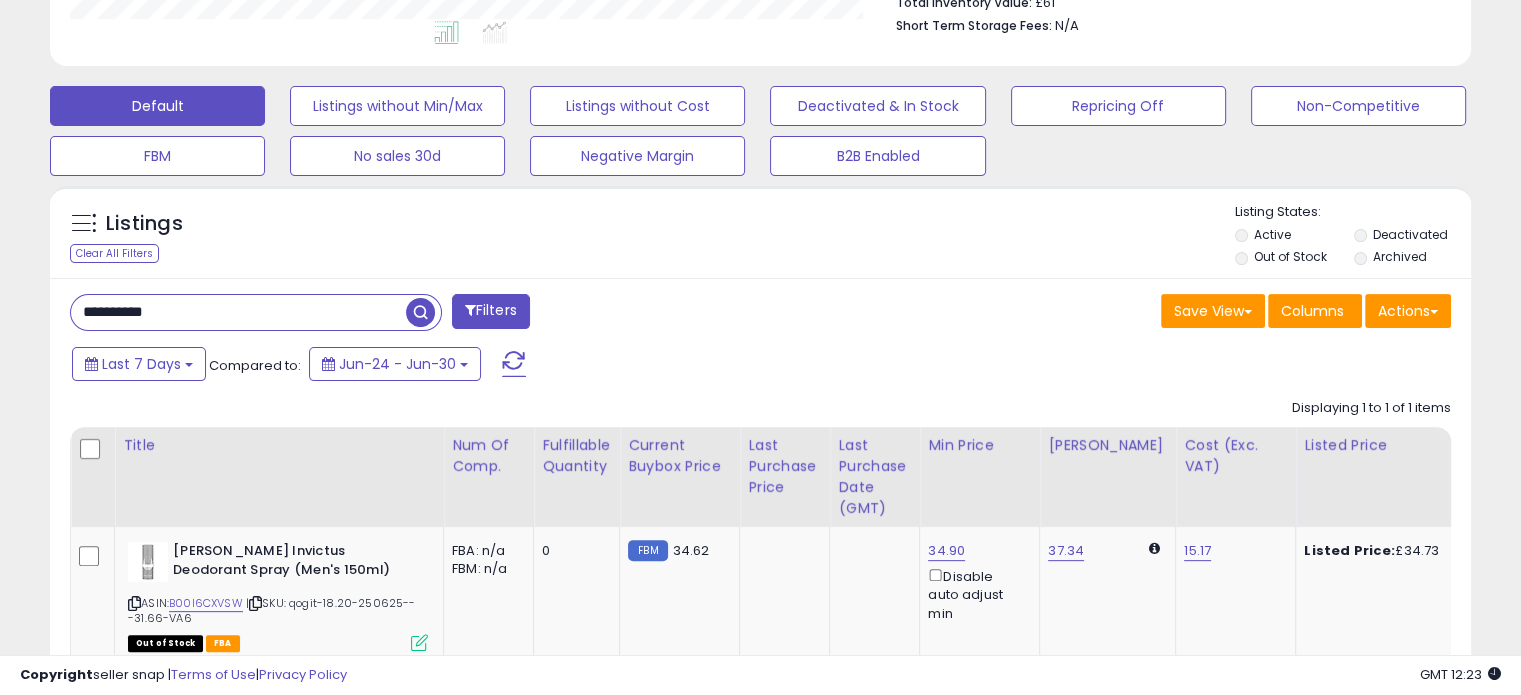 paste 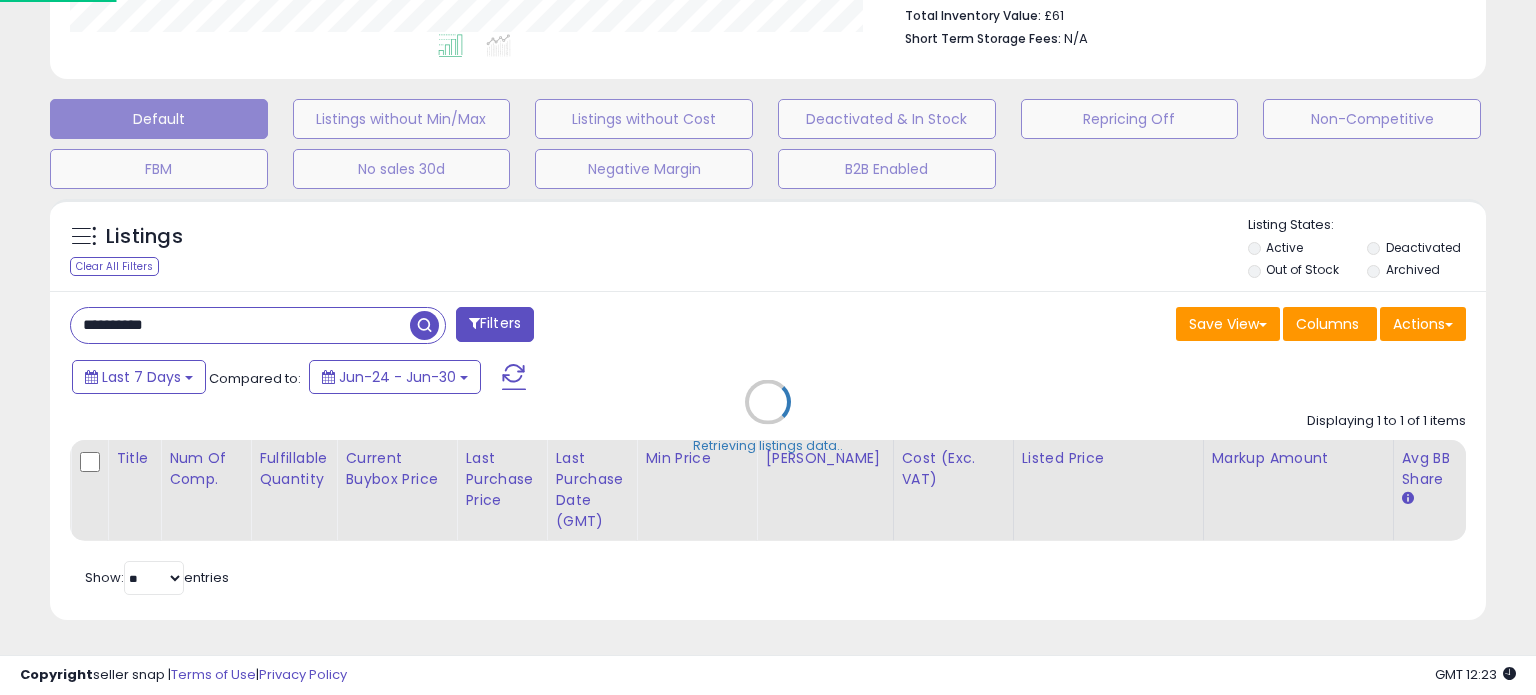 scroll, scrollTop: 999589, scrollLeft: 999168, axis: both 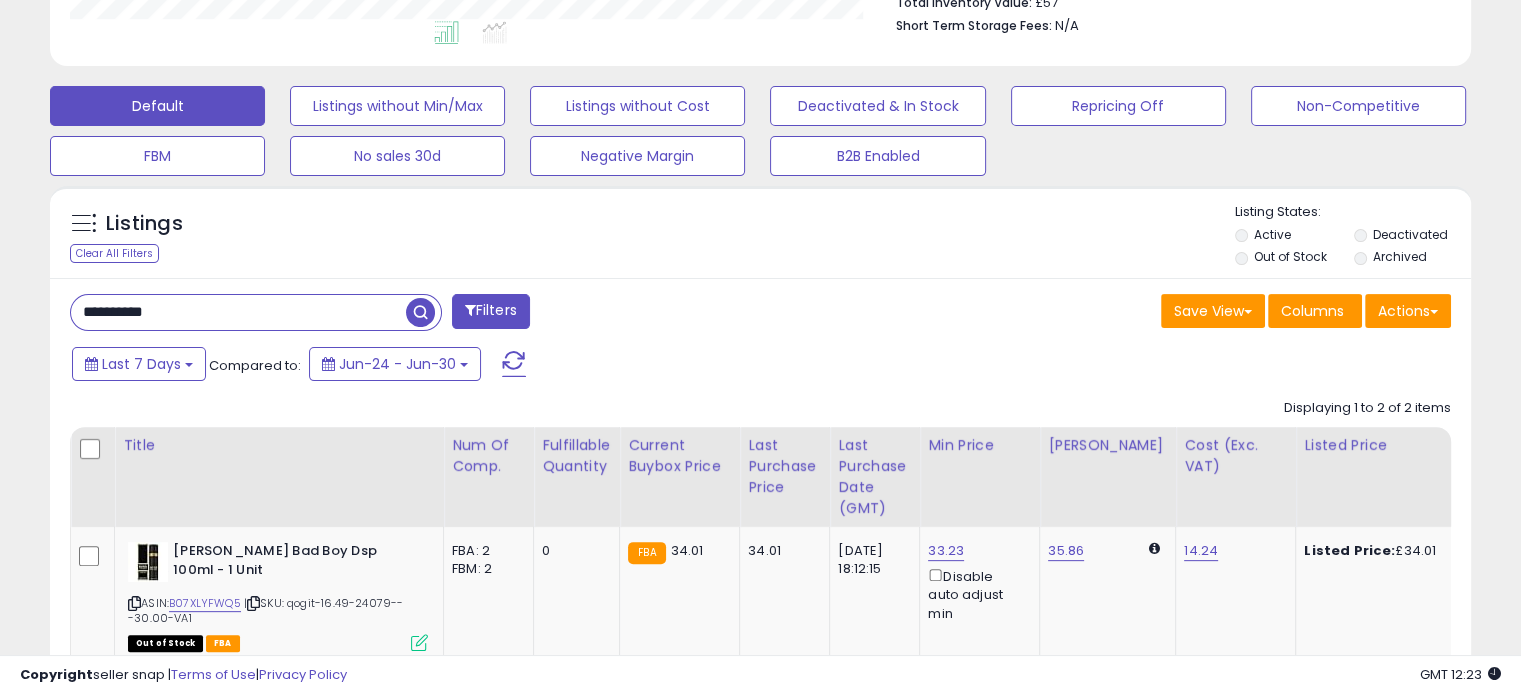 click on "**********" at bounding box center [238, 312] 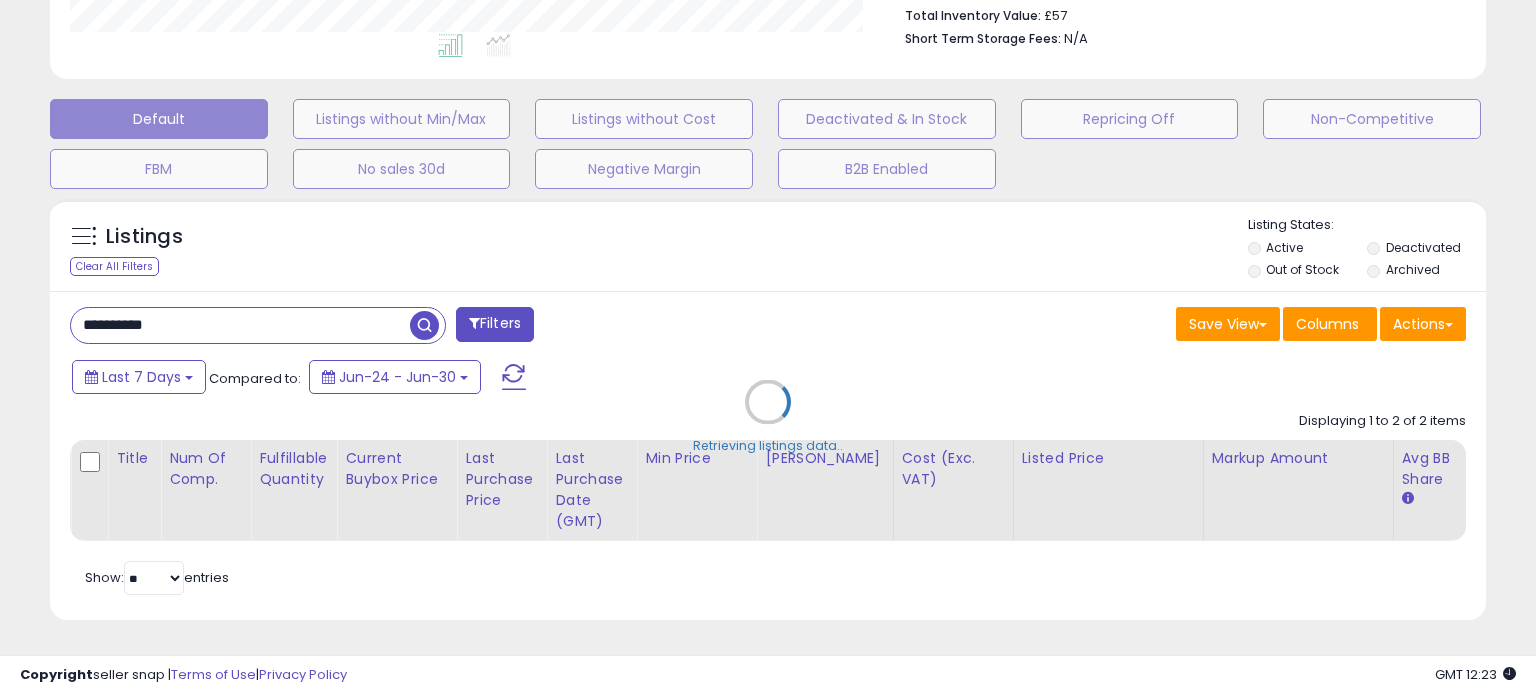 scroll, scrollTop: 999589, scrollLeft: 999168, axis: both 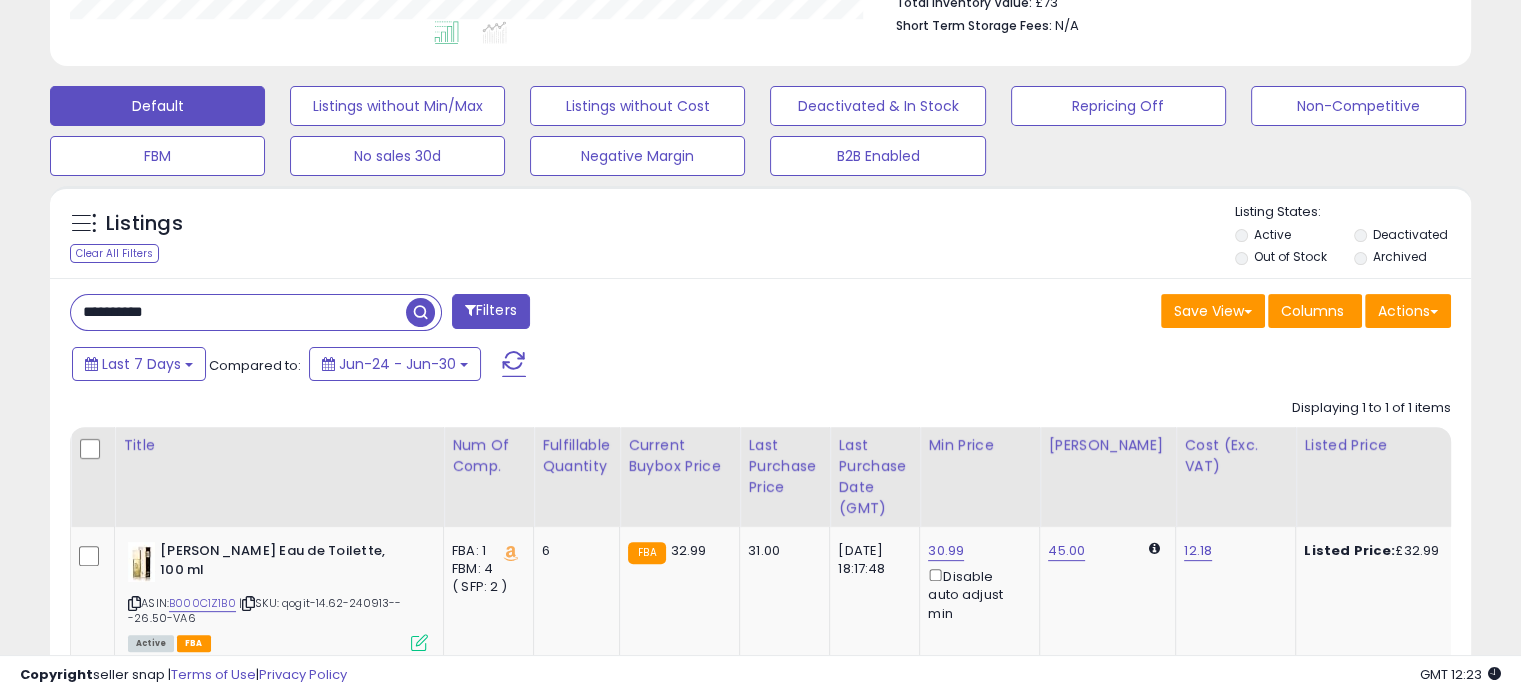 click on "**********" at bounding box center [238, 312] 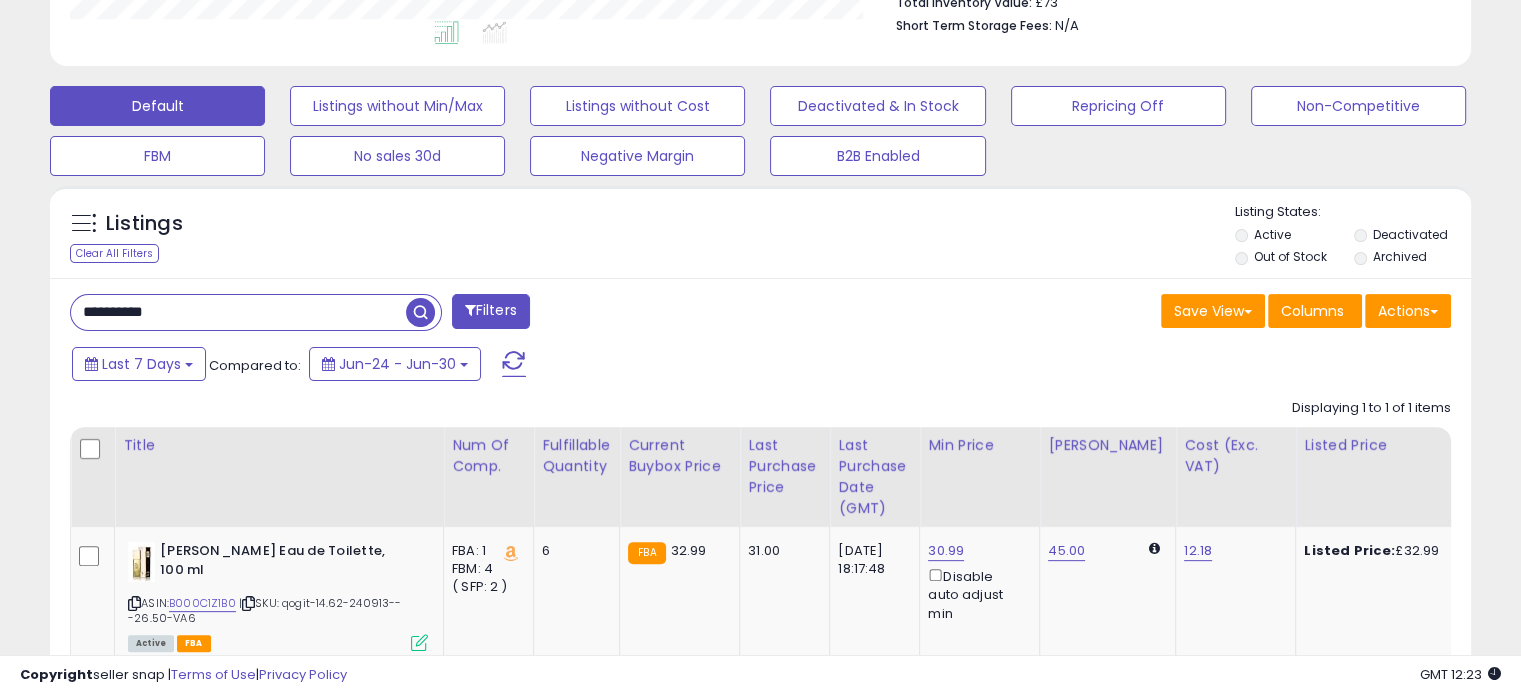 click on "**********" at bounding box center [238, 312] 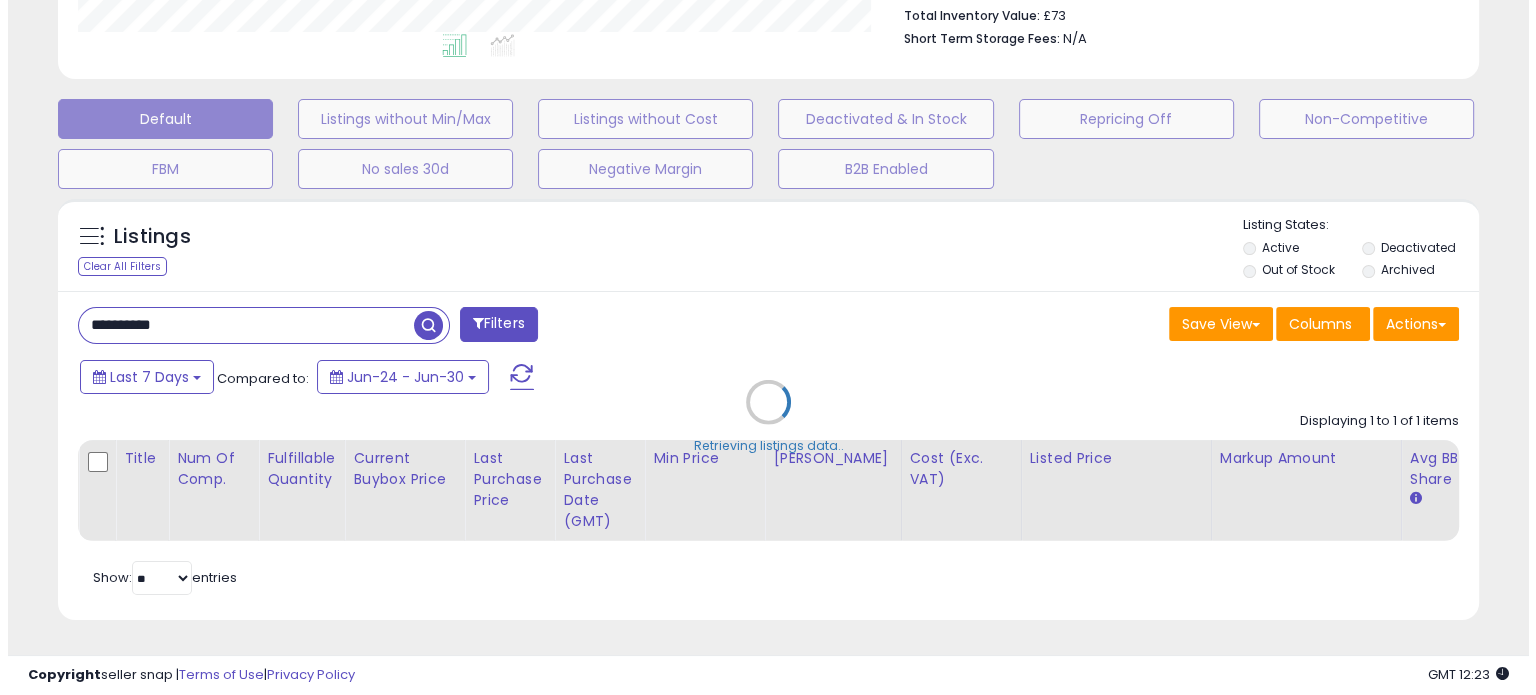 scroll, scrollTop: 999589, scrollLeft: 999168, axis: both 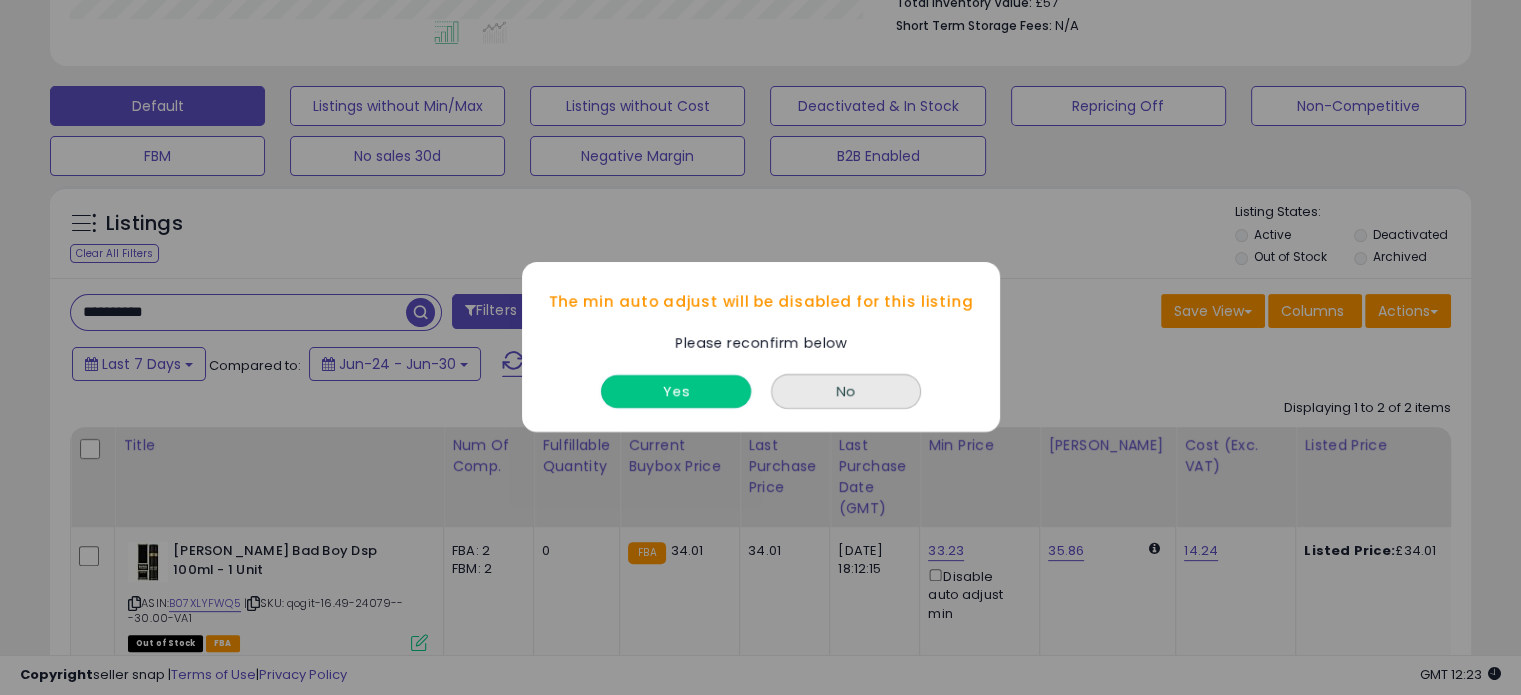 click on "Yes" at bounding box center (676, 392) 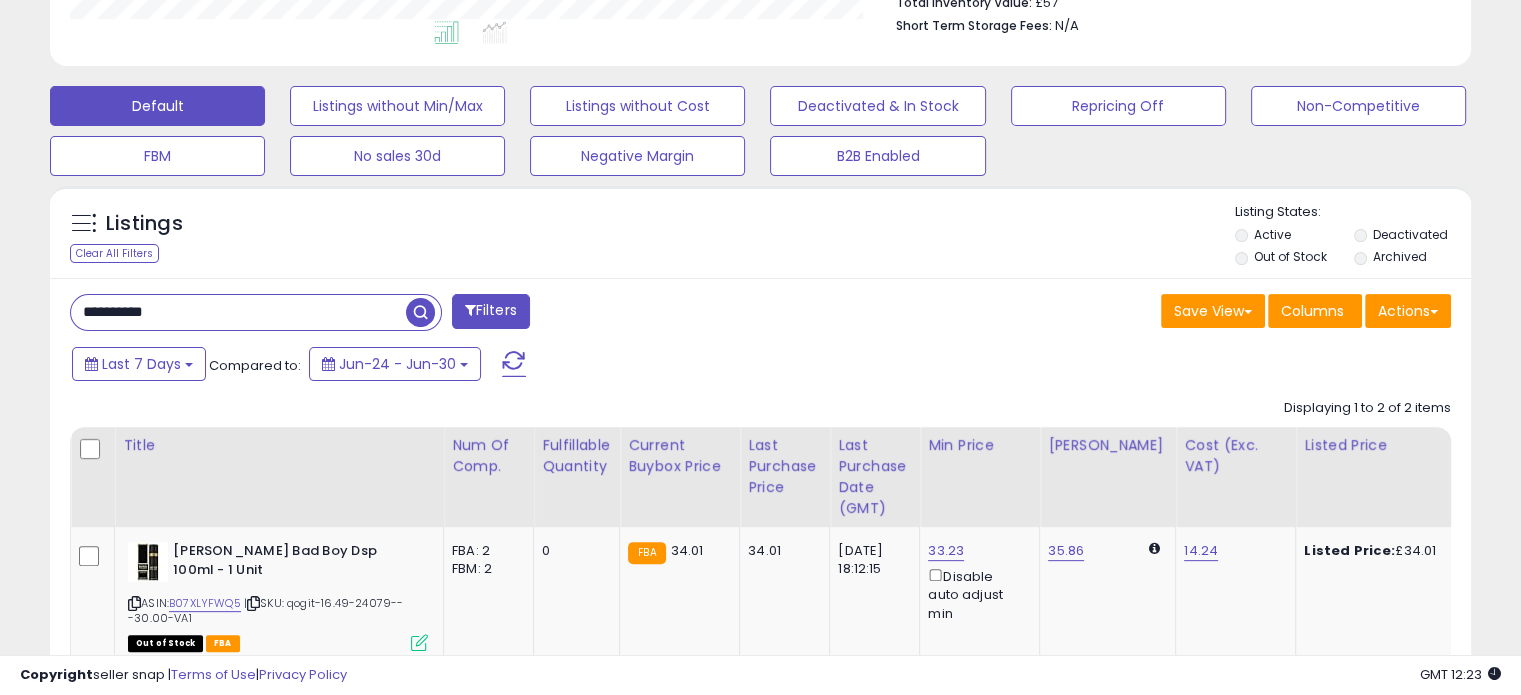 click on "**********" at bounding box center [238, 312] 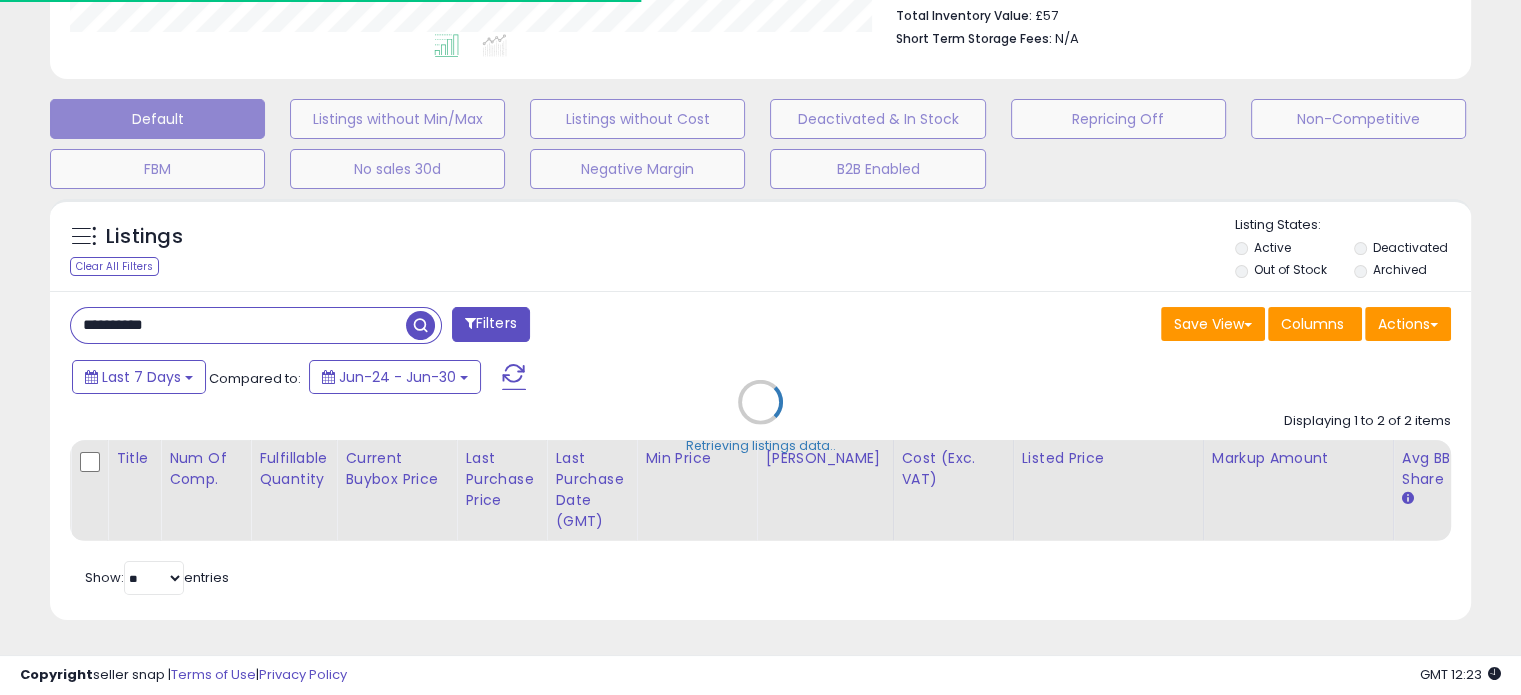 scroll, scrollTop: 409, scrollLeft: 822, axis: both 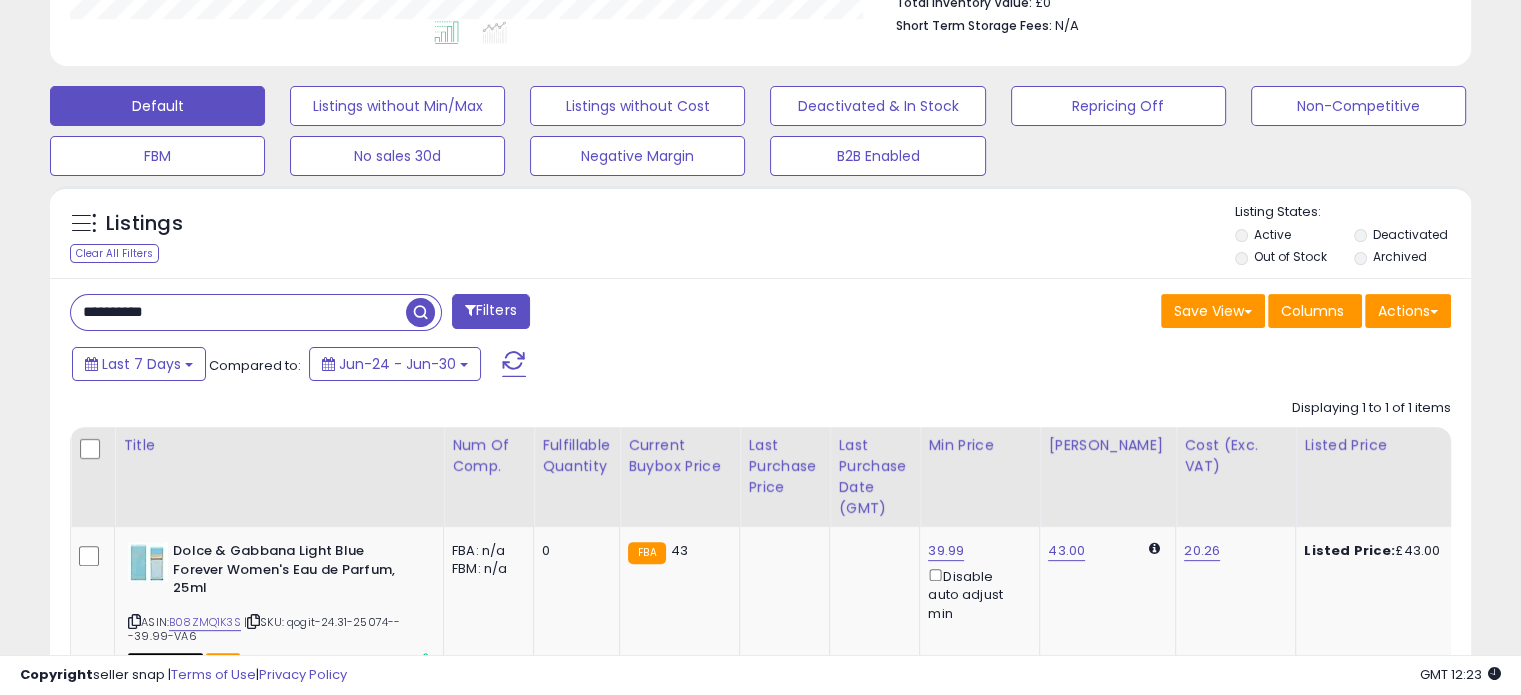 click on "**********" at bounding box center [238, 312] 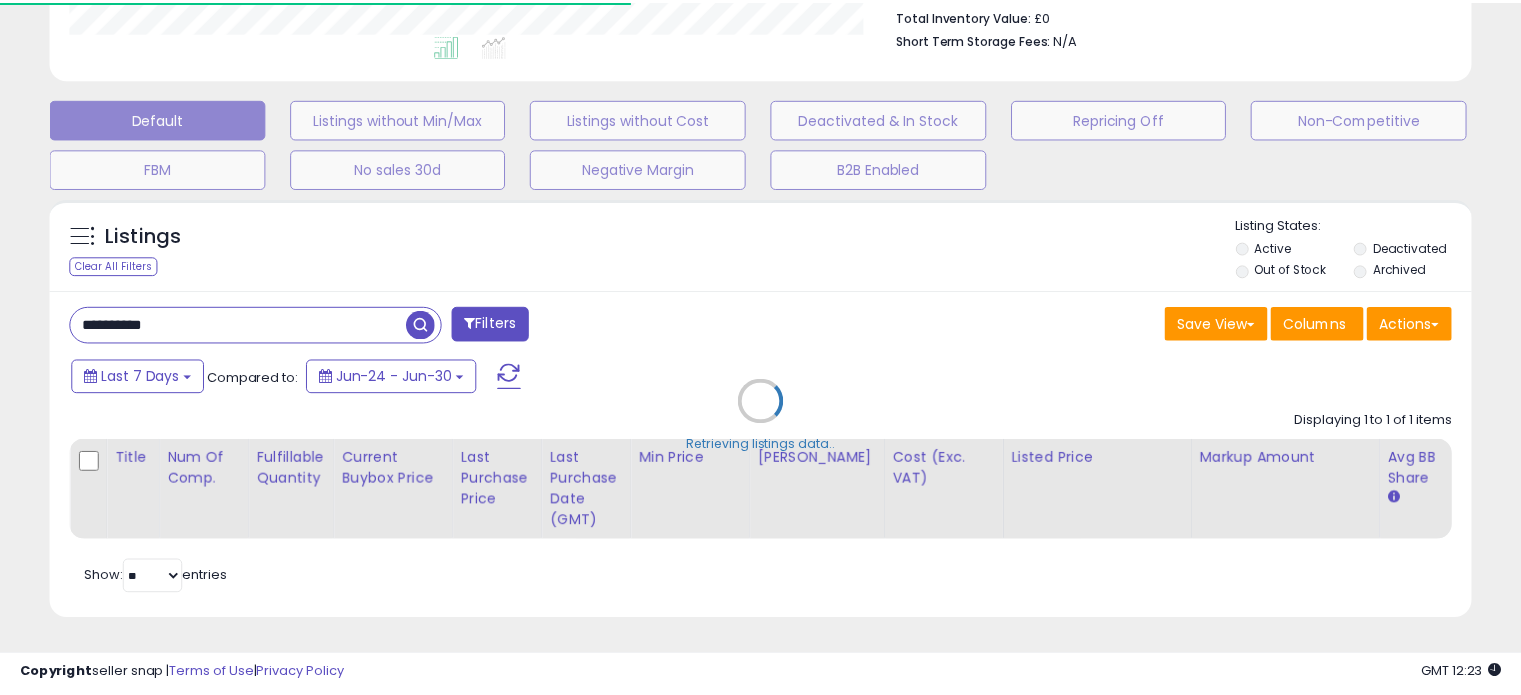 scroll, scrollTop: 409, scrollLeft: 822, axis: both 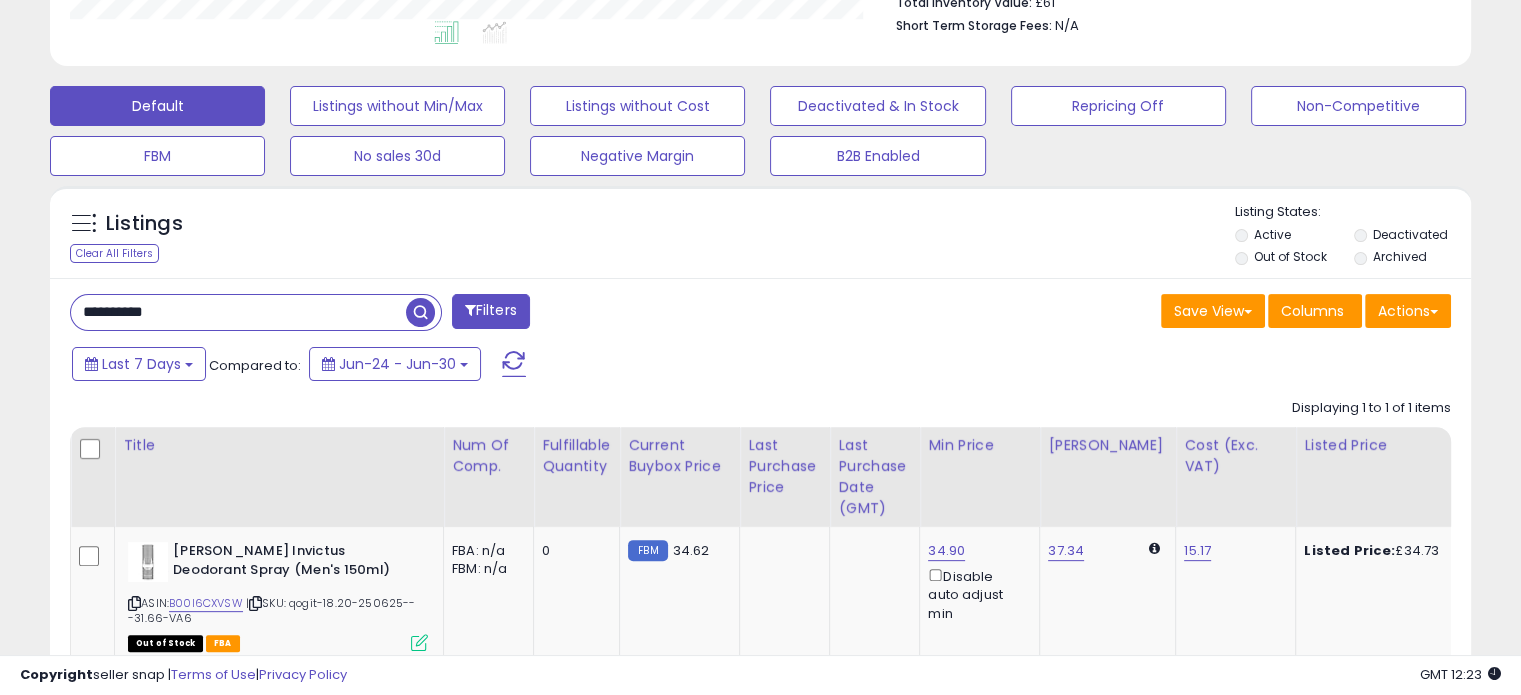 click on "**********" at bounding box center [238, 312] 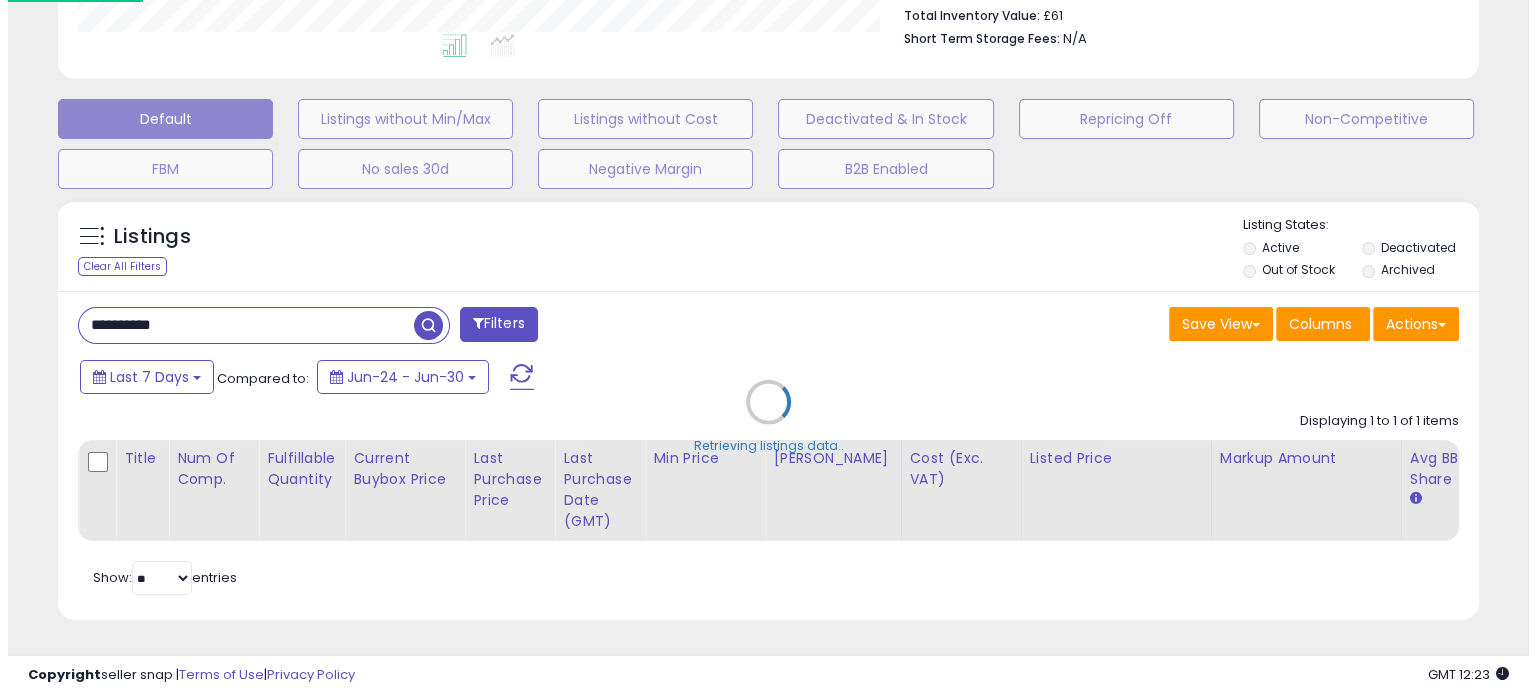 scroll, scrollTop: 999589, scrollLeft: 999168, axis: both 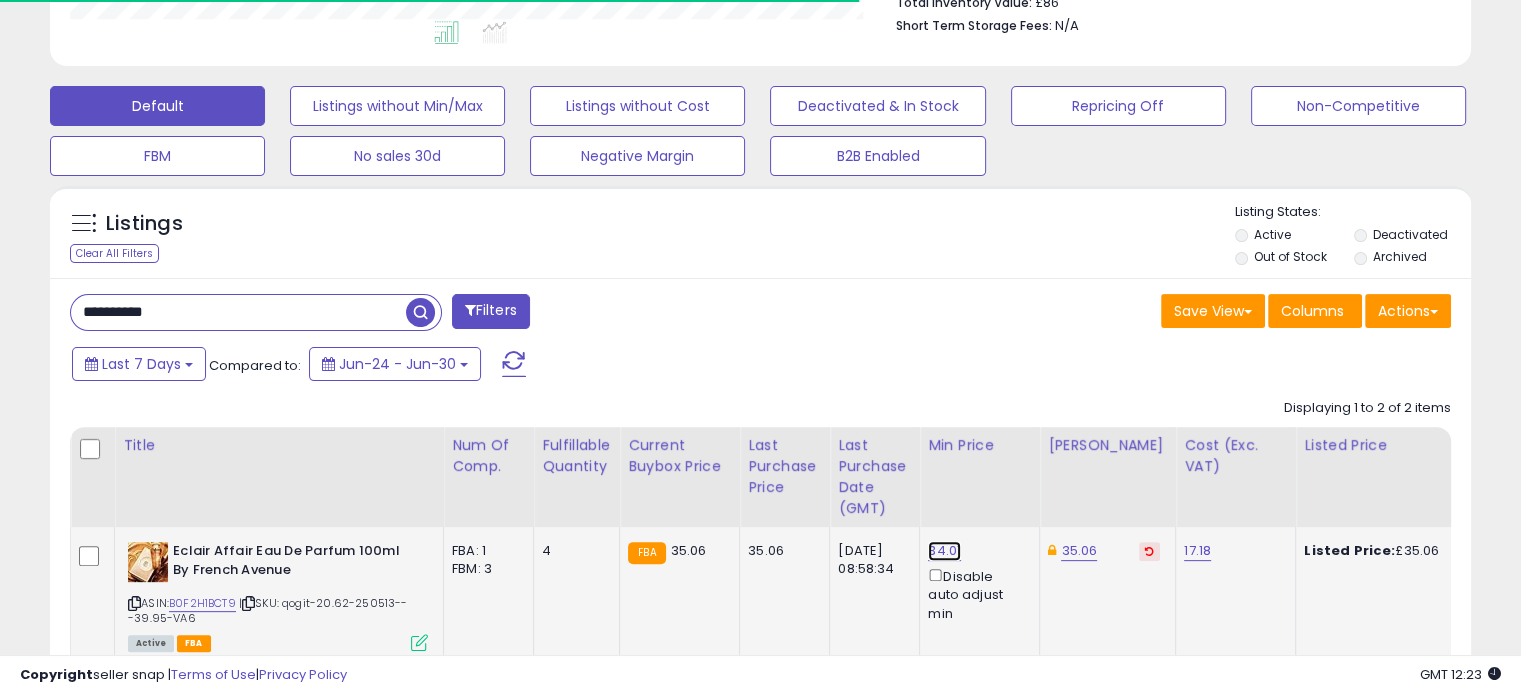 click on "34.01" at bounding box center [944, 551] 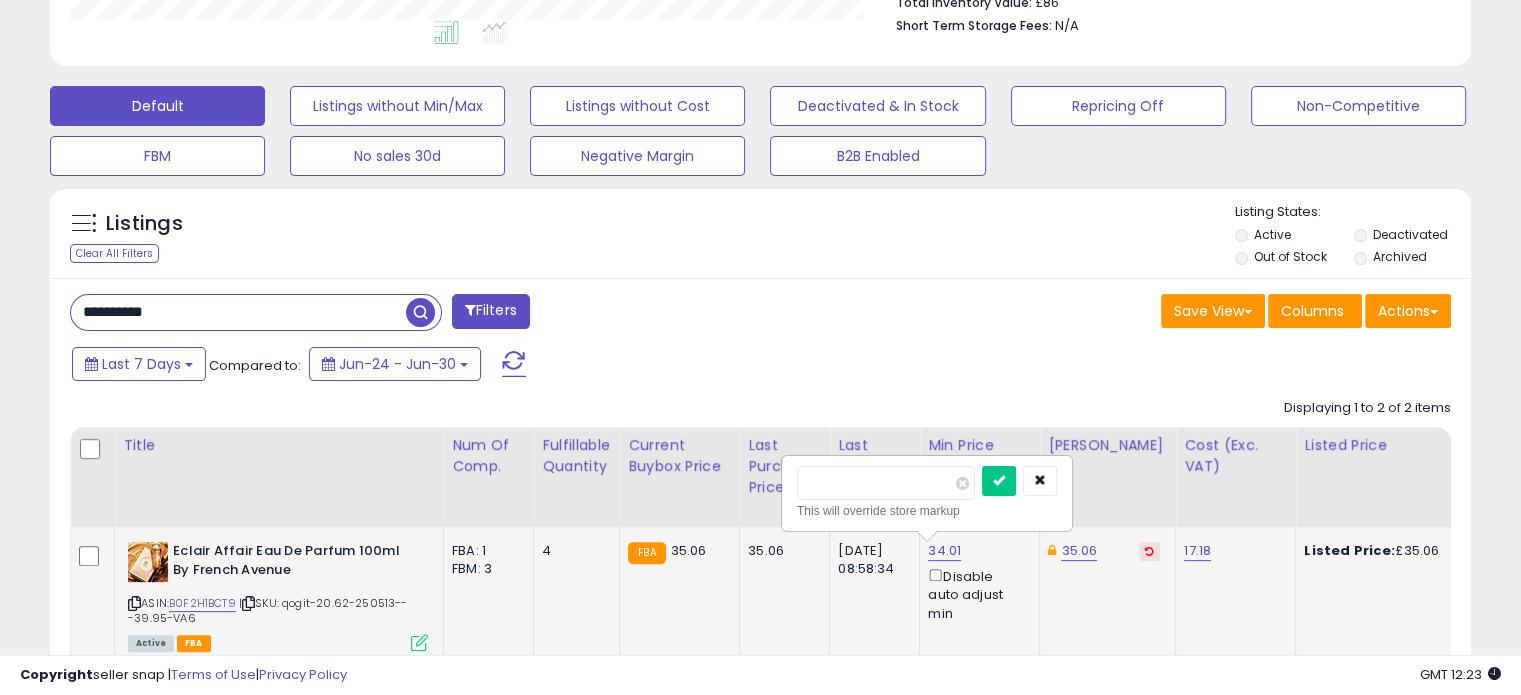 scroll, scrollTop: 999589, scrollLeft: 999176, axis: both 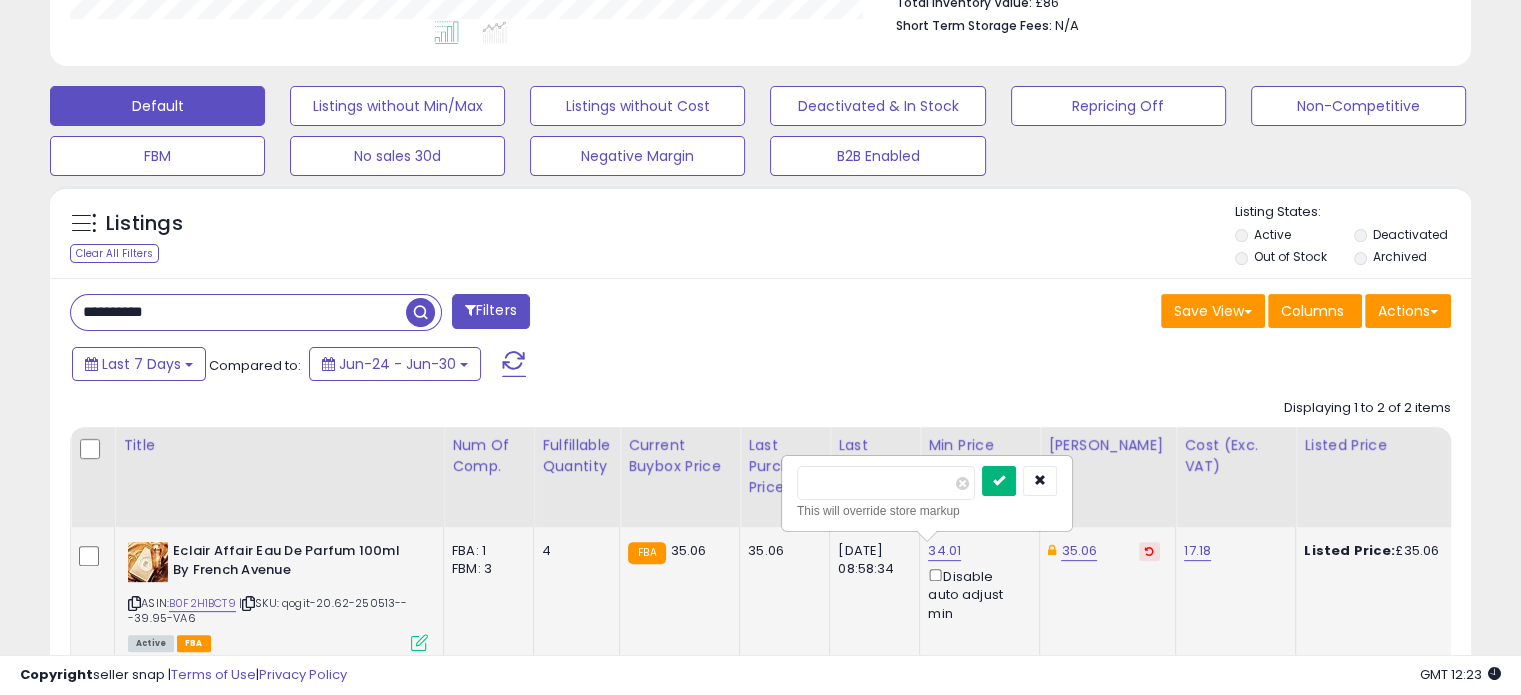 type on "*****" 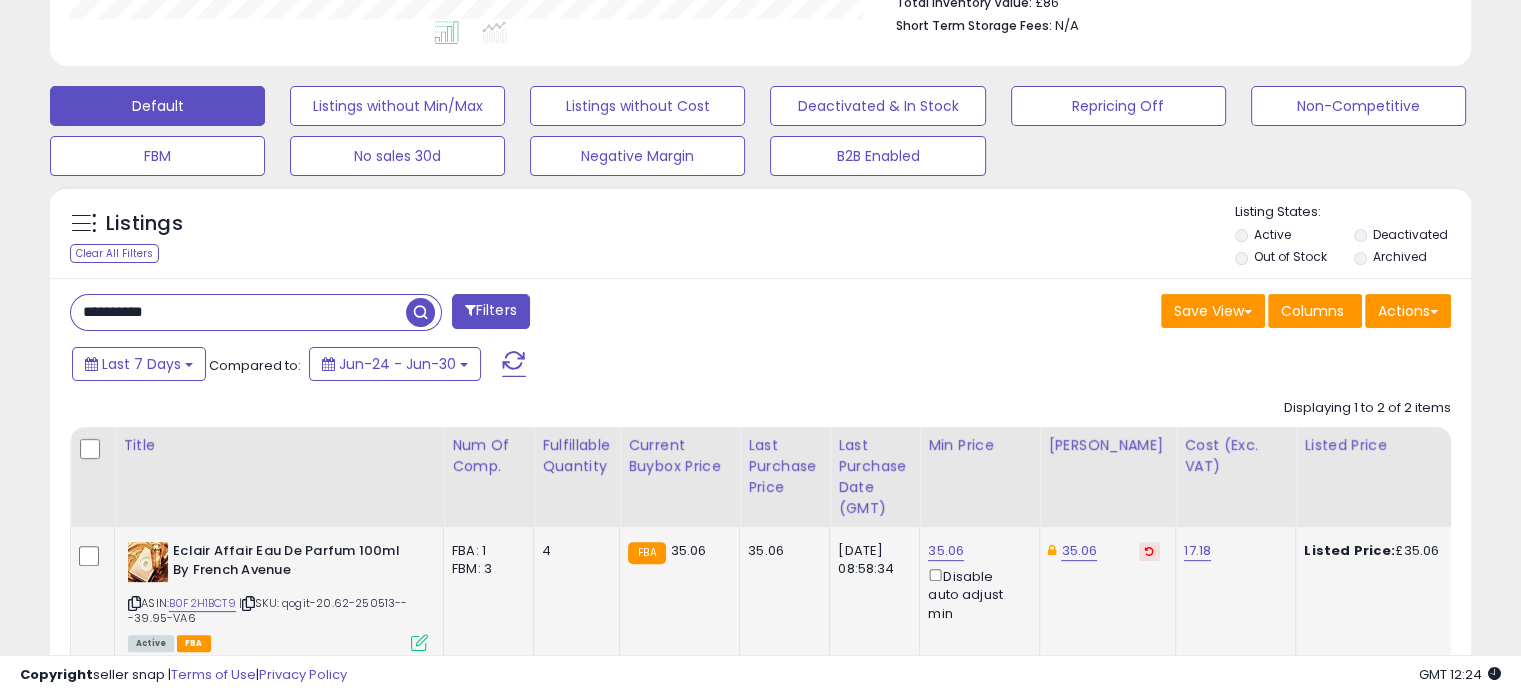 click at bounding box center (1149, 551) 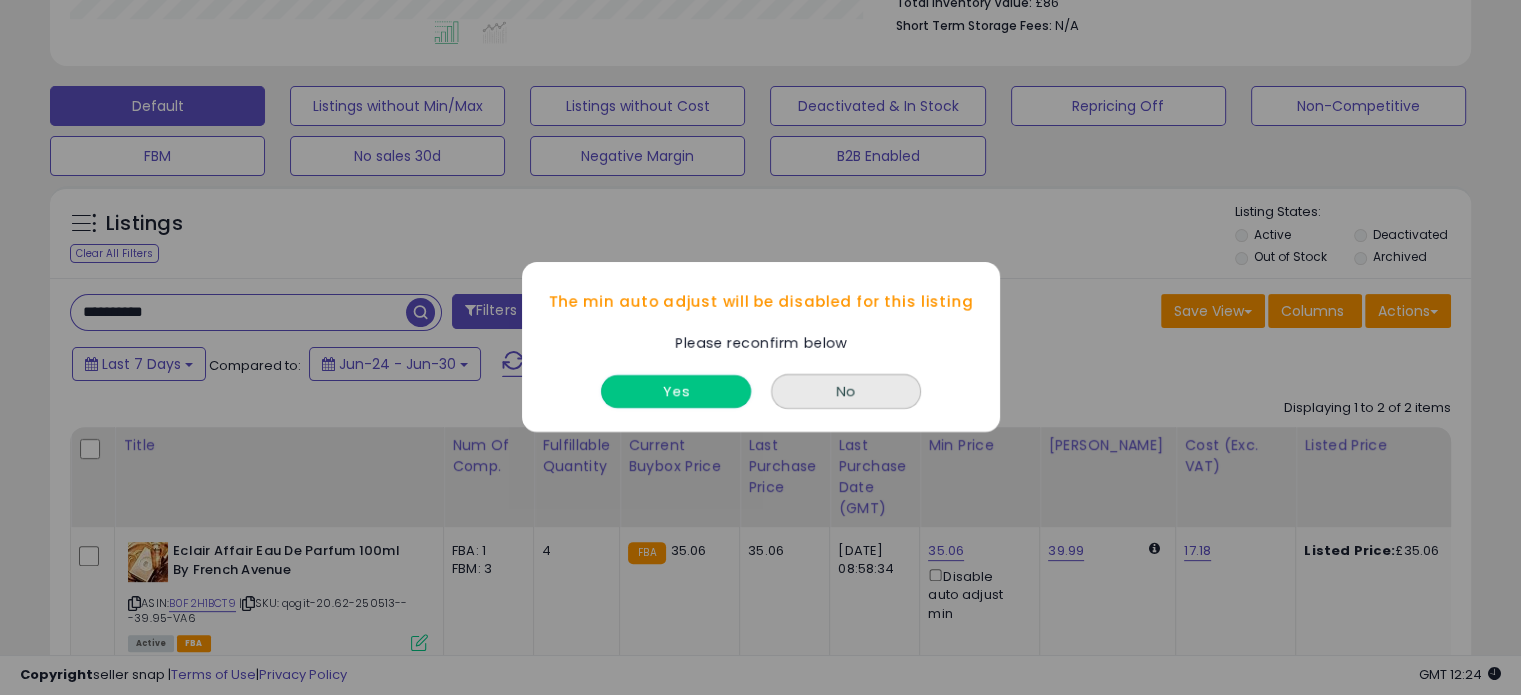click on "Yes" at bounding box center [676, 392] 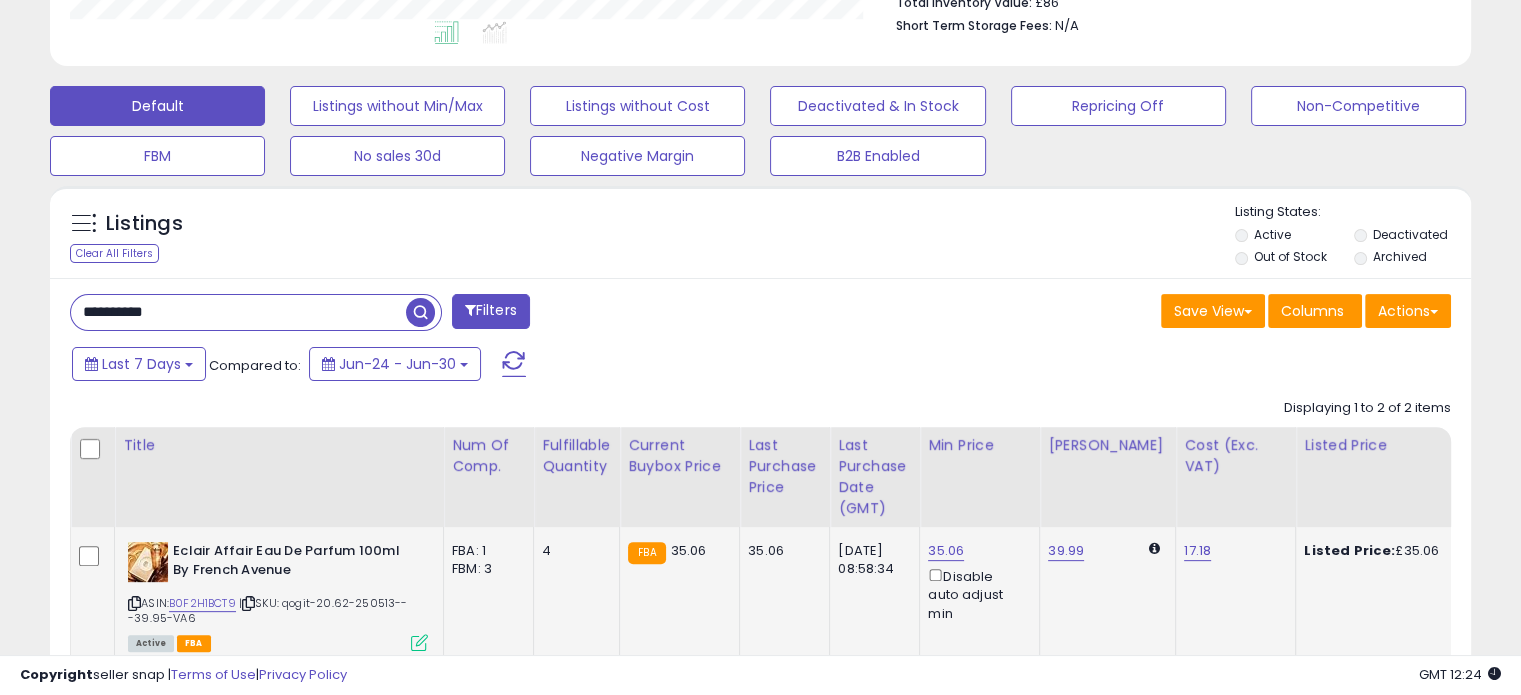 type 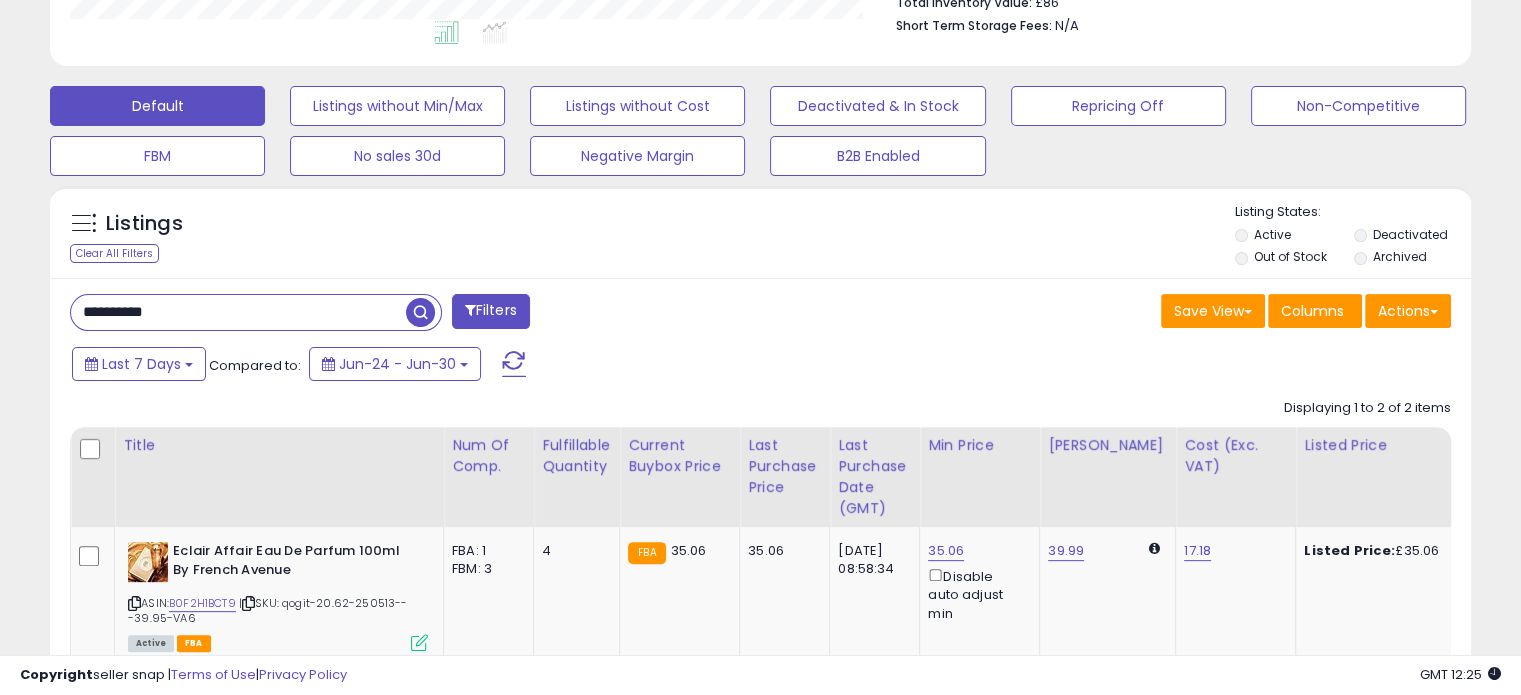 click on "**********" at bounding box center [238, 312] 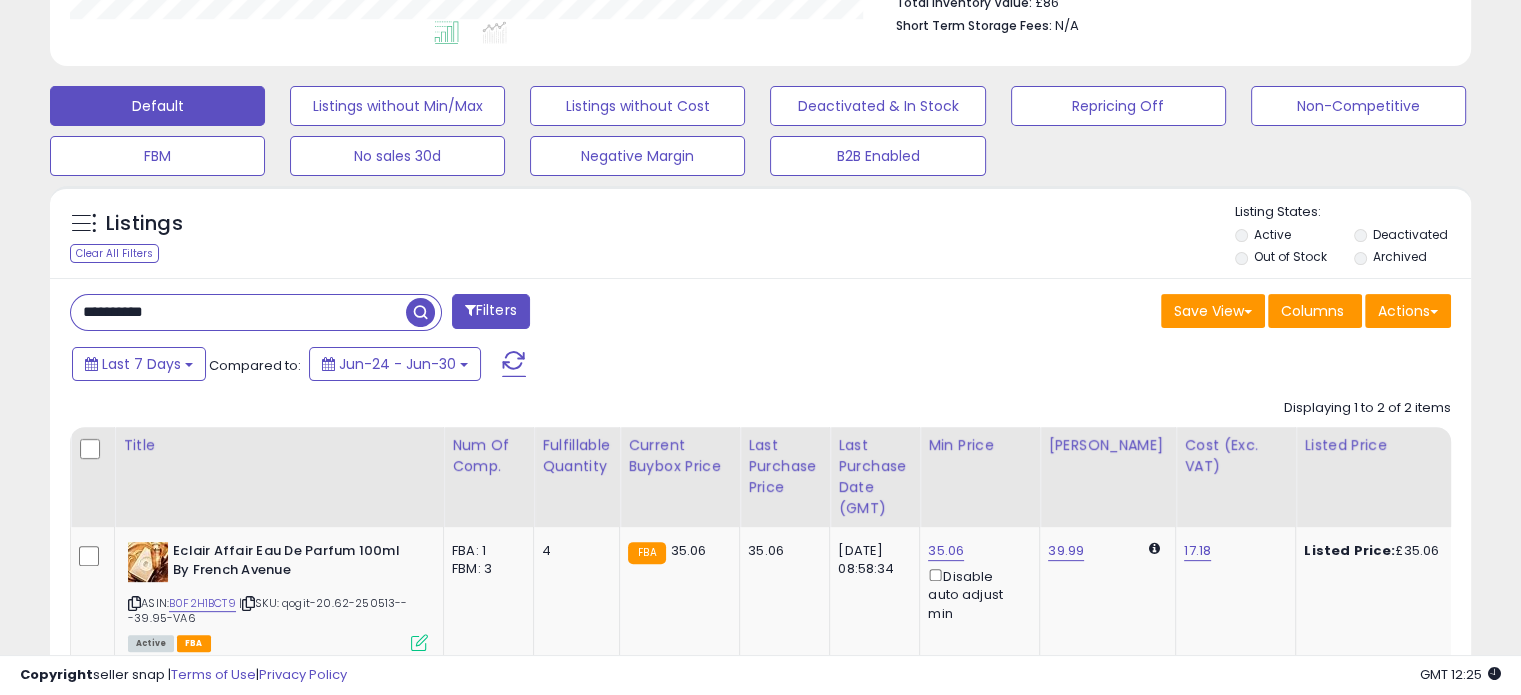 paste 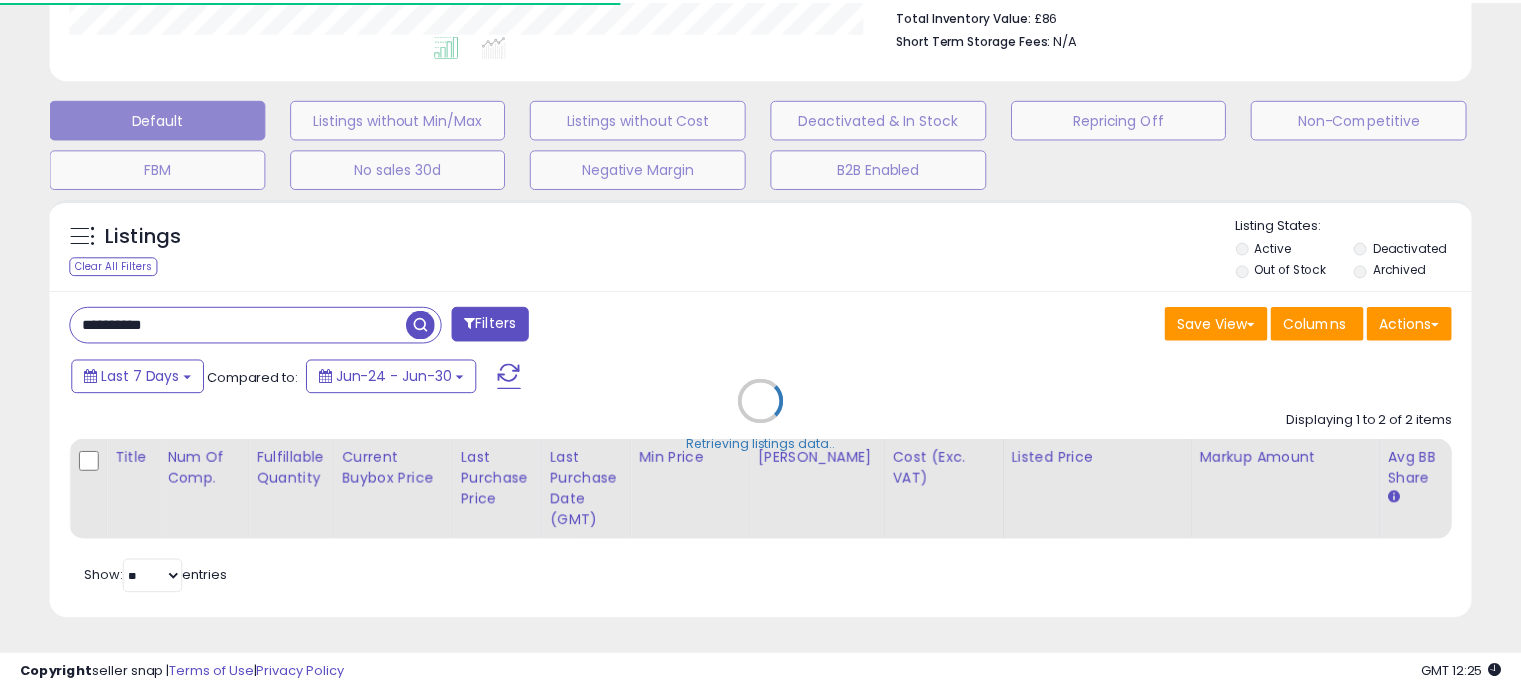 scroll, scrollTop: 409, scrollLeft: 822, axis: both 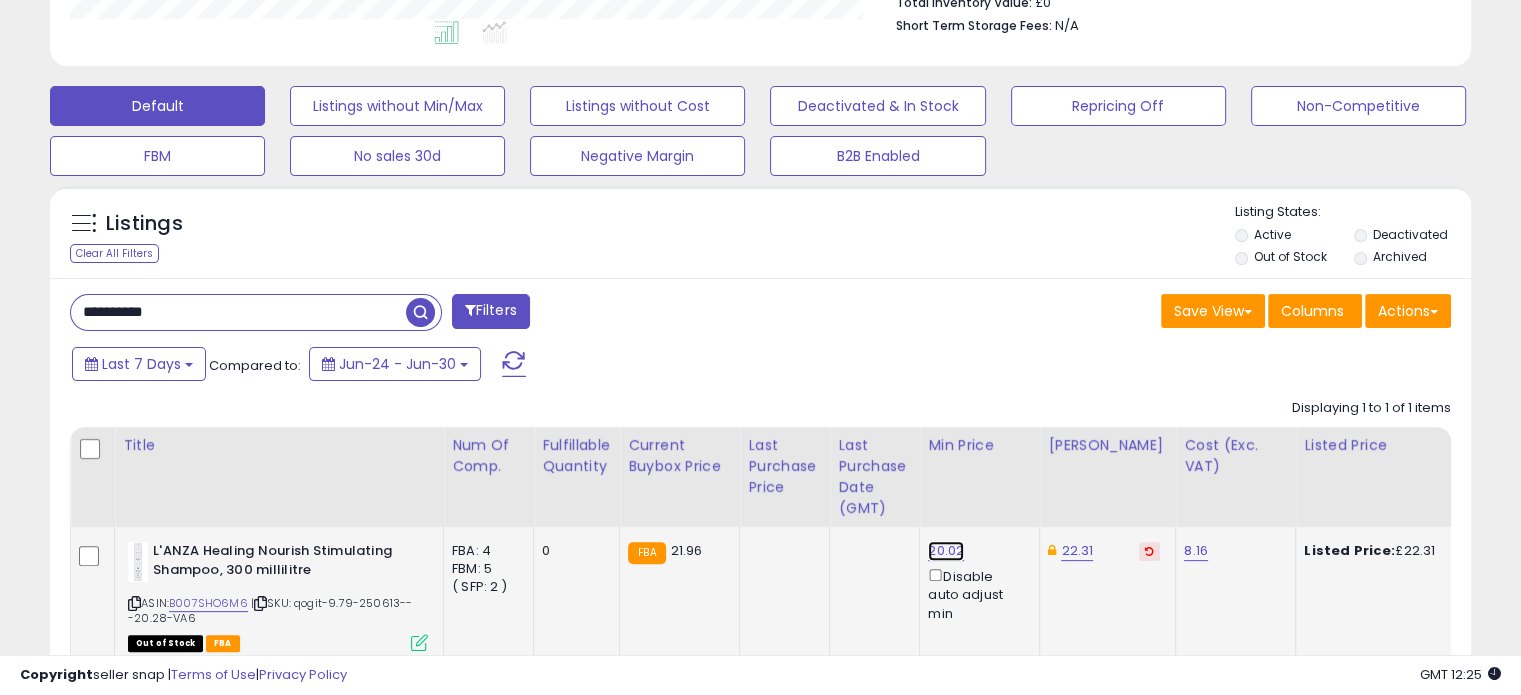 click on "20.02" at bounding box center [946, 551] 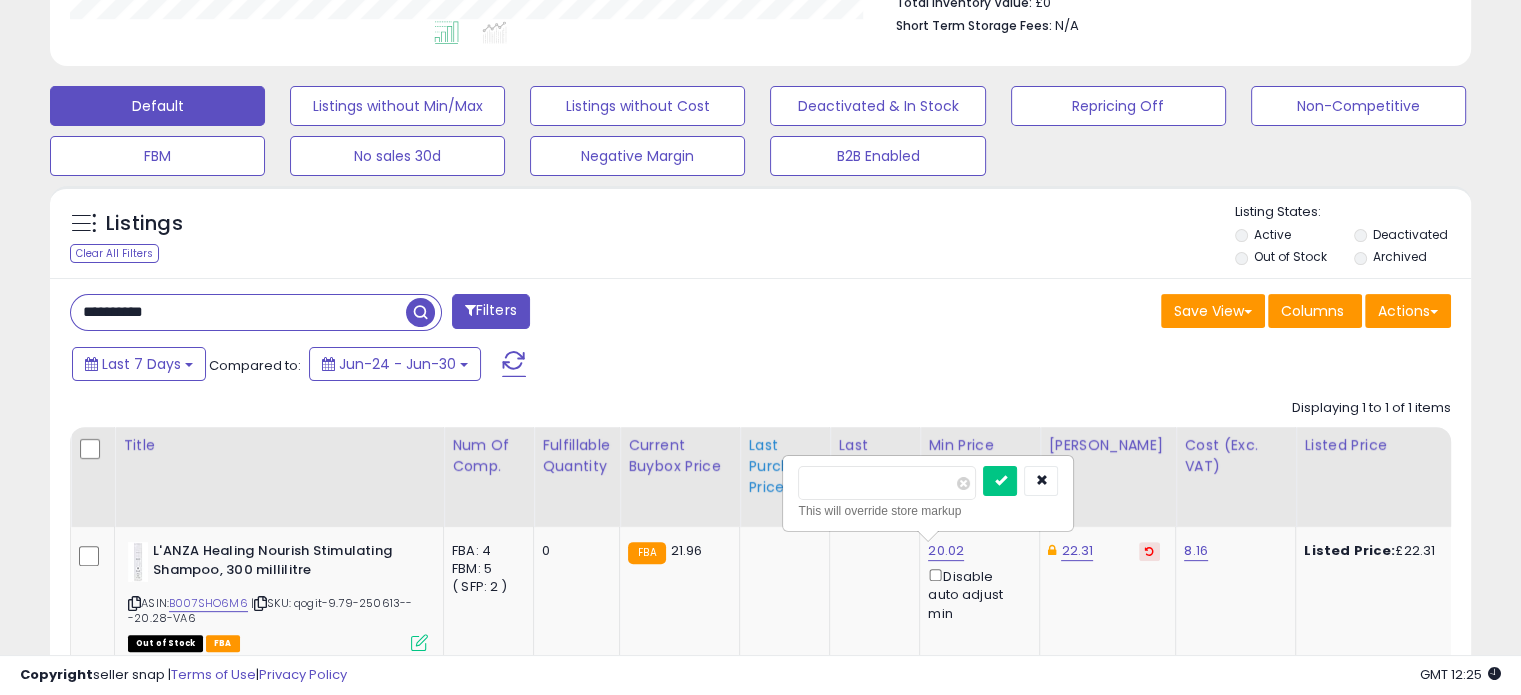 drag, startPoint x: 863, startPoint y: 487, endPoint x: 765, endPoint y: 487, distance: 98 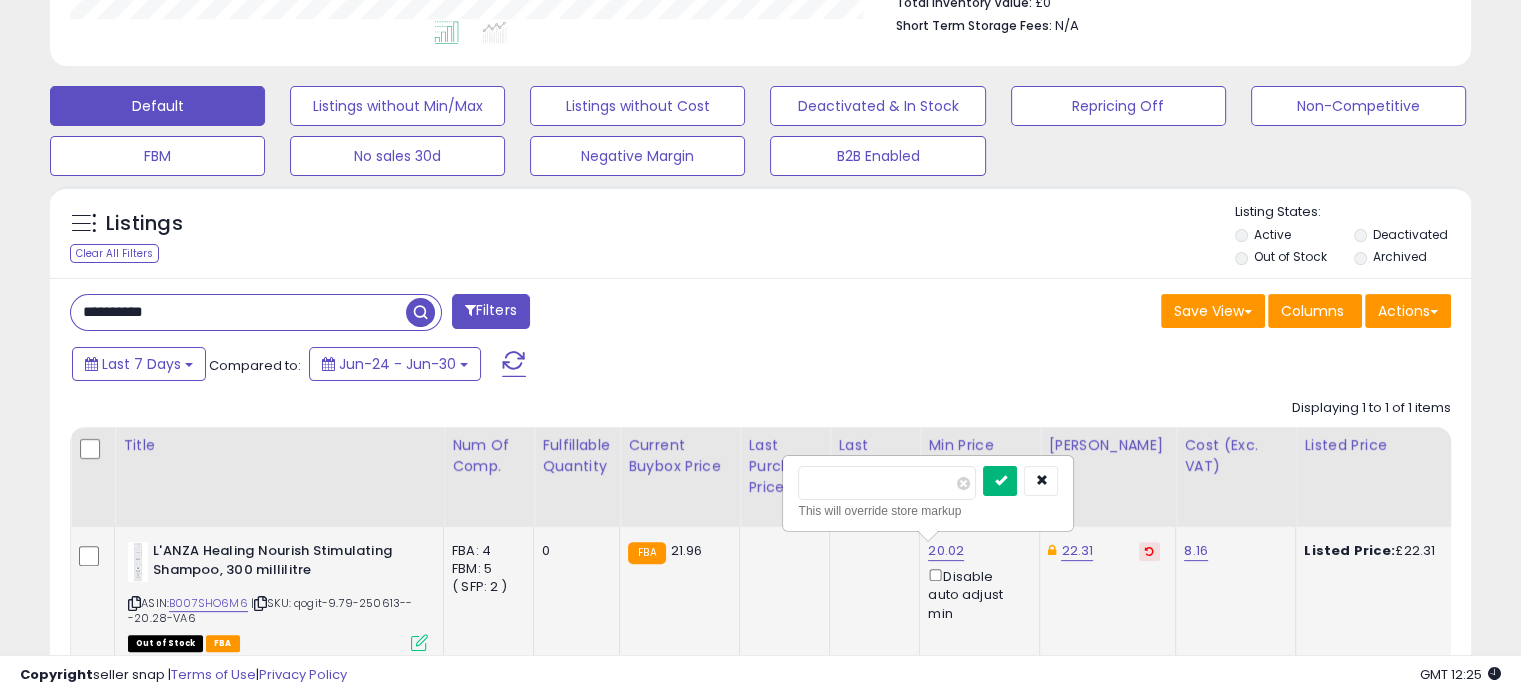 type on "*****" 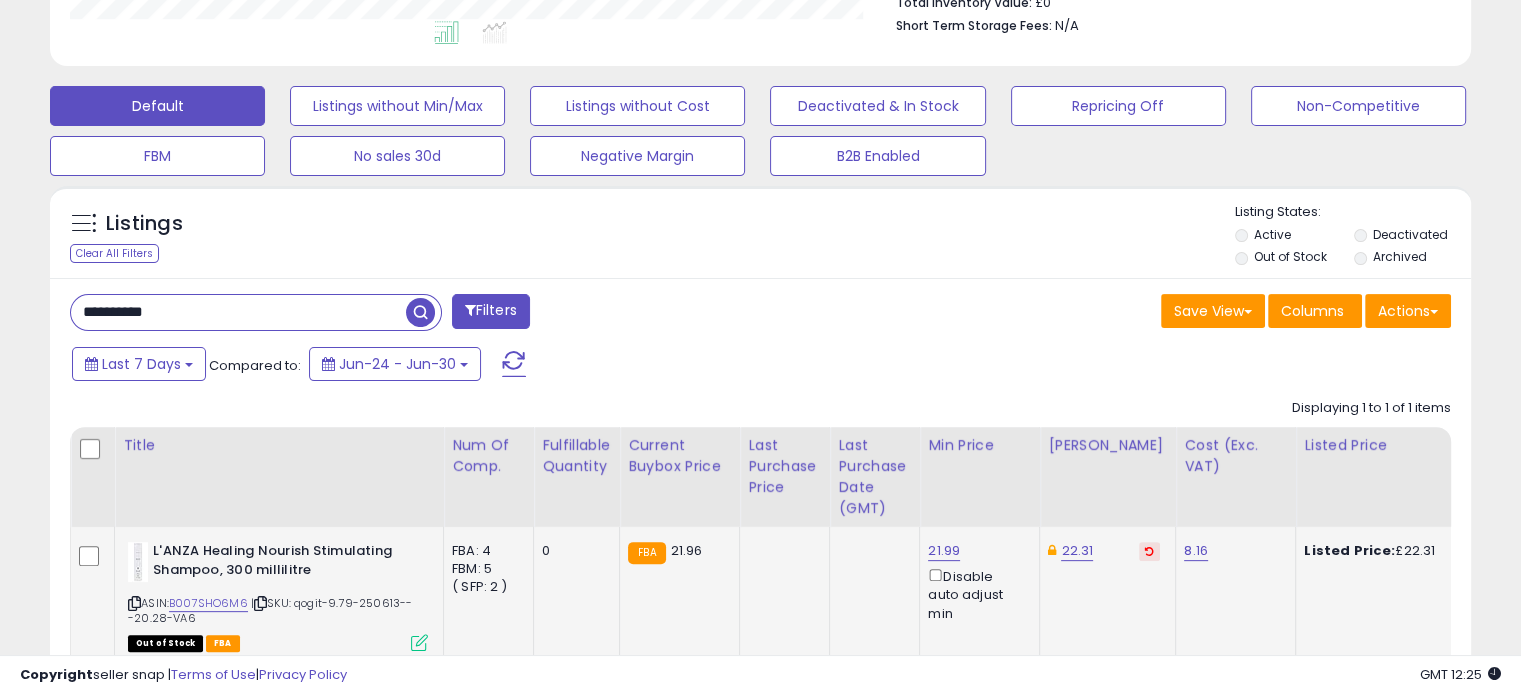 click at bounding box center [1149, 551] 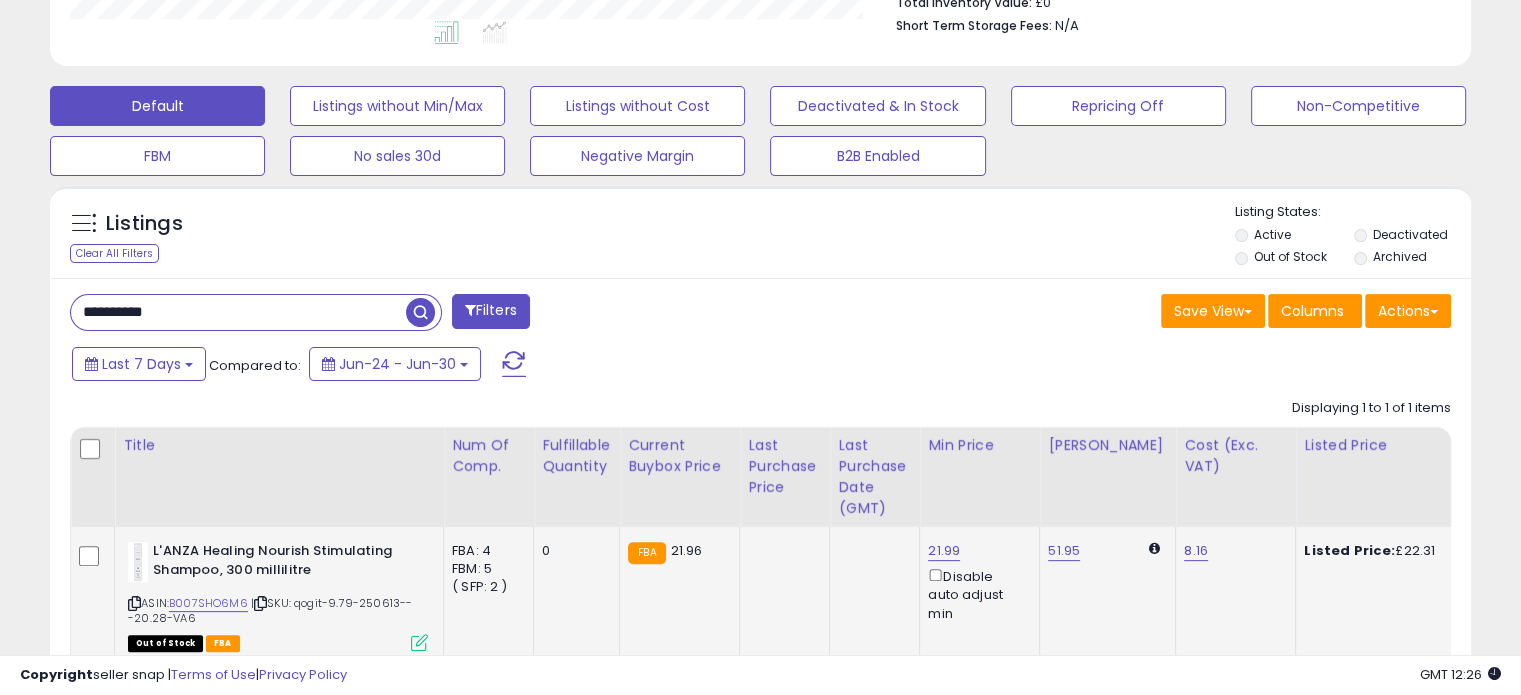 click on "**********" at bounding box center [238, 312] 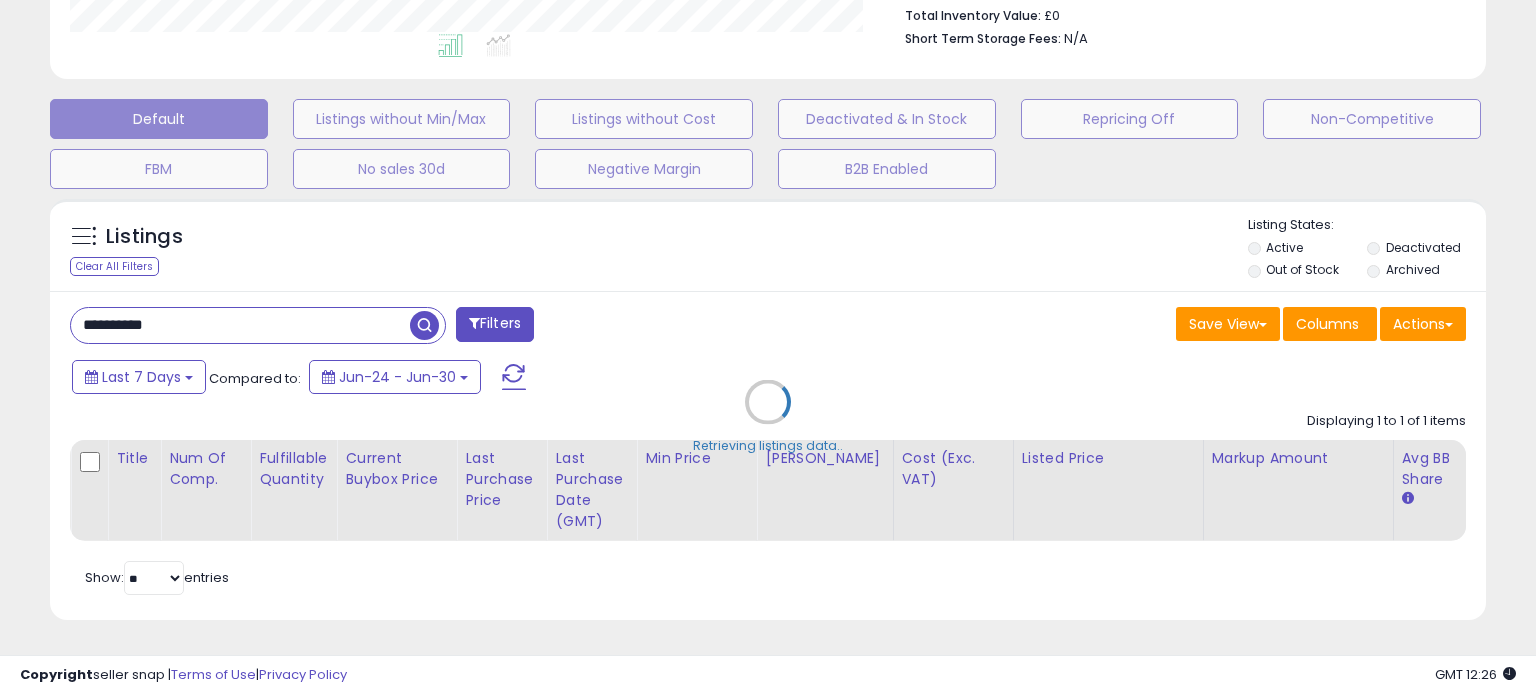 scroll, scrollTop: 999589, scrollLeft: 999168, axis: both 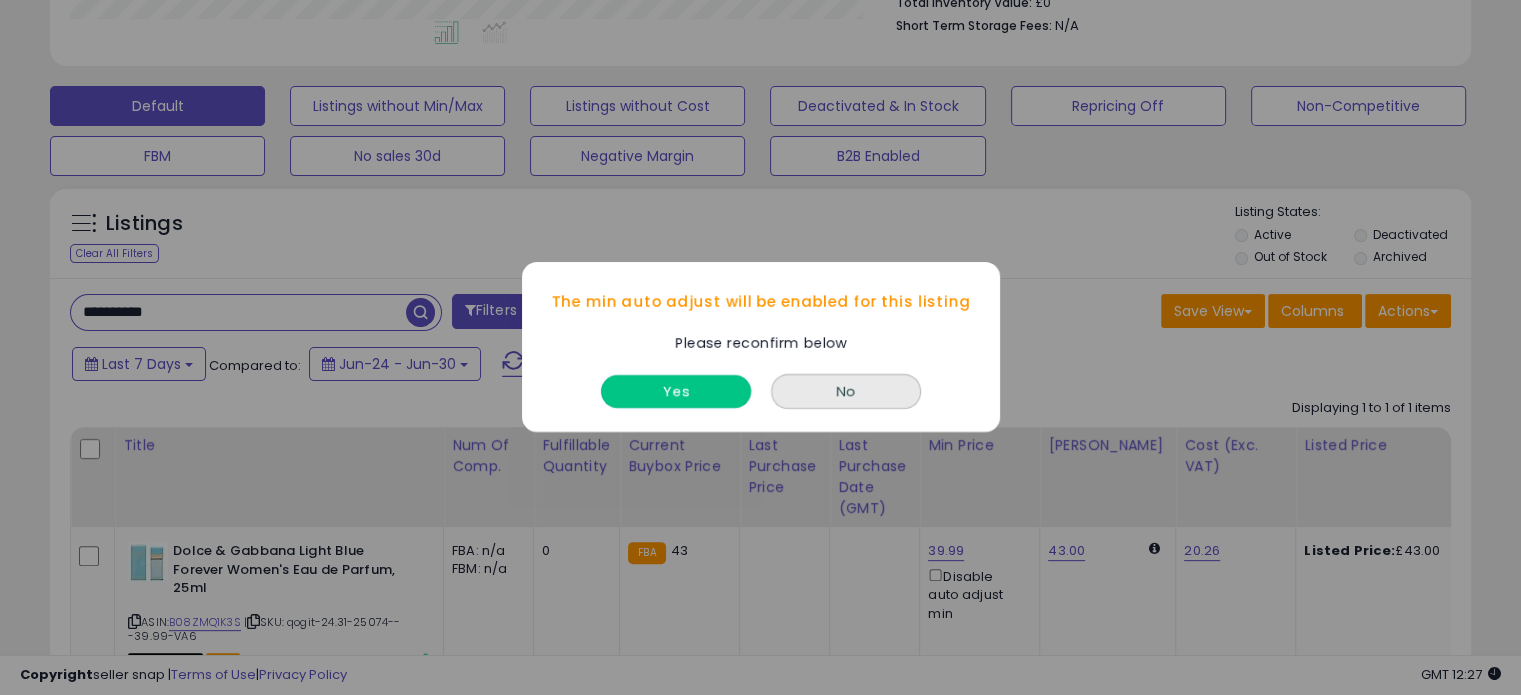 click on "Yes" at bounding box center [676, 392] 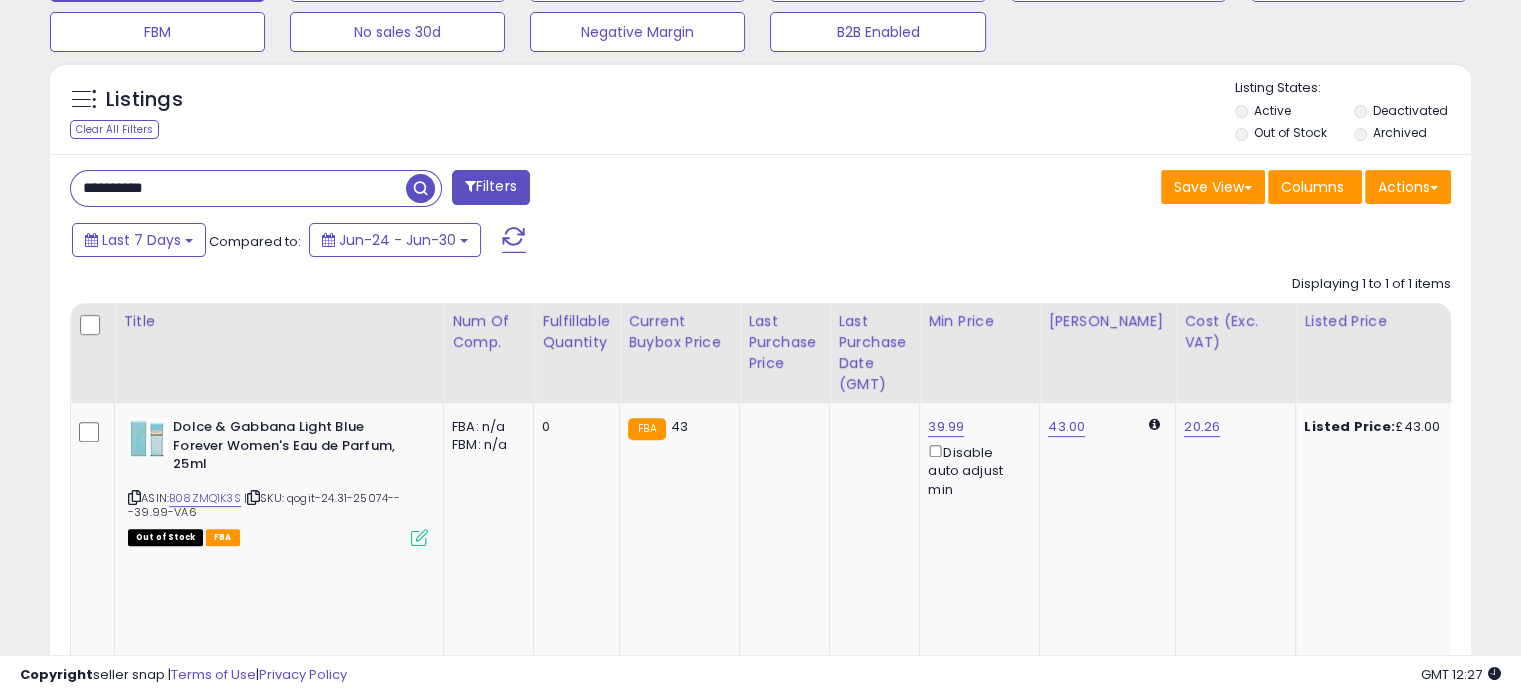 scroll, scrollTop: 680, scrollLeft: 0, axis: vertical 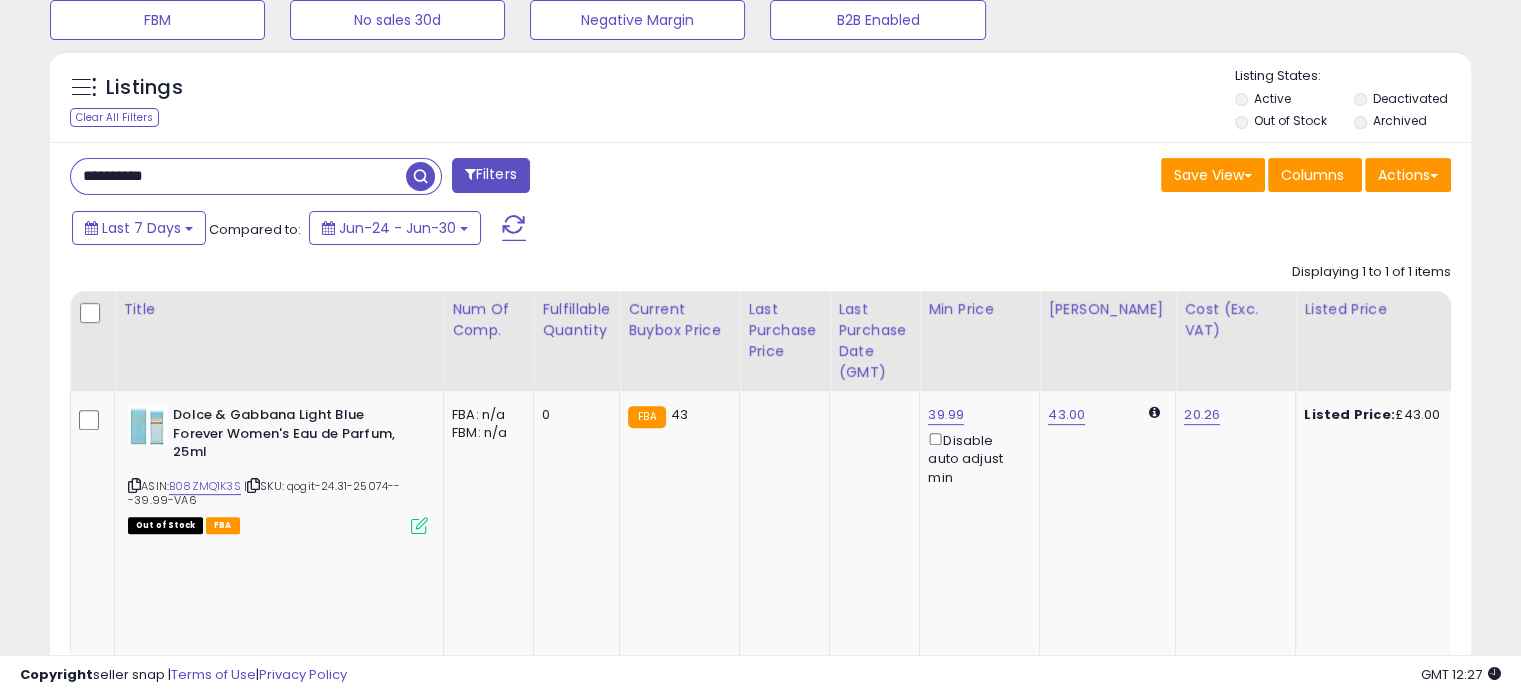 click on "**********" at bounding box center (238, 176) 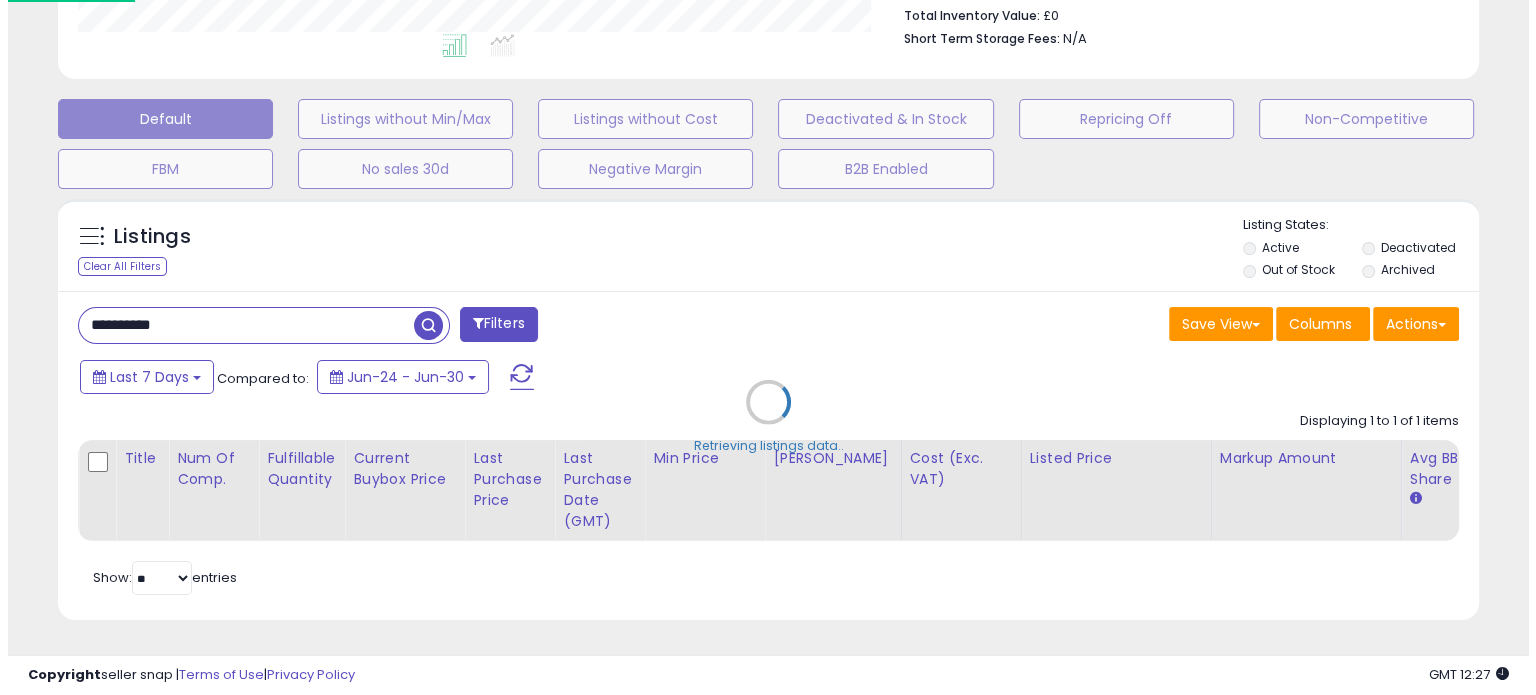 scroll, scrollTop: 544, scrollLeft: 0, axis: vertical 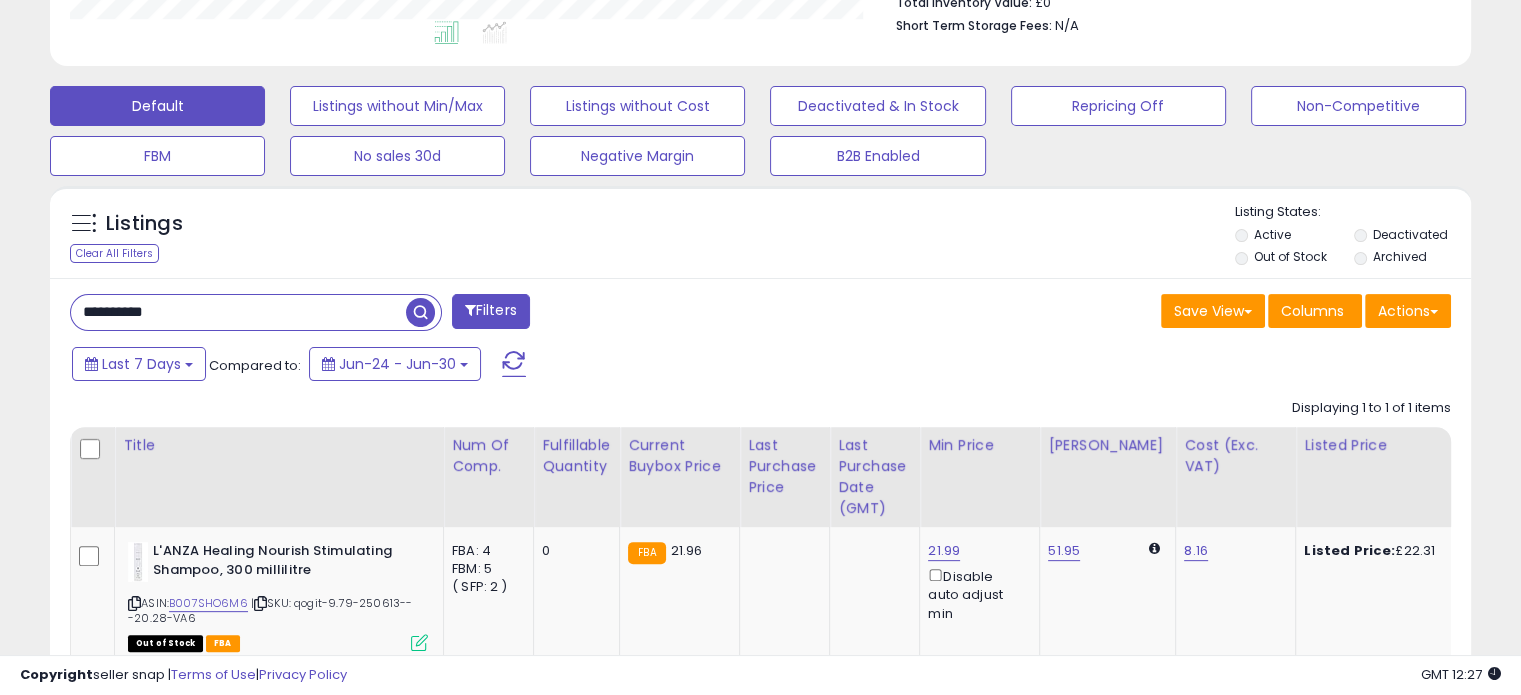 click on "**********" at bounding box center (238, 312) 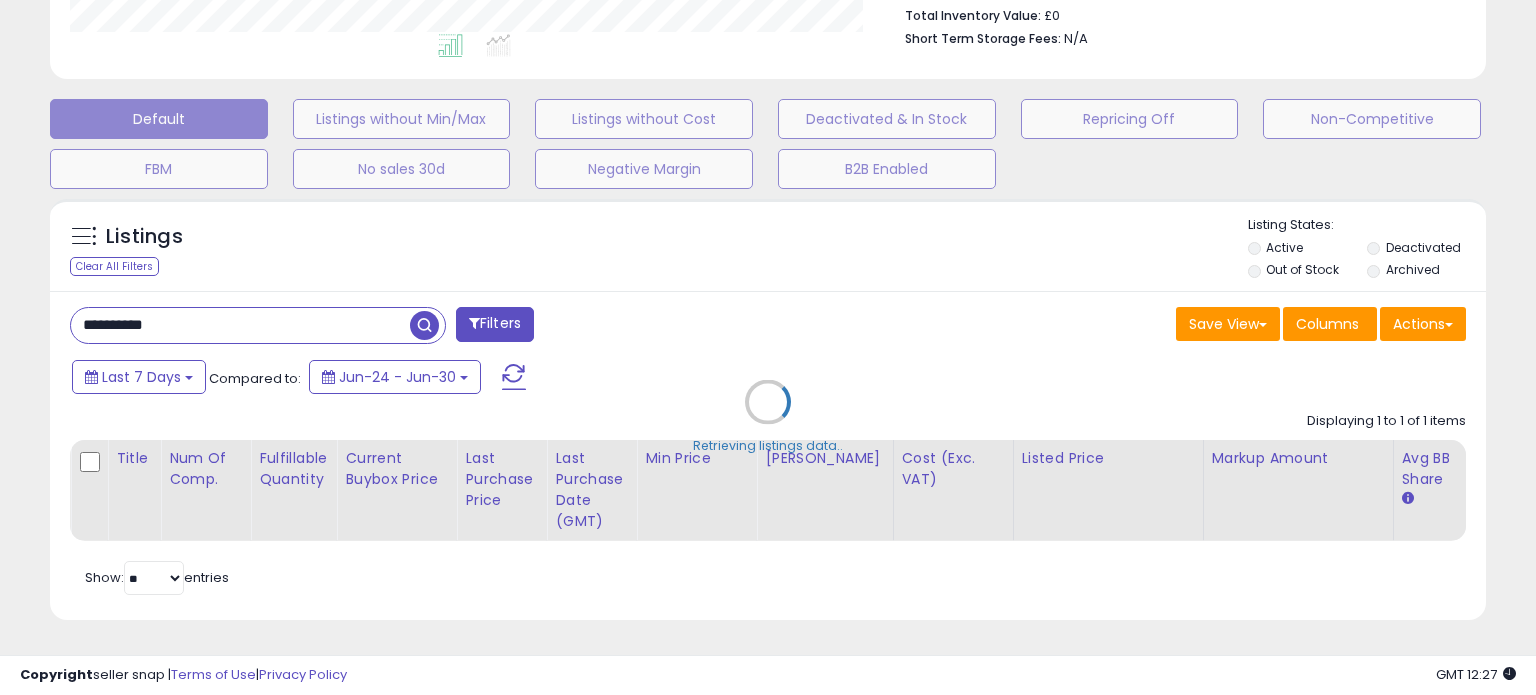 scroll, scrollTop: 999589, scrollLeft: 999168, axis: both 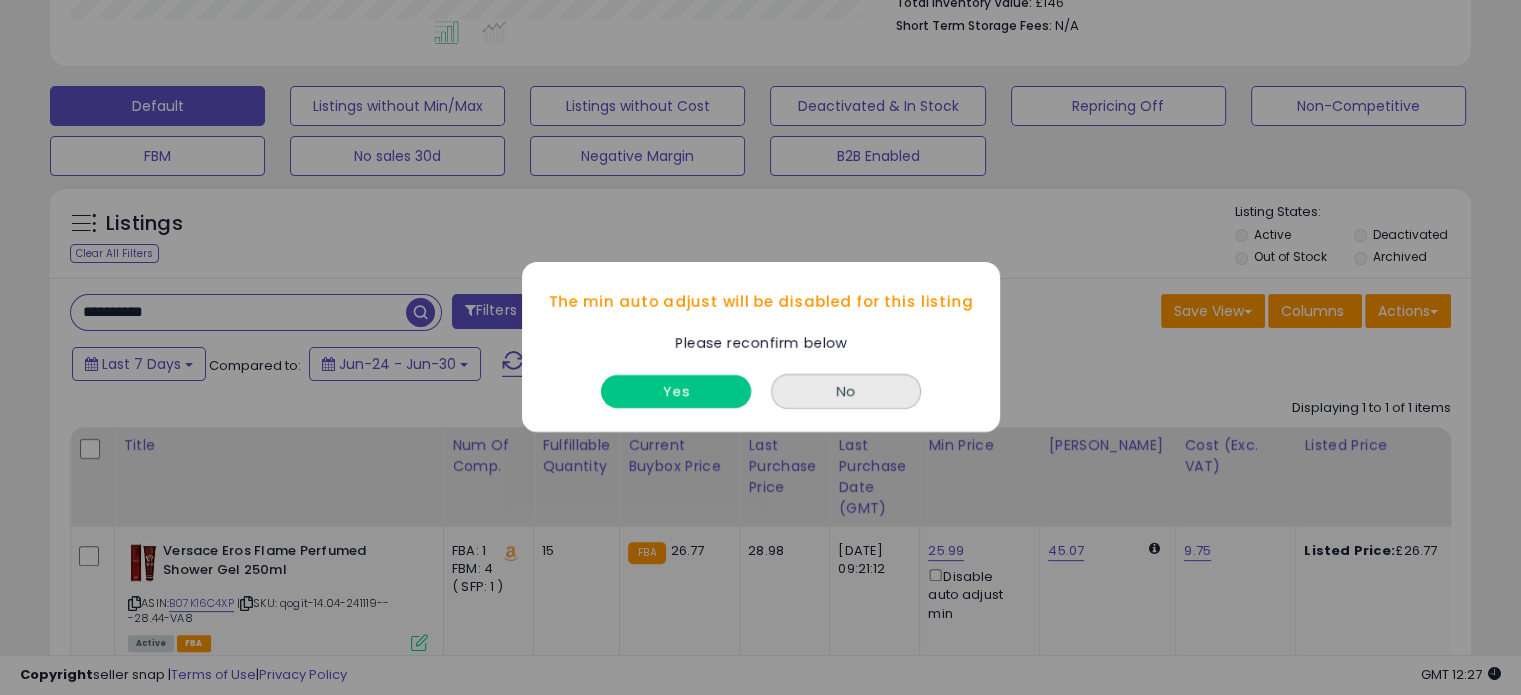 click on "Yes" at bounding box center (676, 392) 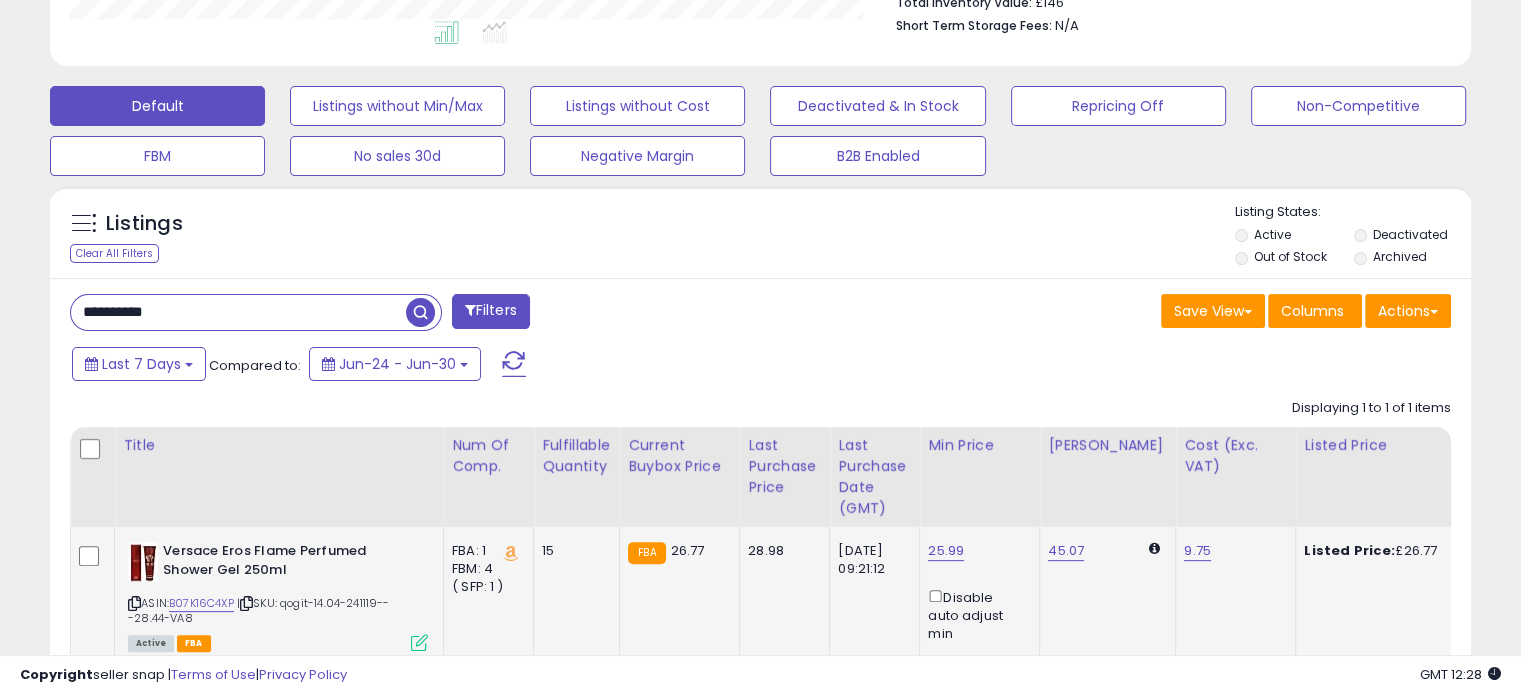 click on "[DATE] 09:21:12" 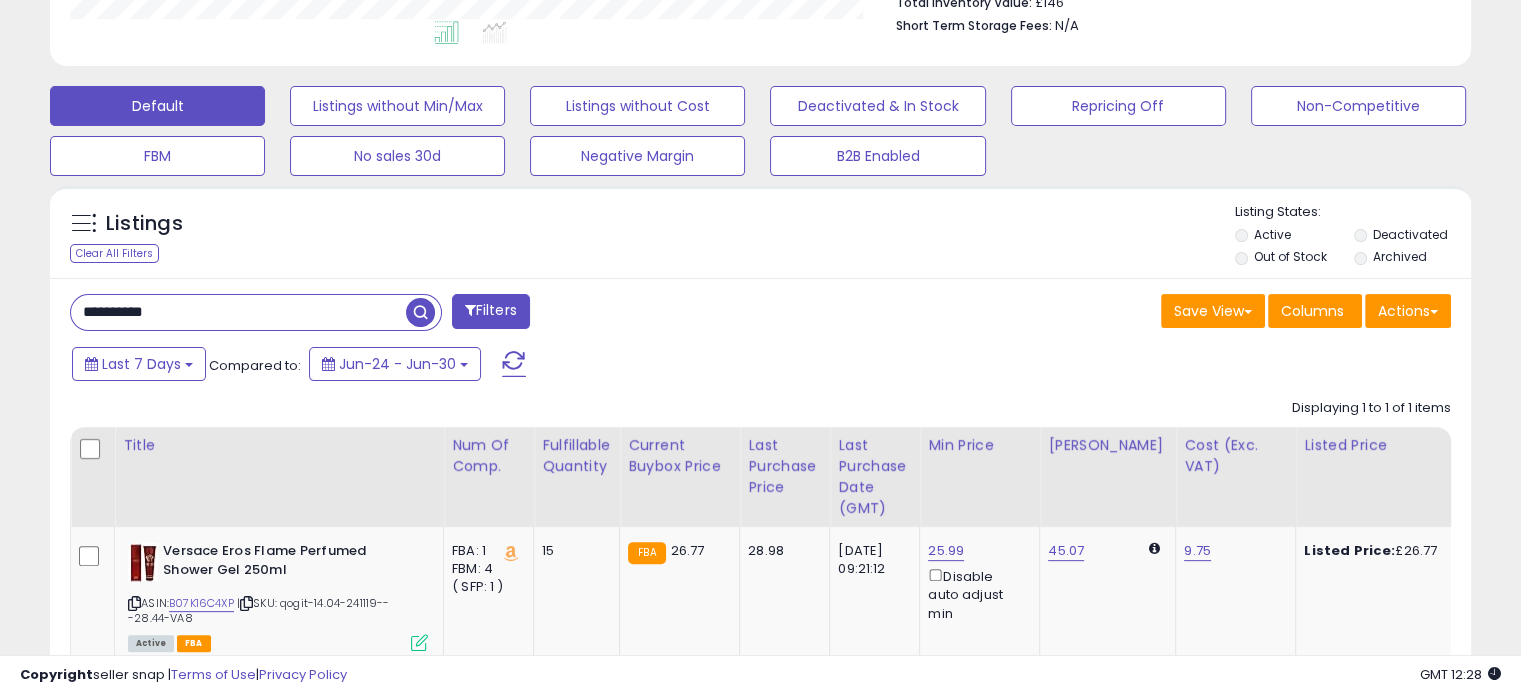 click on "**********" at bounding box center (238, 312) 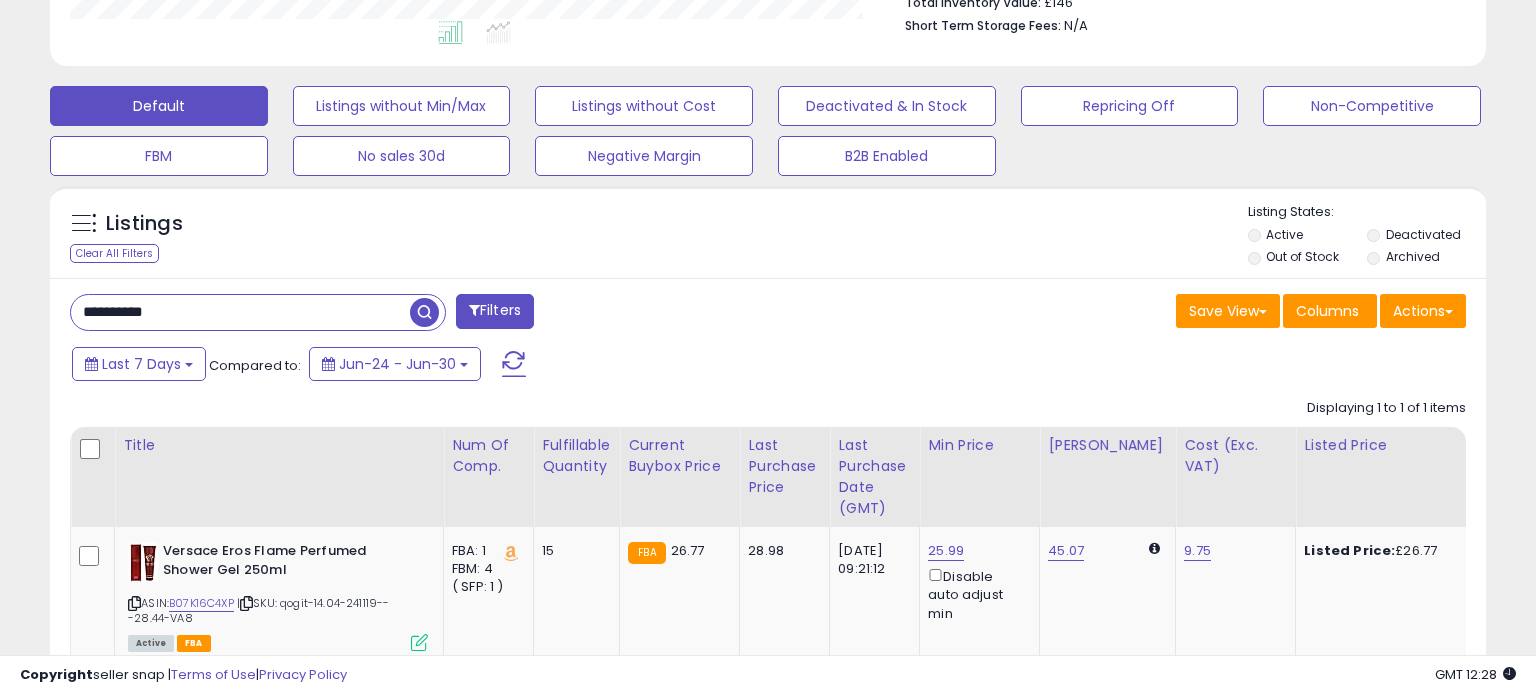 scroll, scrollTop: 999589, scrollLeft: 999168, axis: both 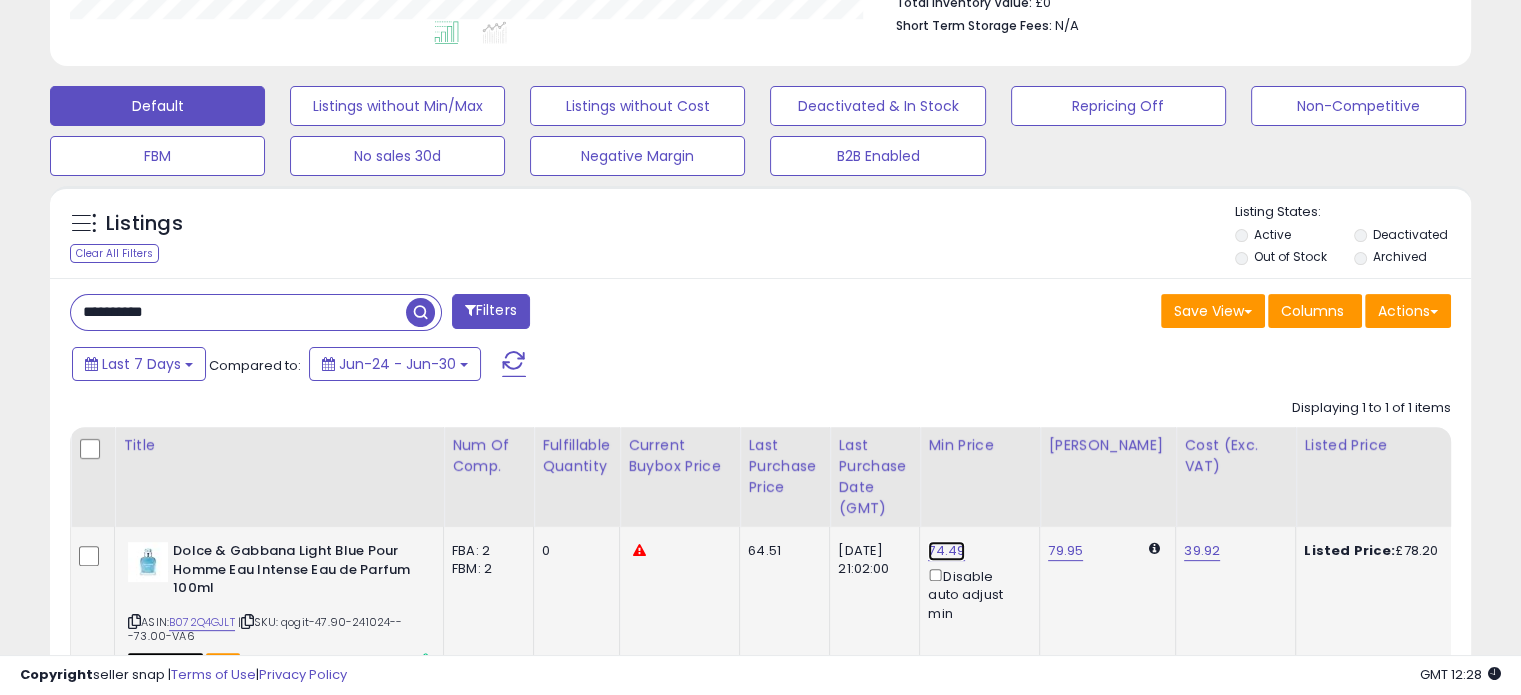 click on "74.49" at bounding box center [946, 551] 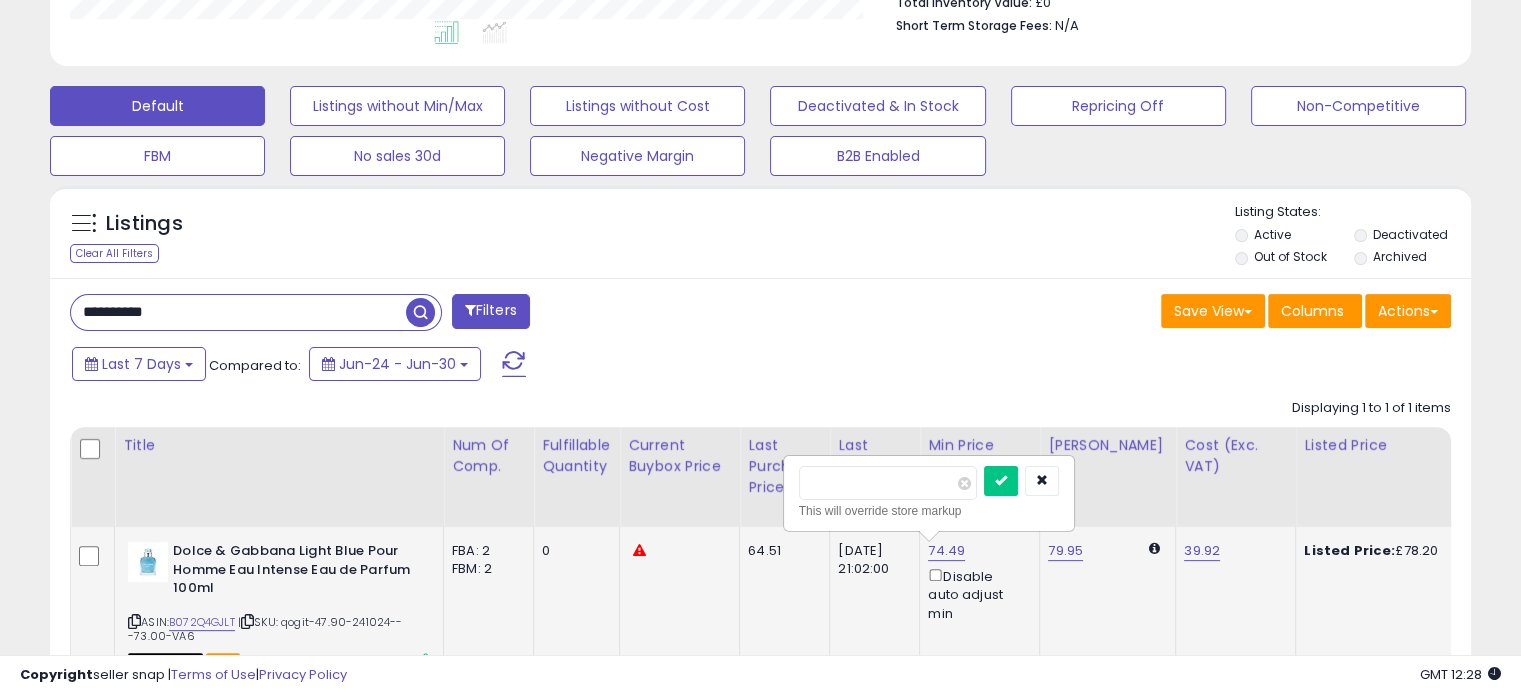 drag, startPoint x: 849, startPoint y: 491, endPoint x: 835, endPoint y: 490, distance: 14.035668 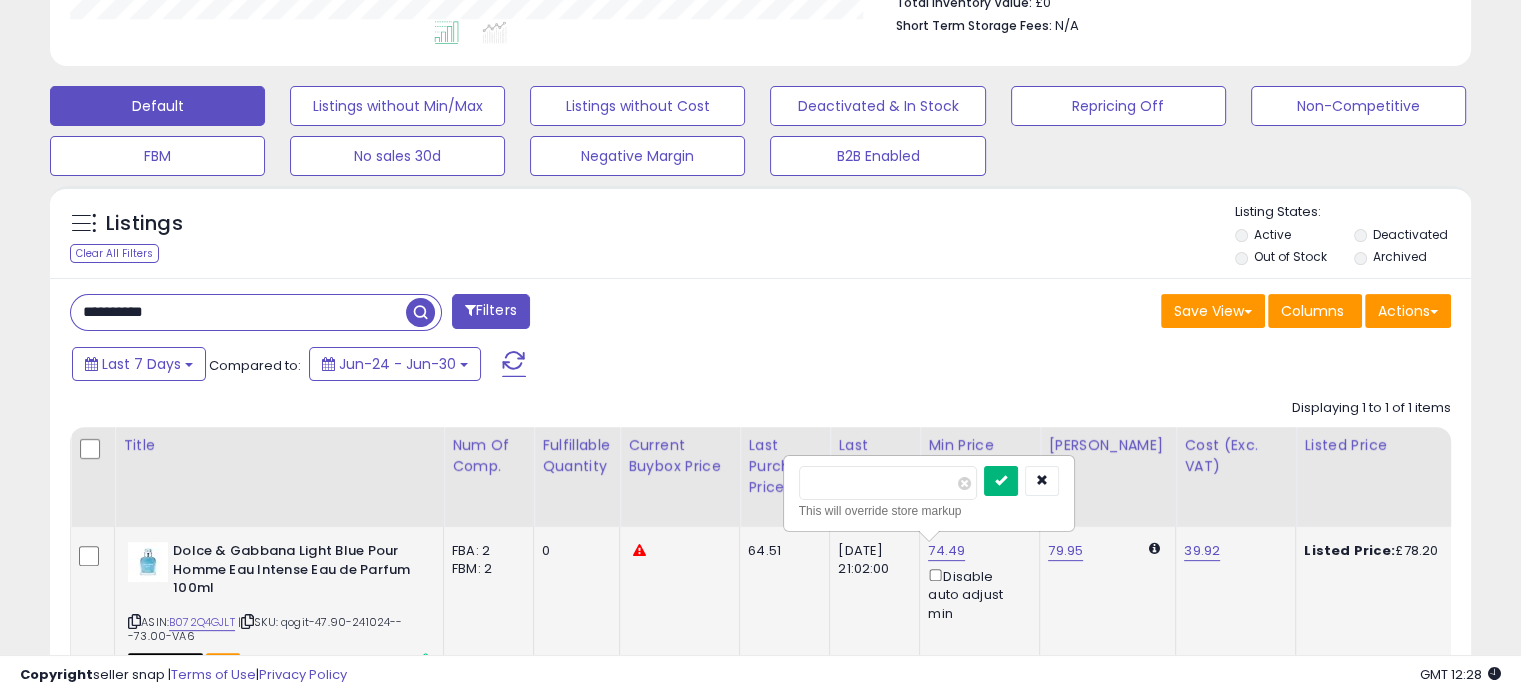 click at bounding box center [1001, 481] 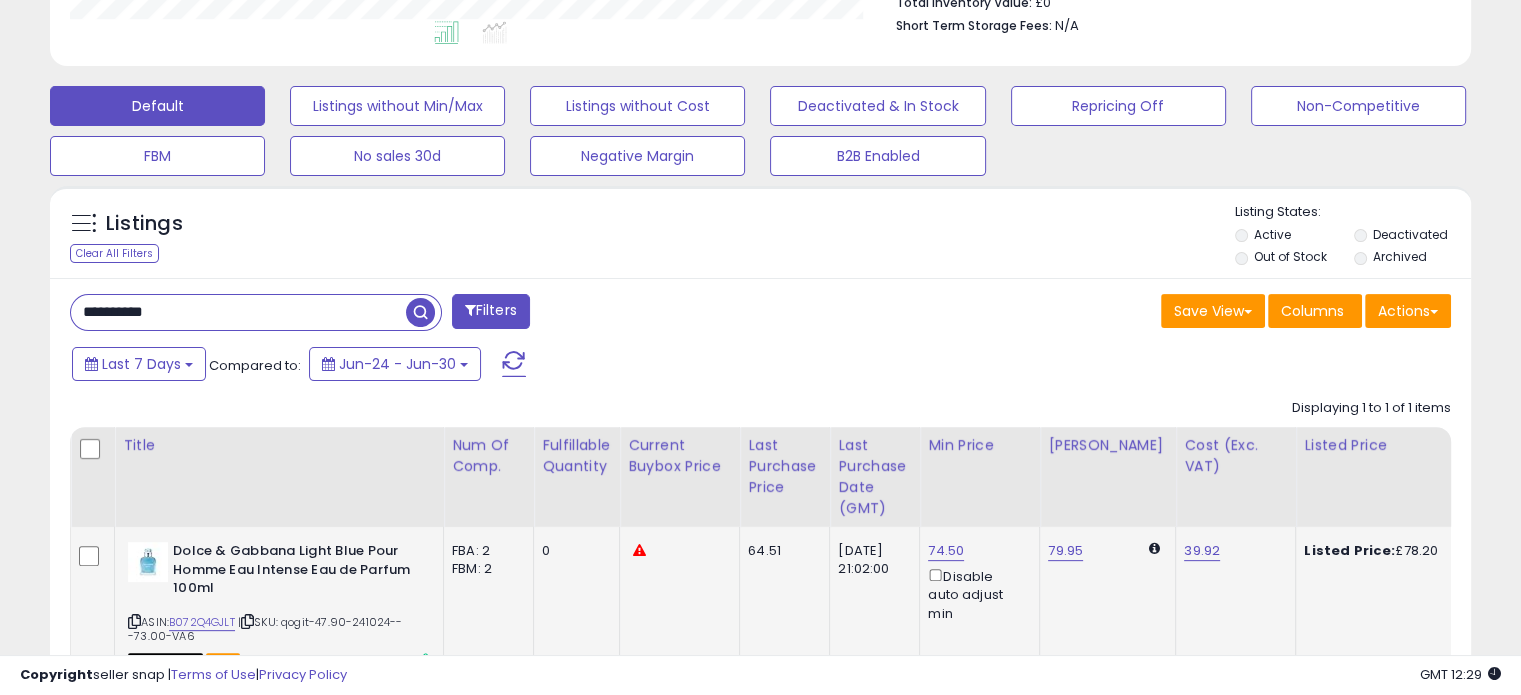 click on "**********" at bounding box center (238, 312) 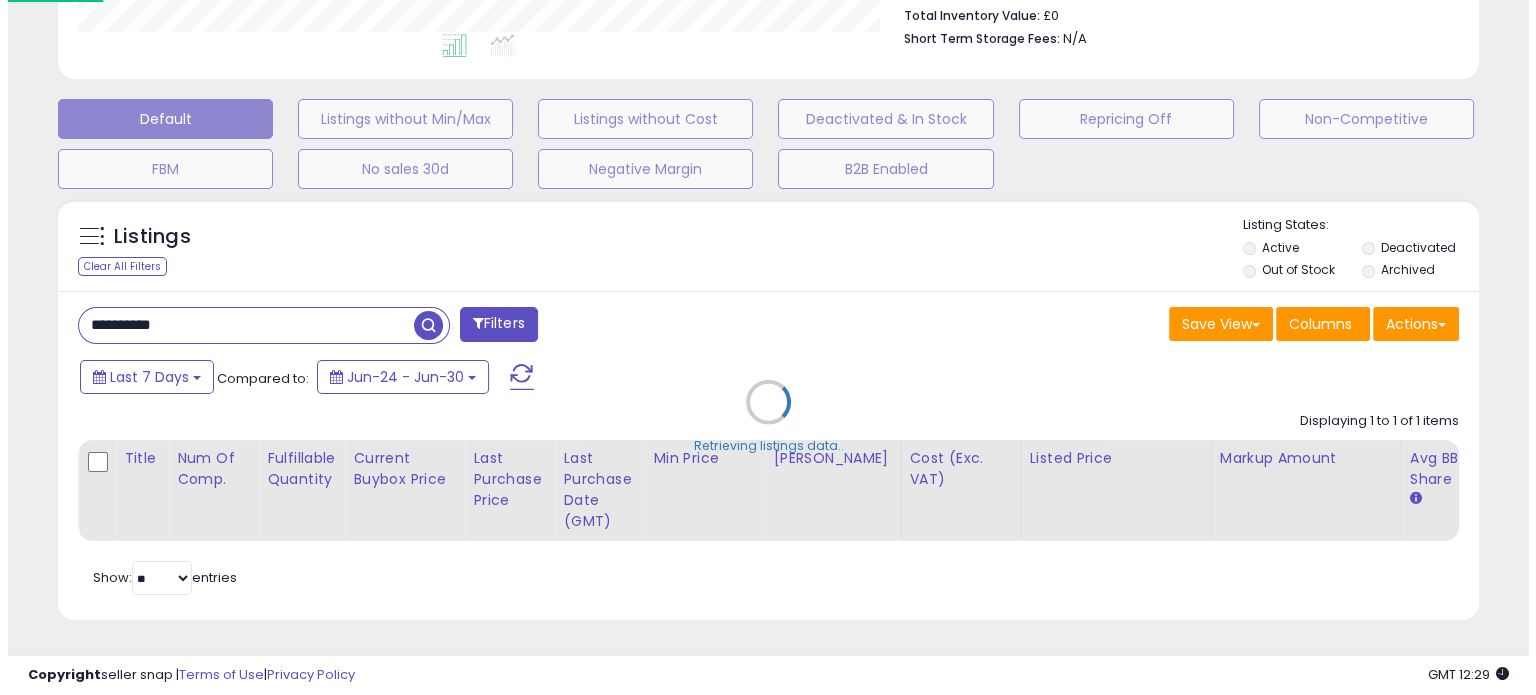 scroll, scrollTop: 999589, scrollLeft: 999168, axis: both 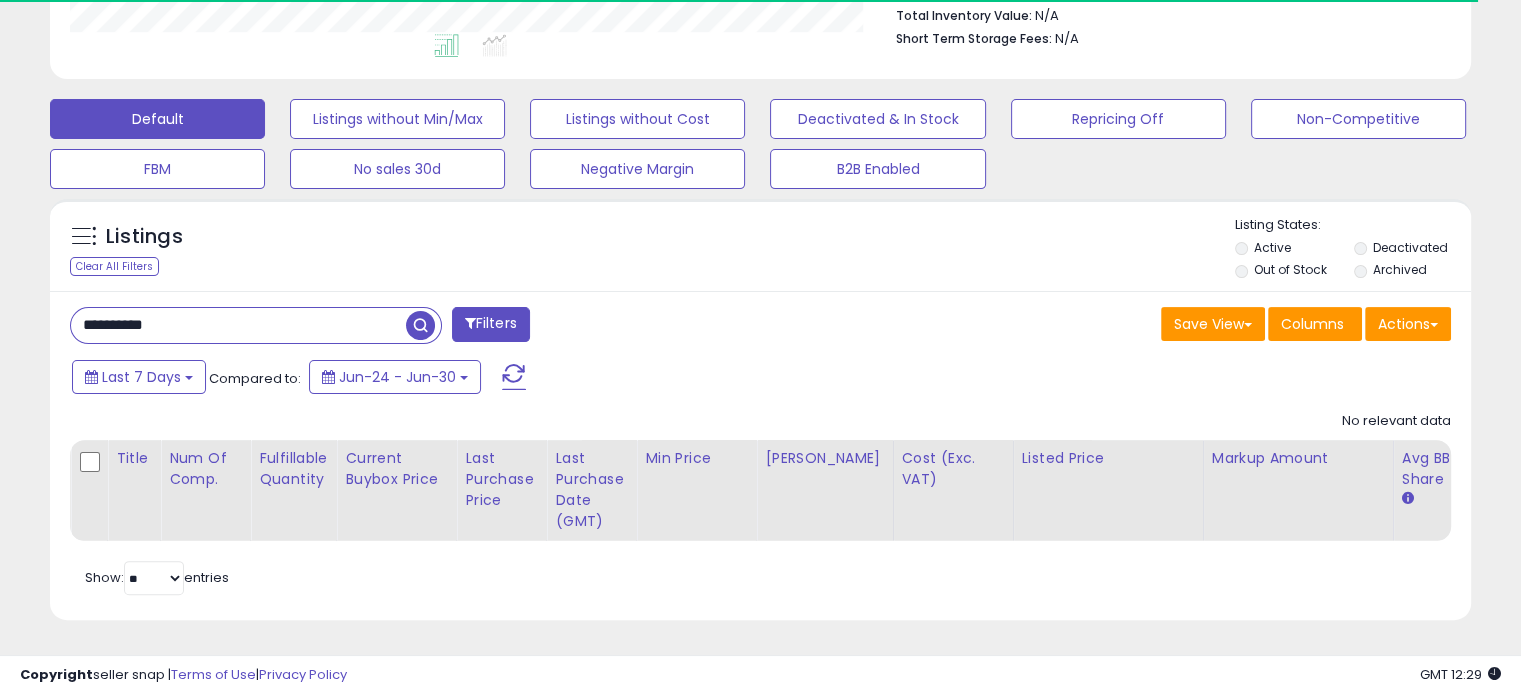 click on "**********" at bounding box center (238, 325) 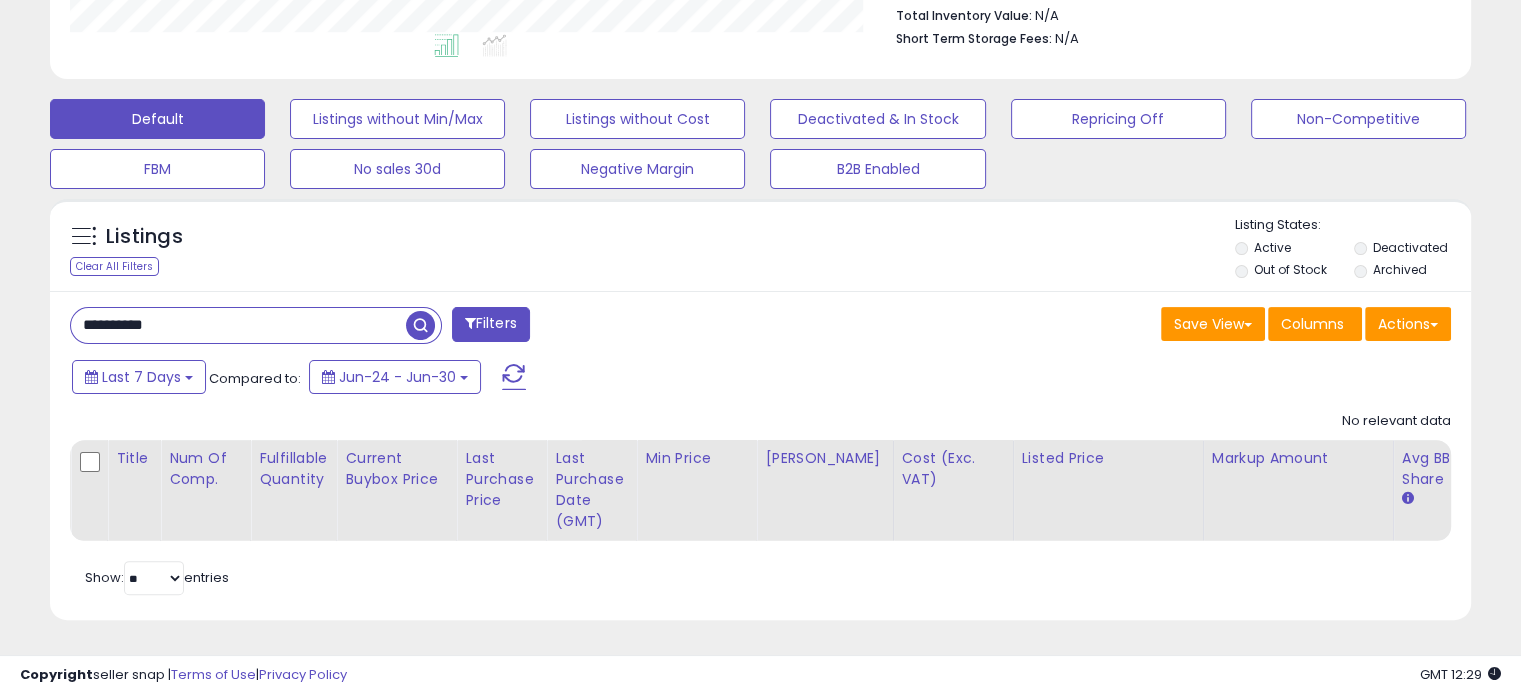 paste 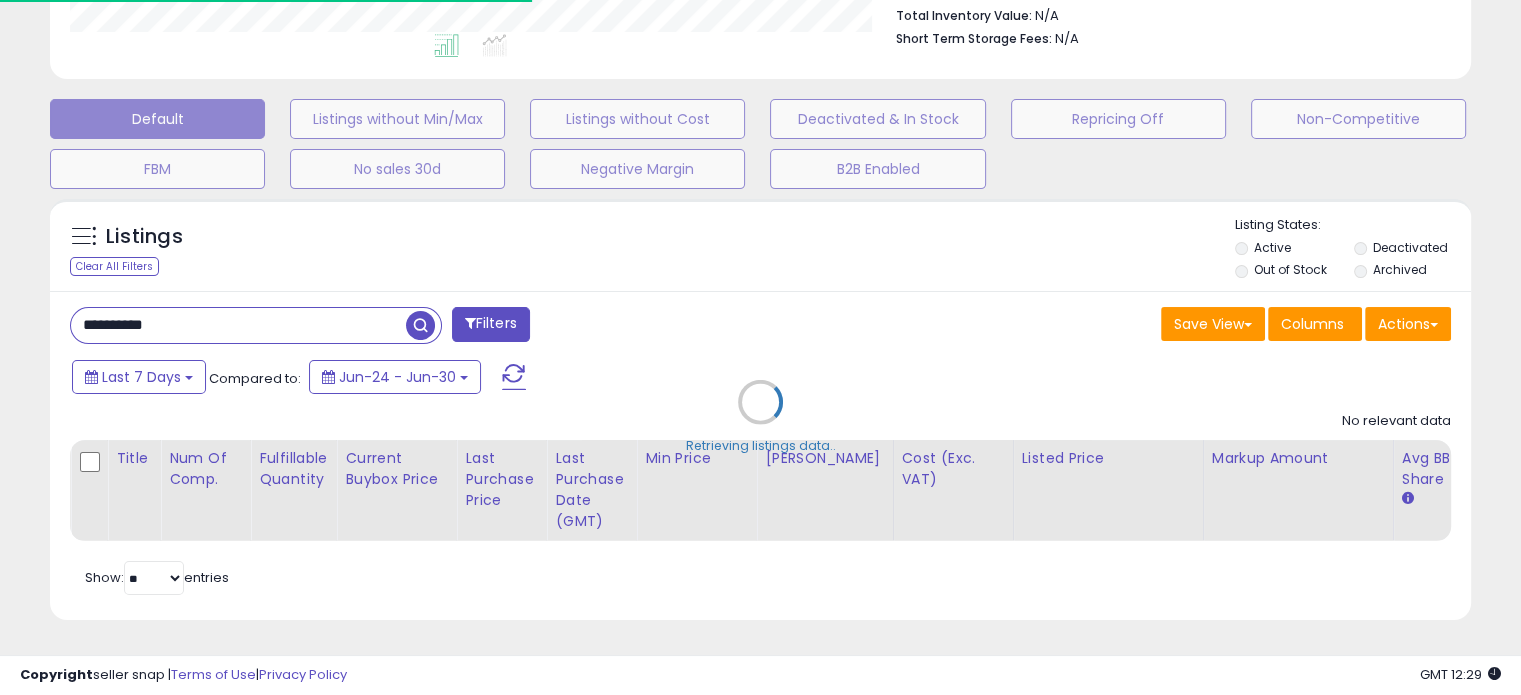 scroll, scrollTop: 409, scrollLeft: 822, axis: both 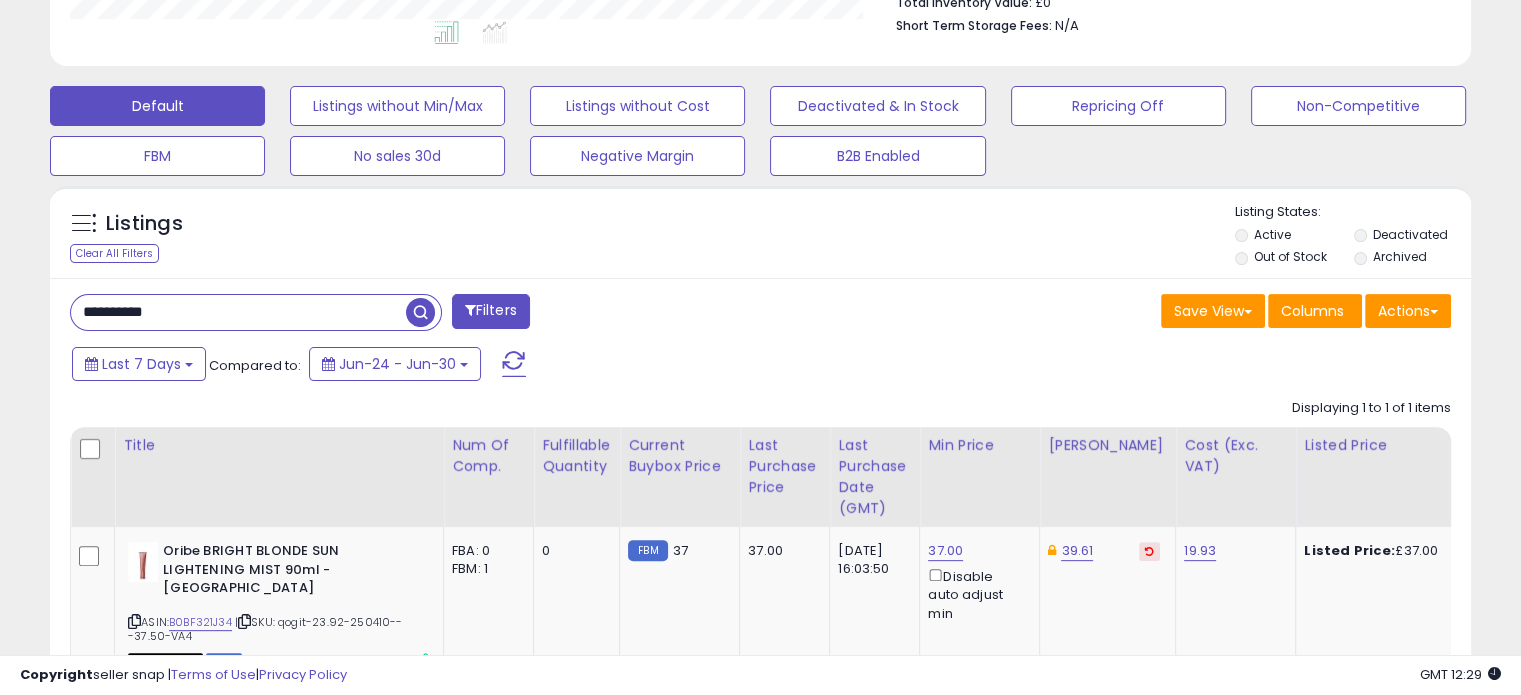 click on "**********" at bounding box center (238, 312) 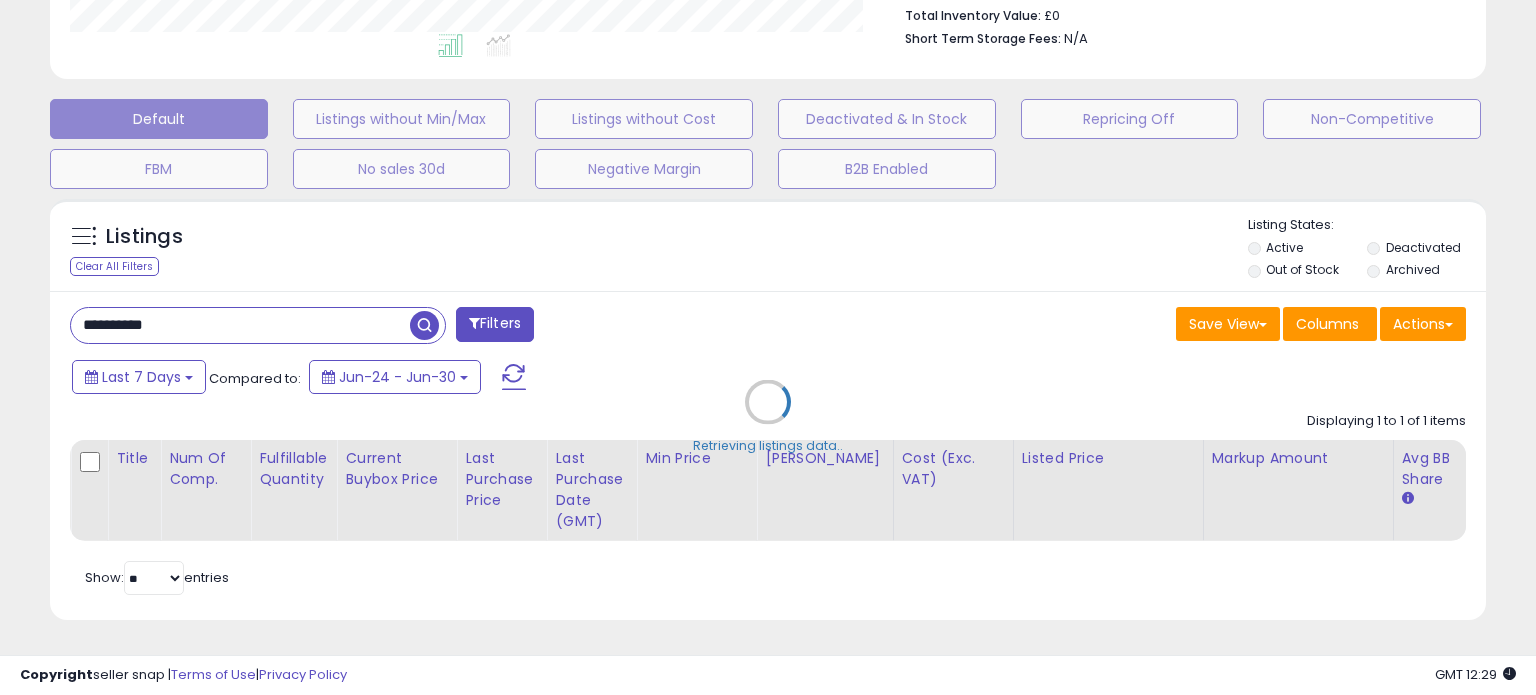 scroll, scrollTop: 999589, scrollLeft: 999168, axis: both 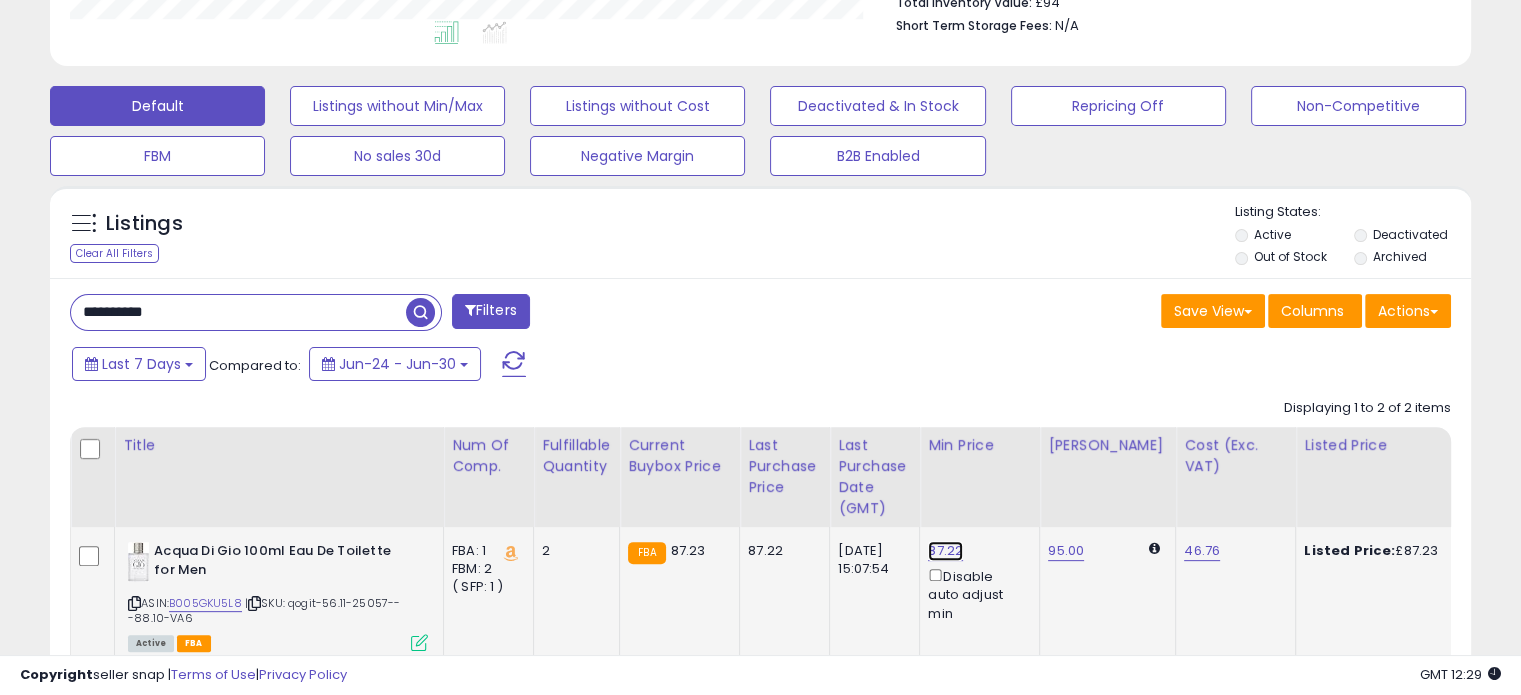 click on "87.22" at bounding box center [945, 551] 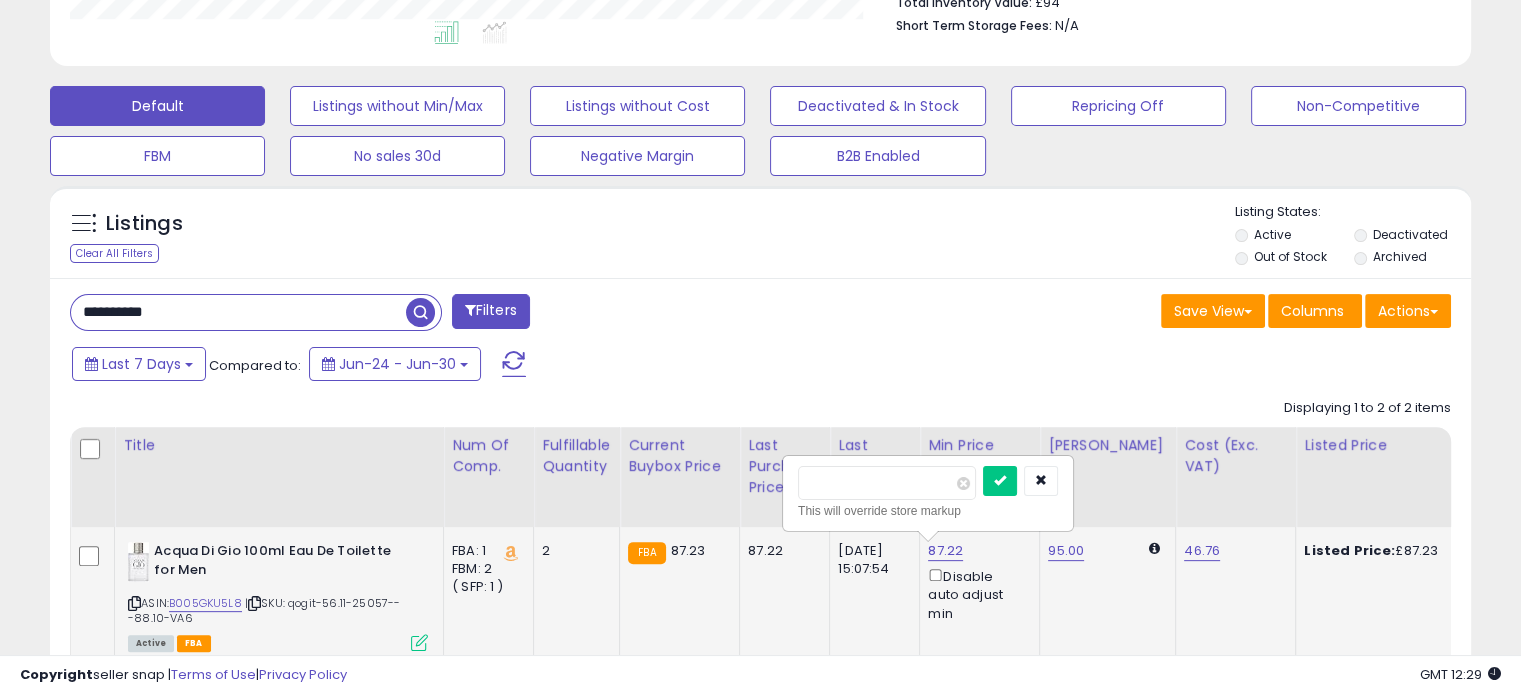 click on "*****" at bounding box center [887, 483] 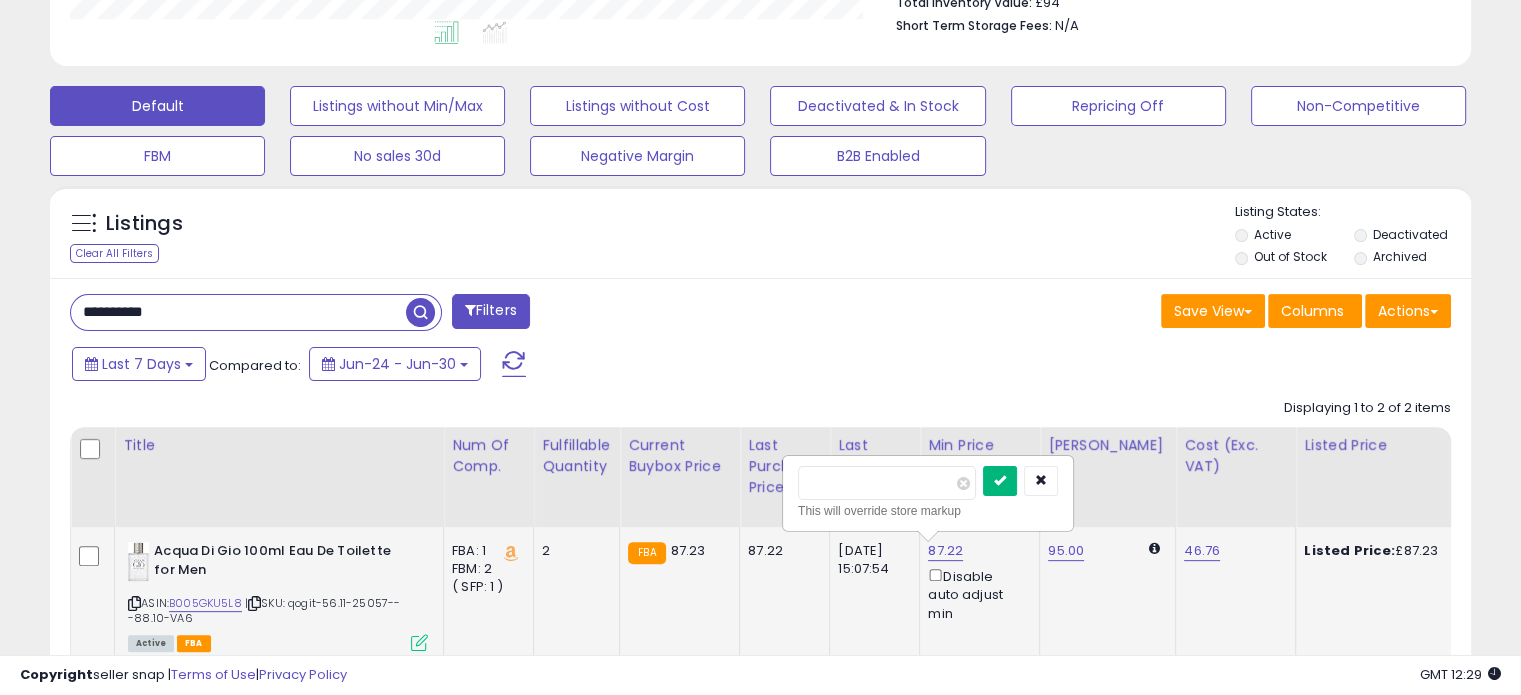 type on "*****" 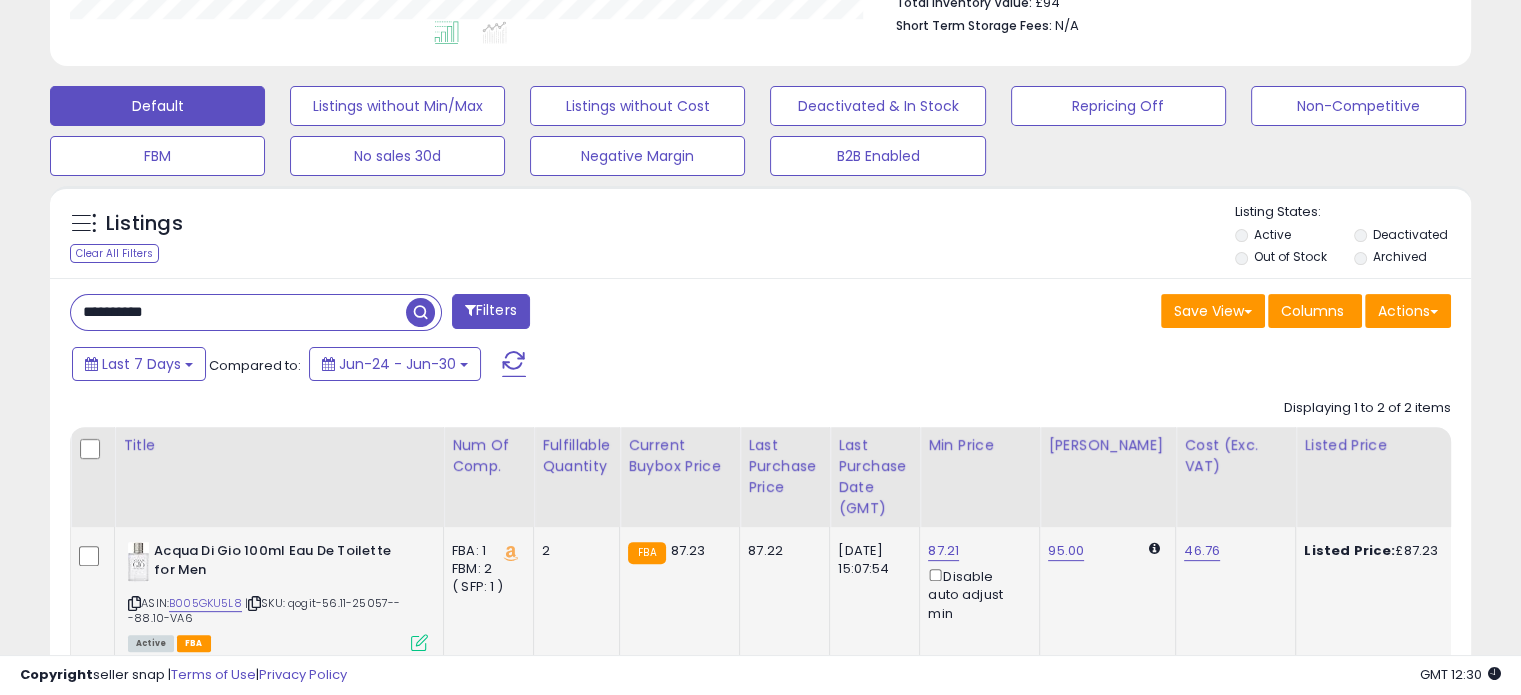 click on "**********" at bounding box center (238, 312) 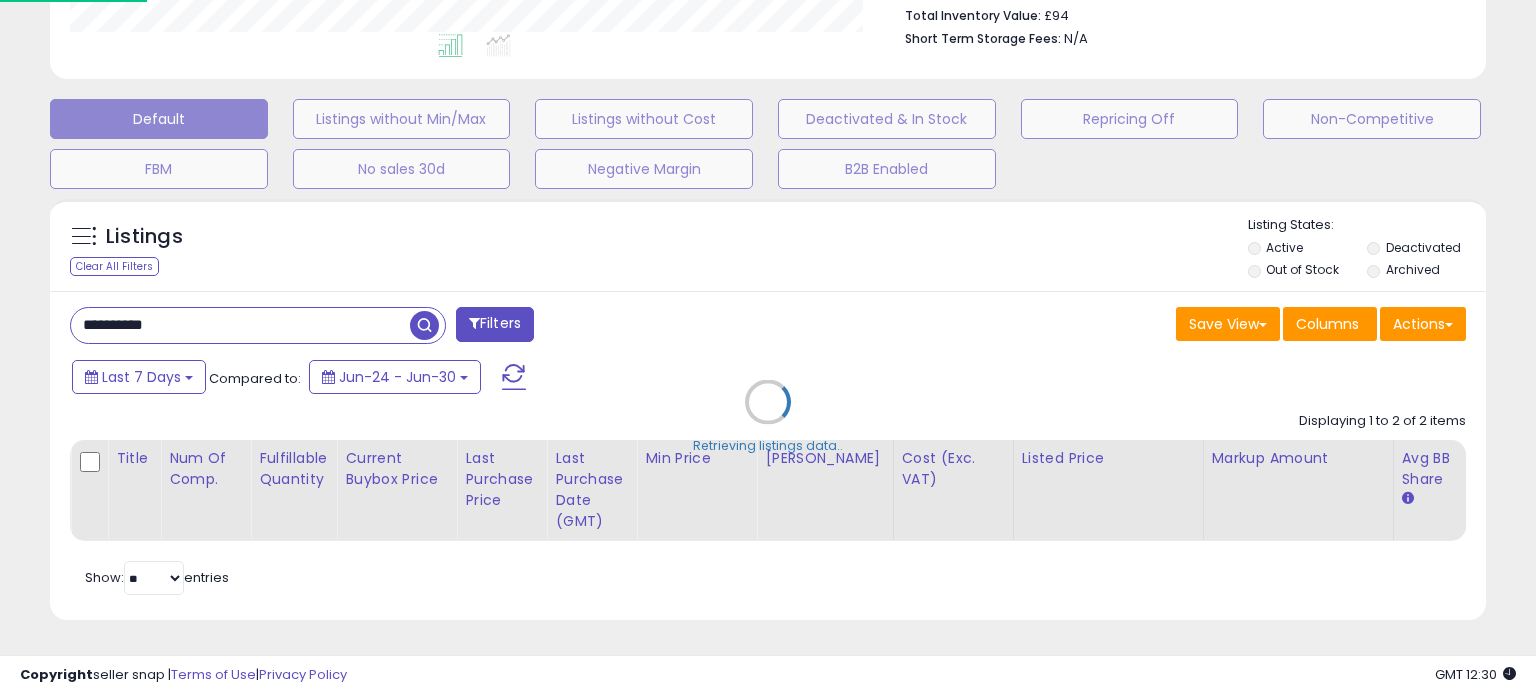 scroll, scrollTop: 999589, scrollLeft: 999168, axis: both 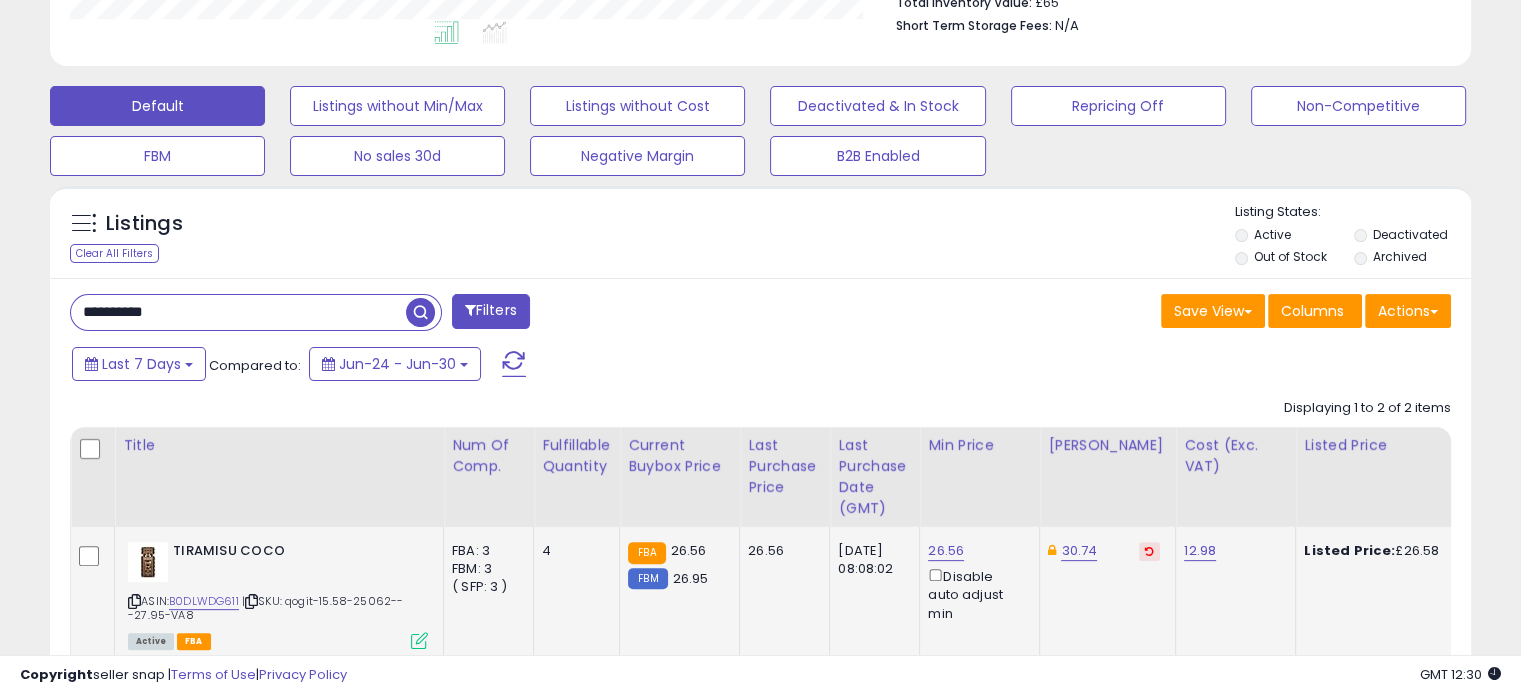 click at bounding box center [1149, 551] 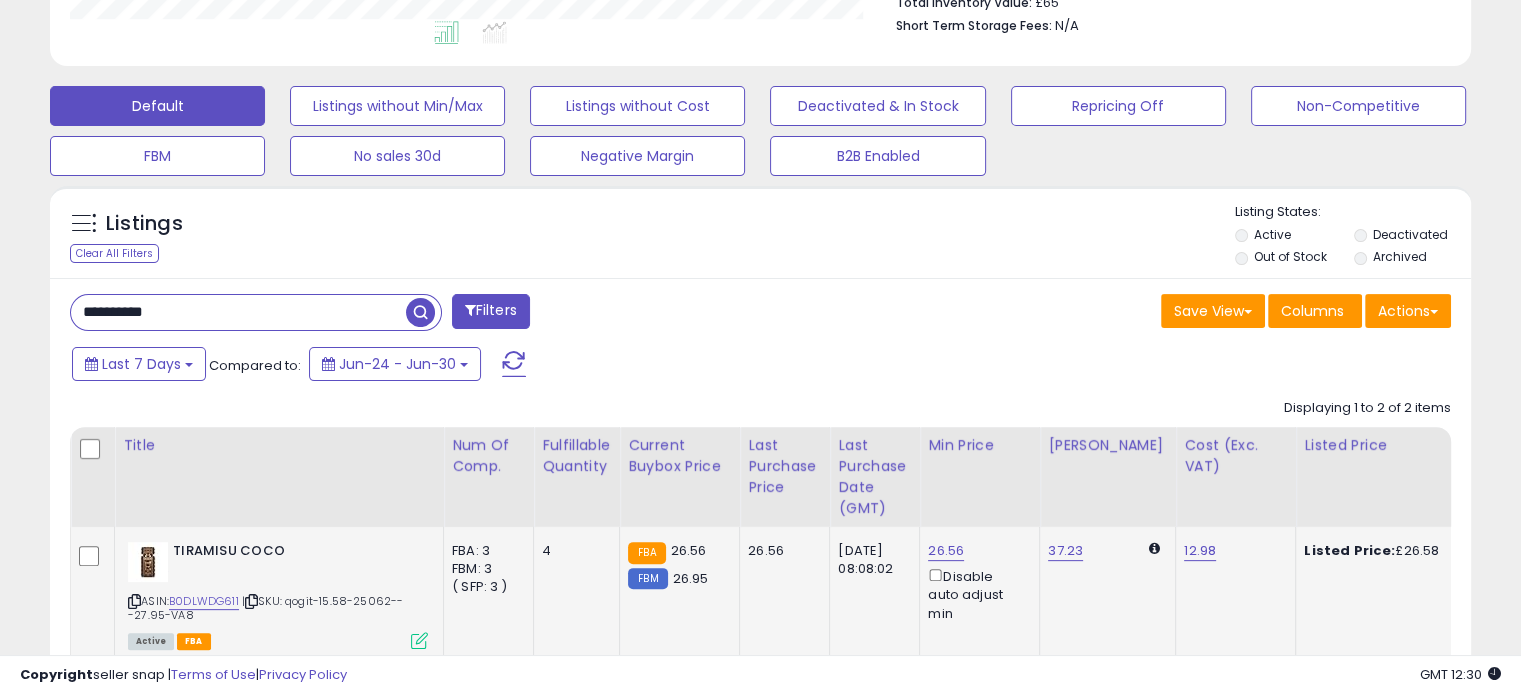 click on "**********" at bounding box center [238, 312] 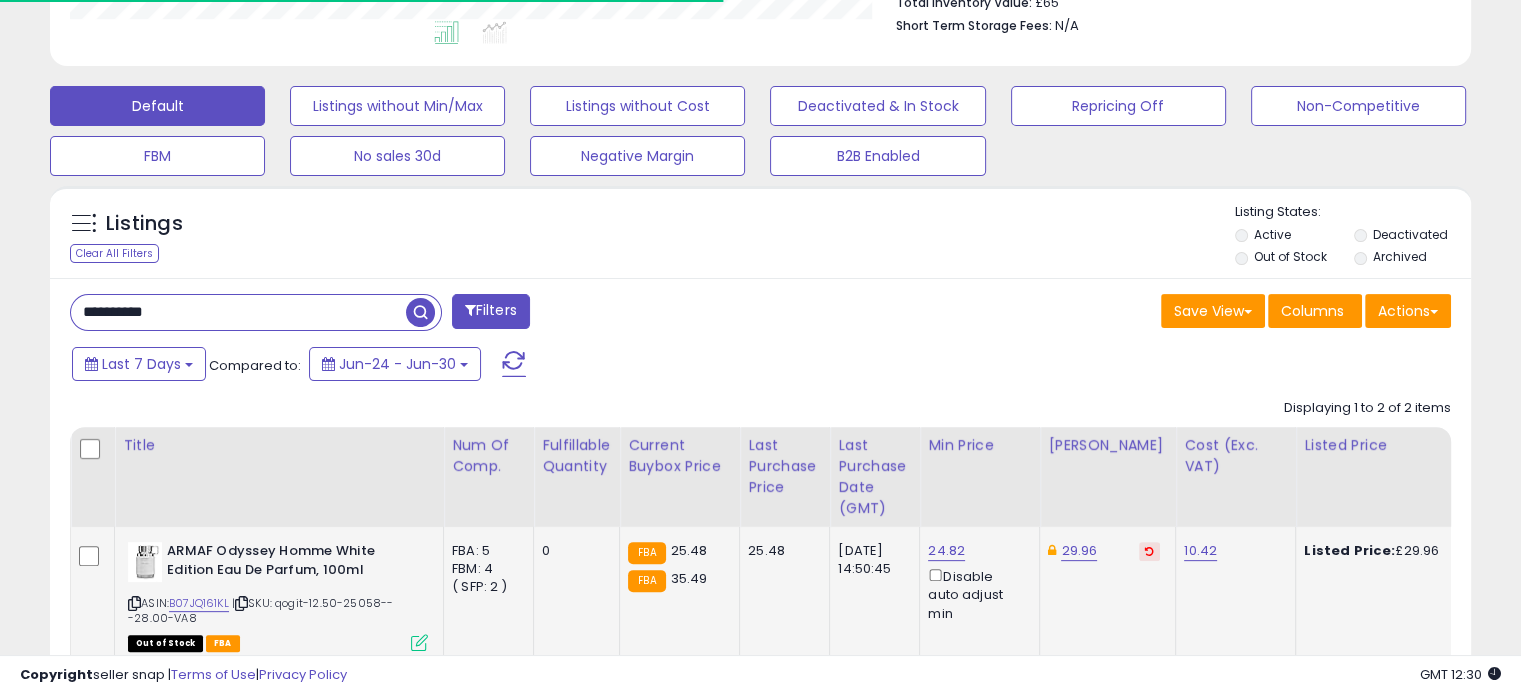 scroll, scrollTop: 409, scrollLeft: 822, axis: both 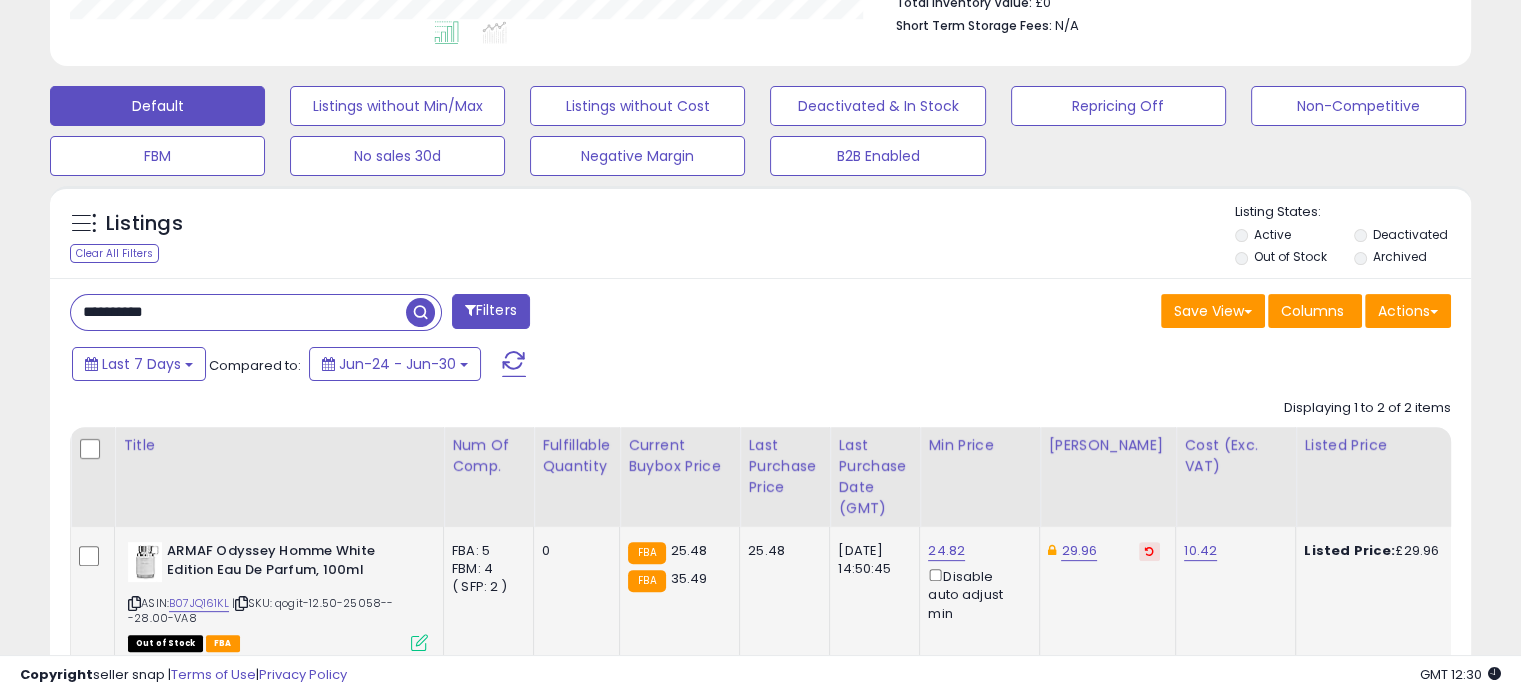 click at bounding box center [1149, 551] 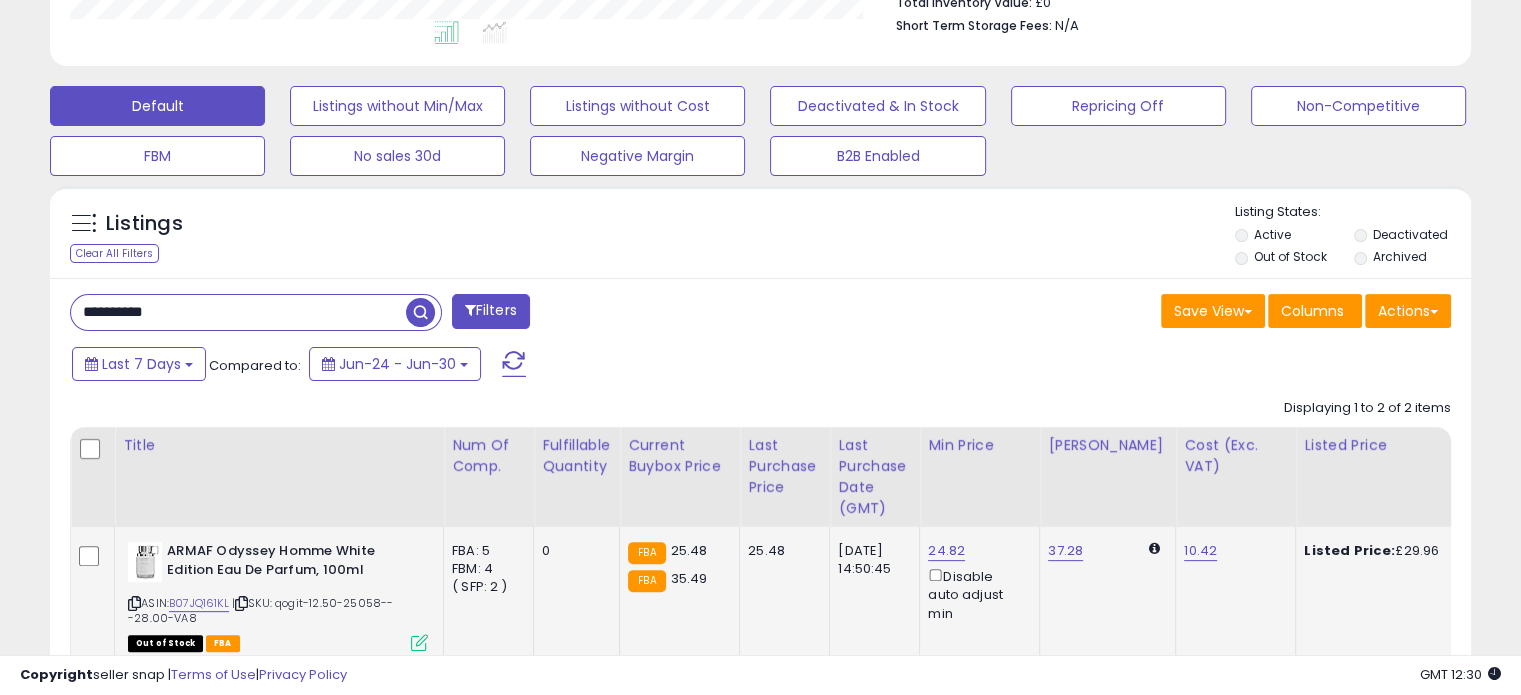 click on "**********" at bounding box center (238, 312) 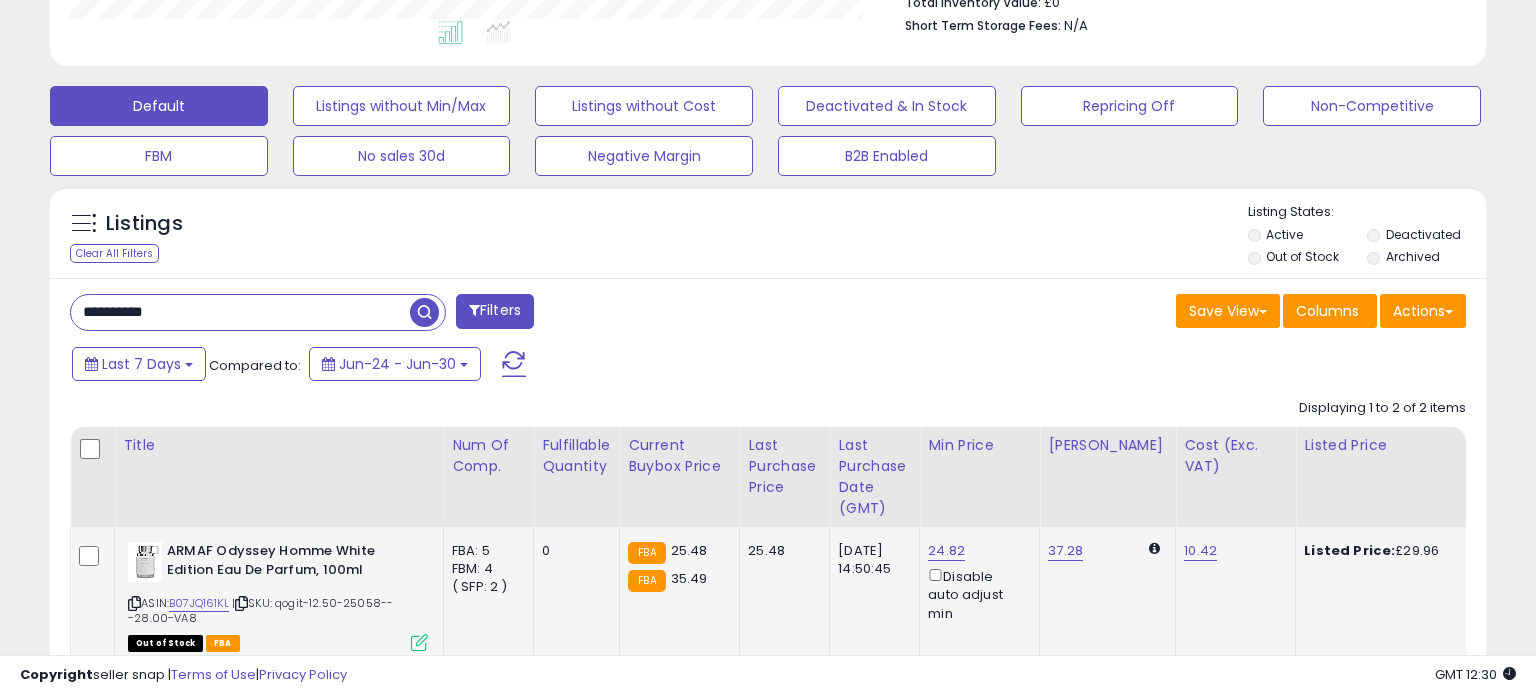 scroll, scrollTop: 999589, scrollLeft: 999168, axis: both 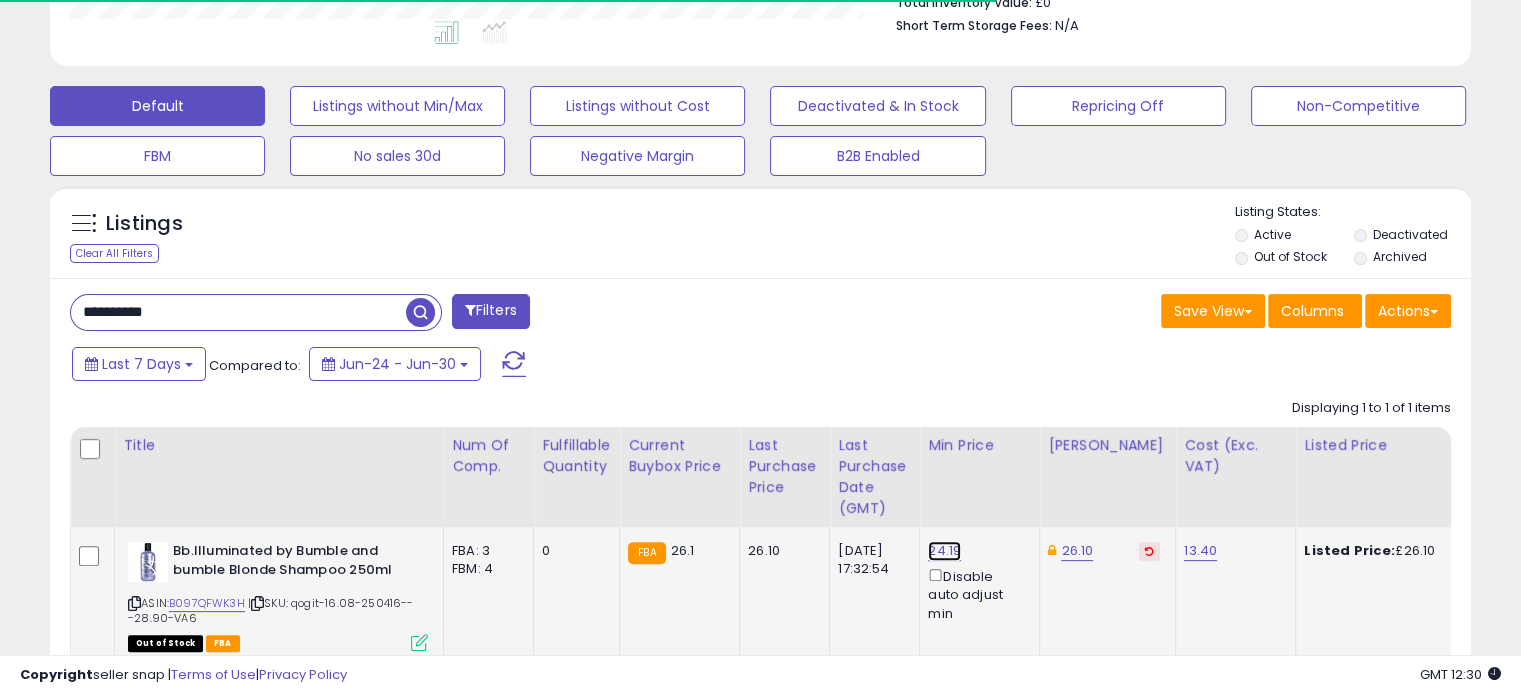 click on "24.19" at bounding box center (944, 551) 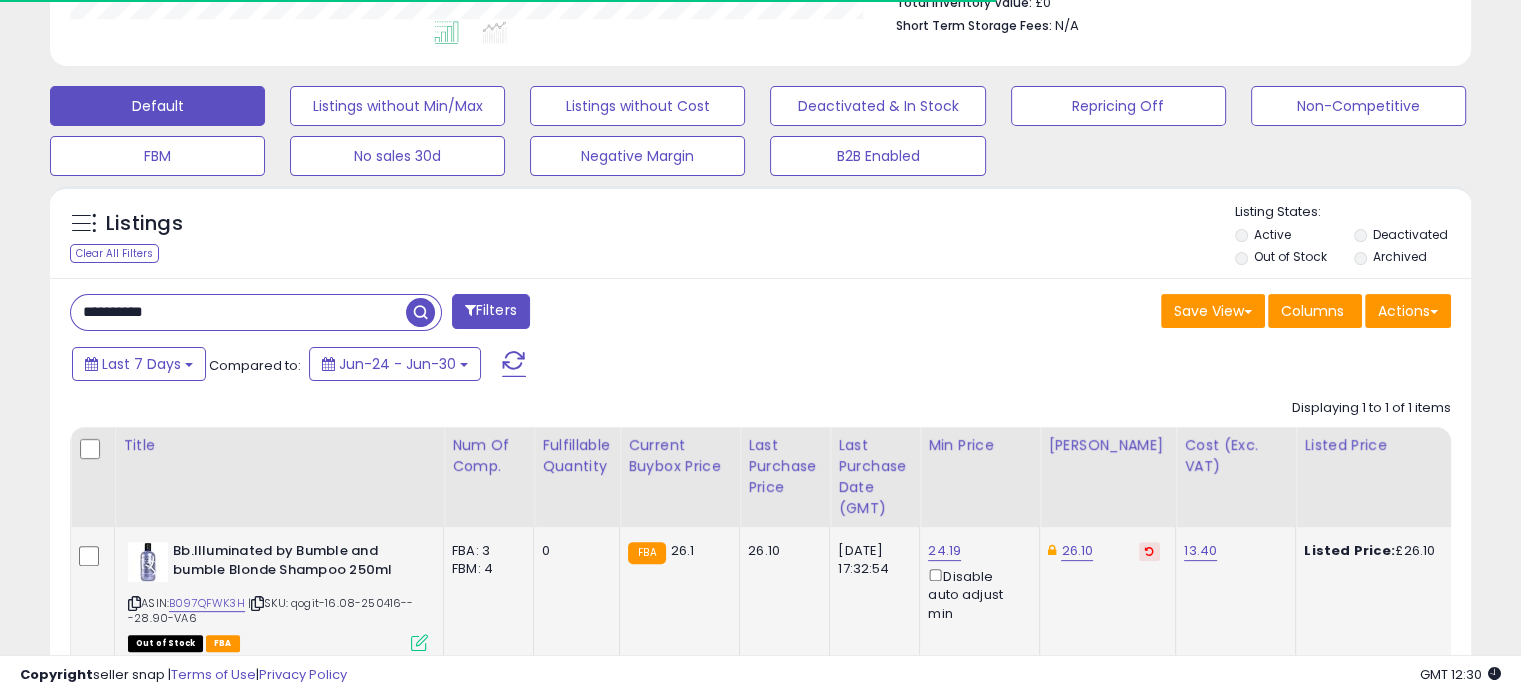 scroll, scrollTop: 999589, scrollLeft: 999176, axis: both 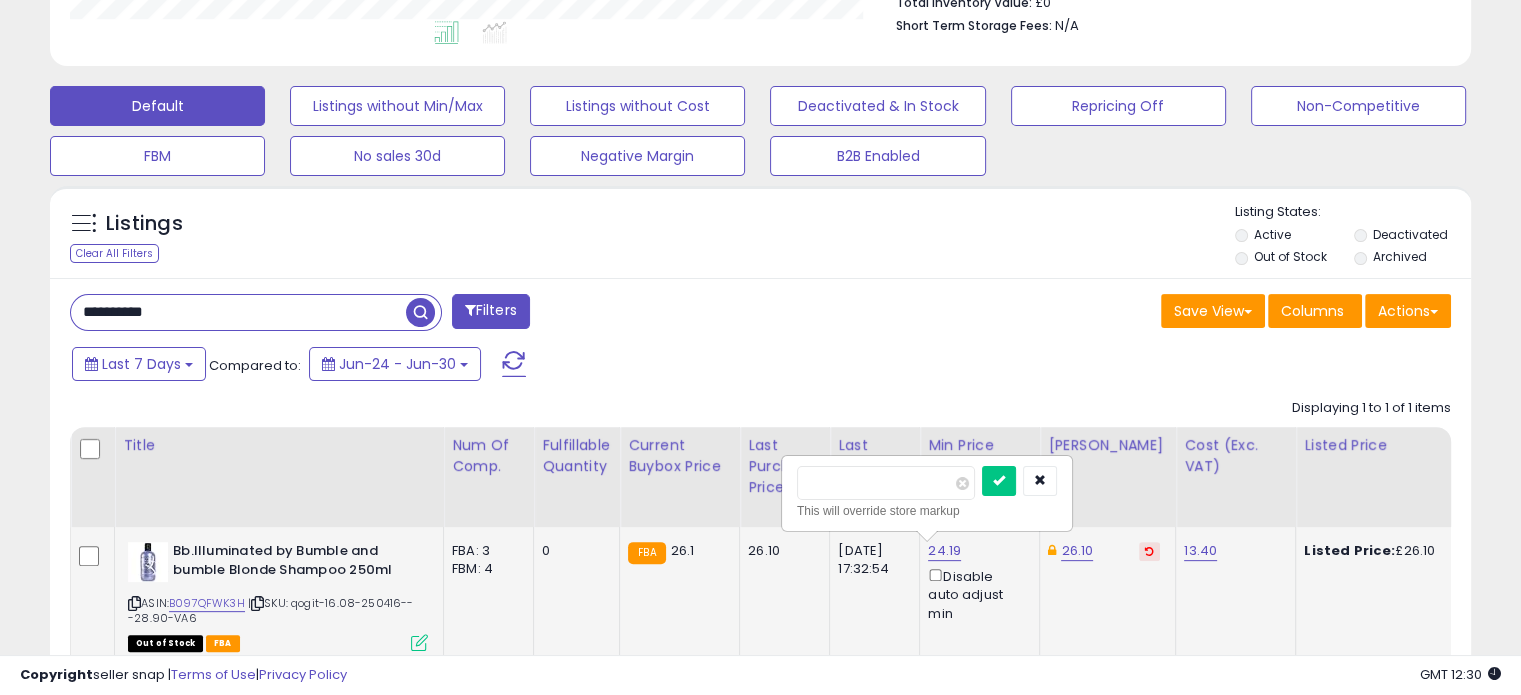 drag, startPoint x: 844, startPoint y: 488, endPoint x: 796, endPoint y: 491, distance: 48.09366 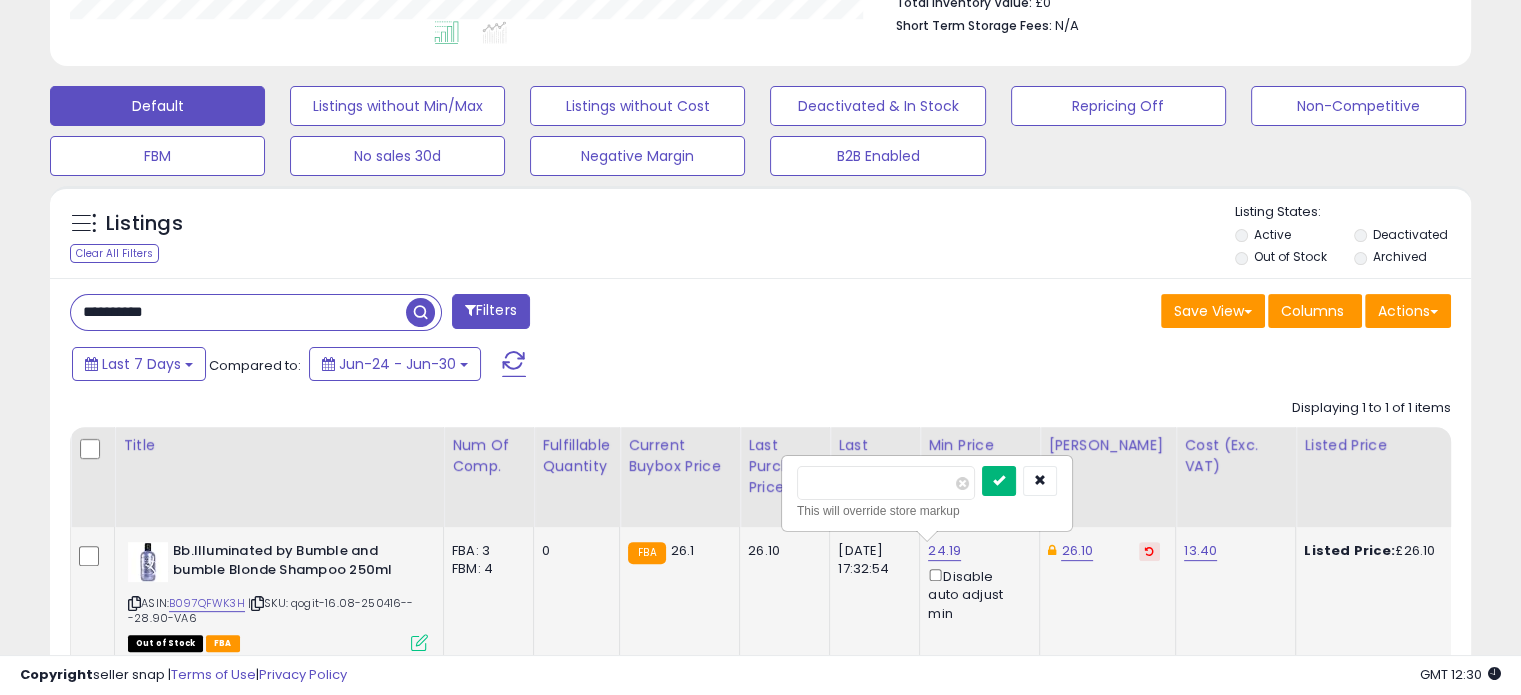 type on "*****" 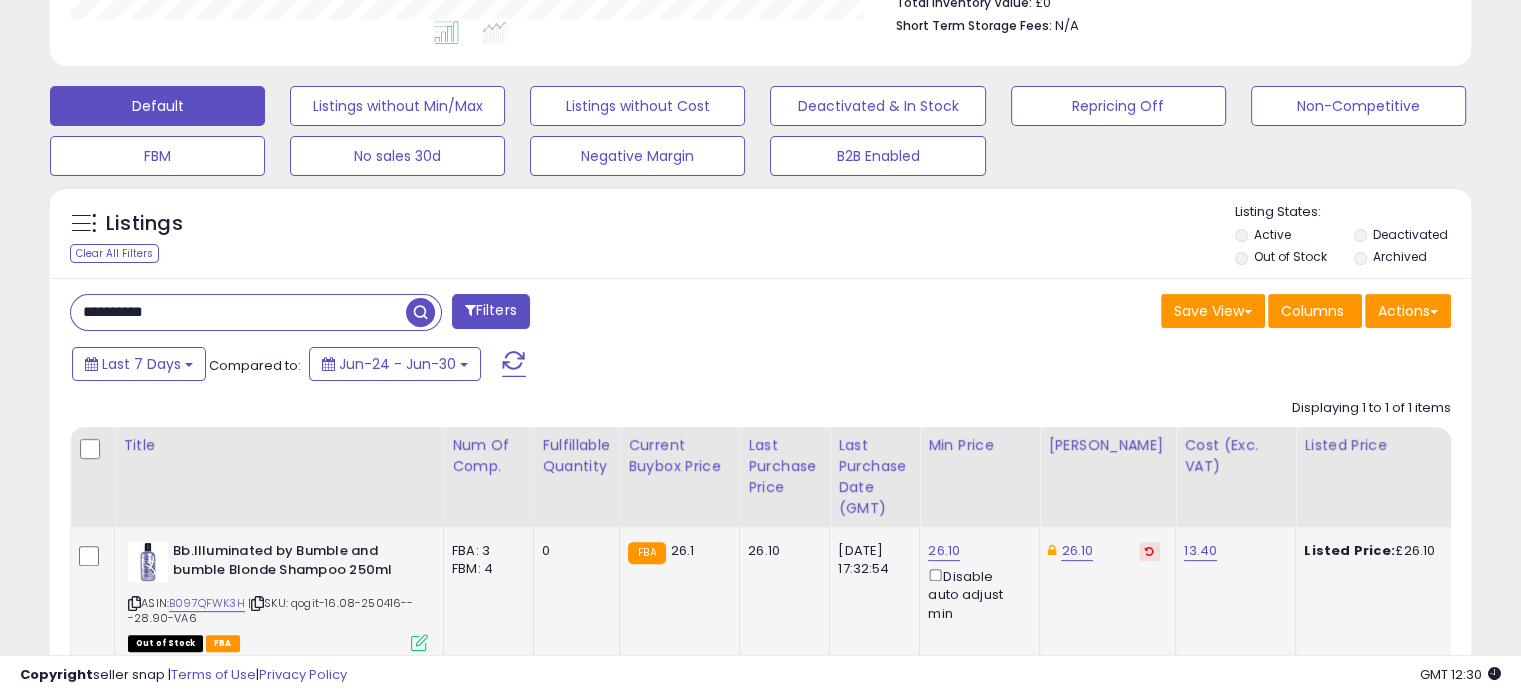 click at bounding box center [1149, 551] 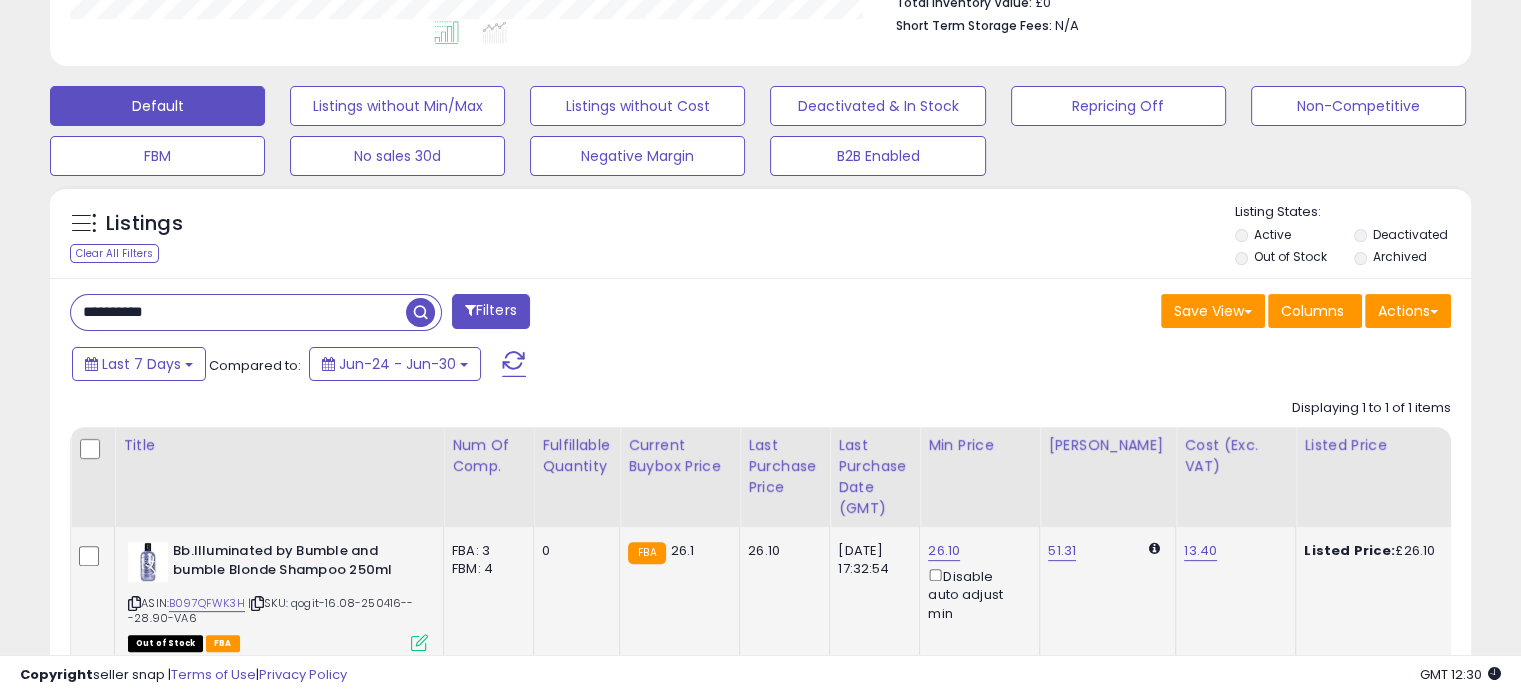 click on "**********" at bounding box center (238, 312) 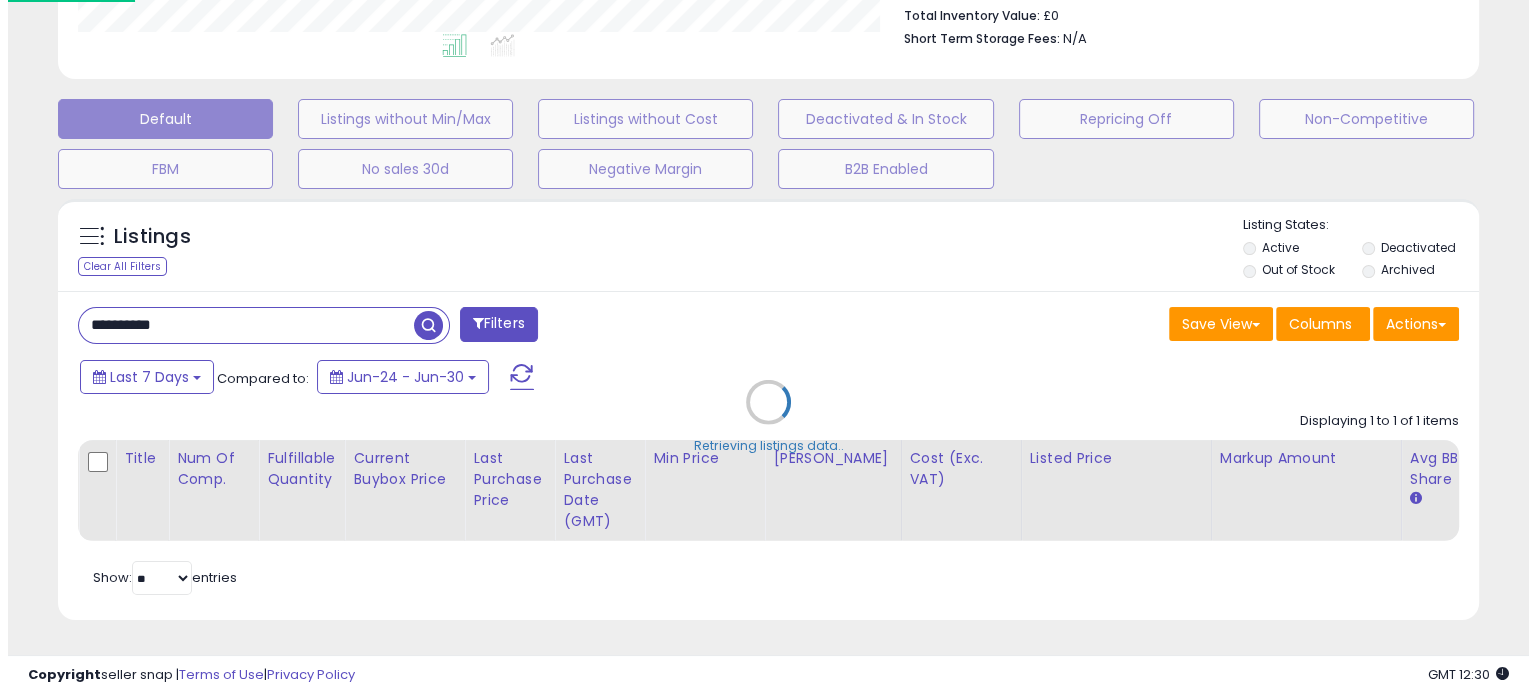 scroll, scrollTop: 999589, scrollLeft: 999168, axis: both 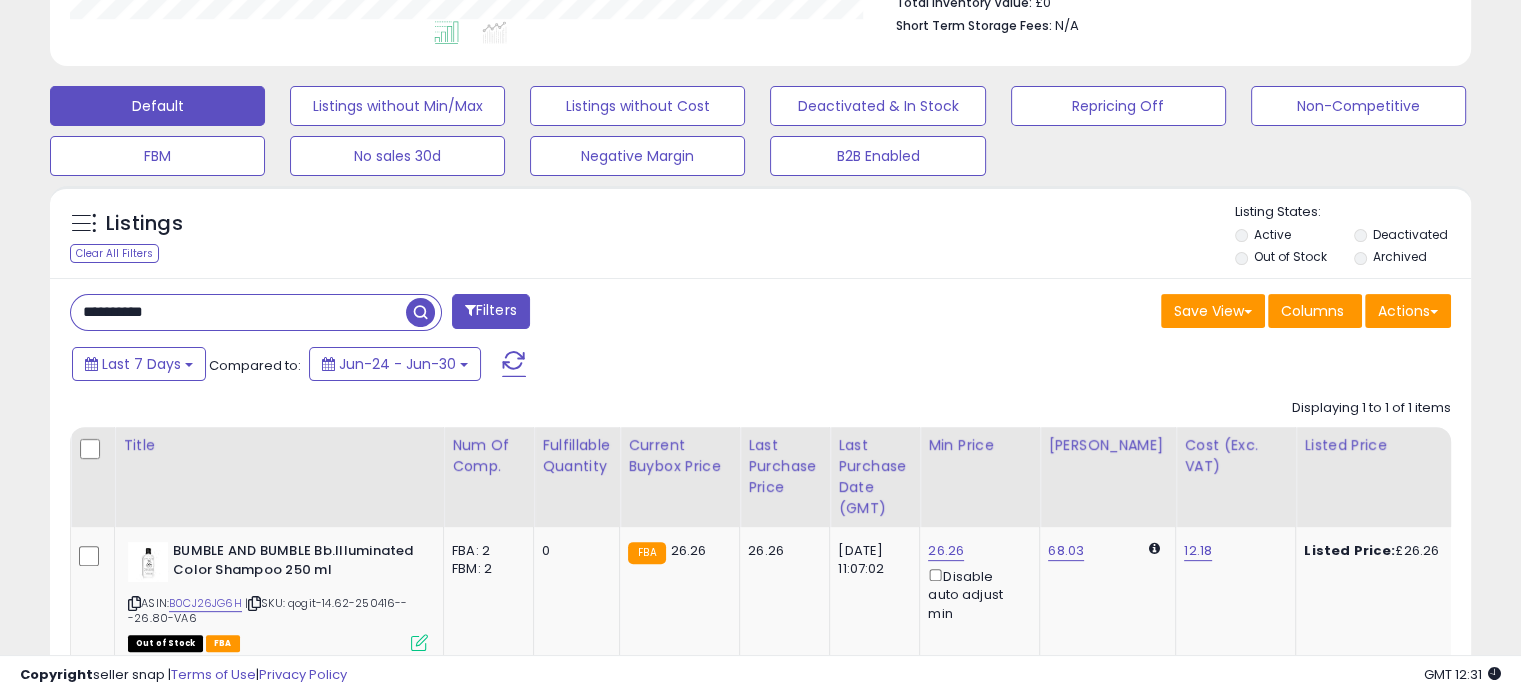 click on "**********" at bounding box center [238, 312] 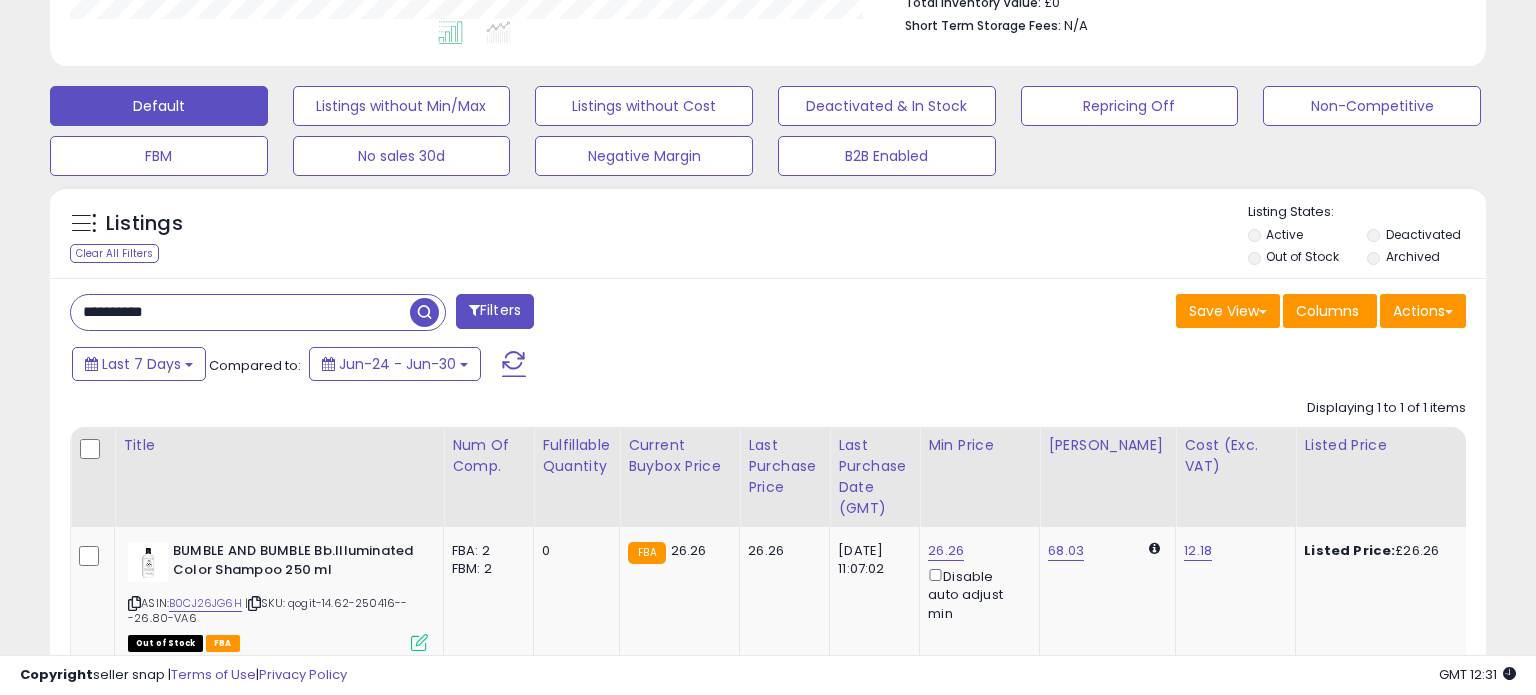 scroll, scrollTop: 999589, scrollLeft: 999168, axis: both 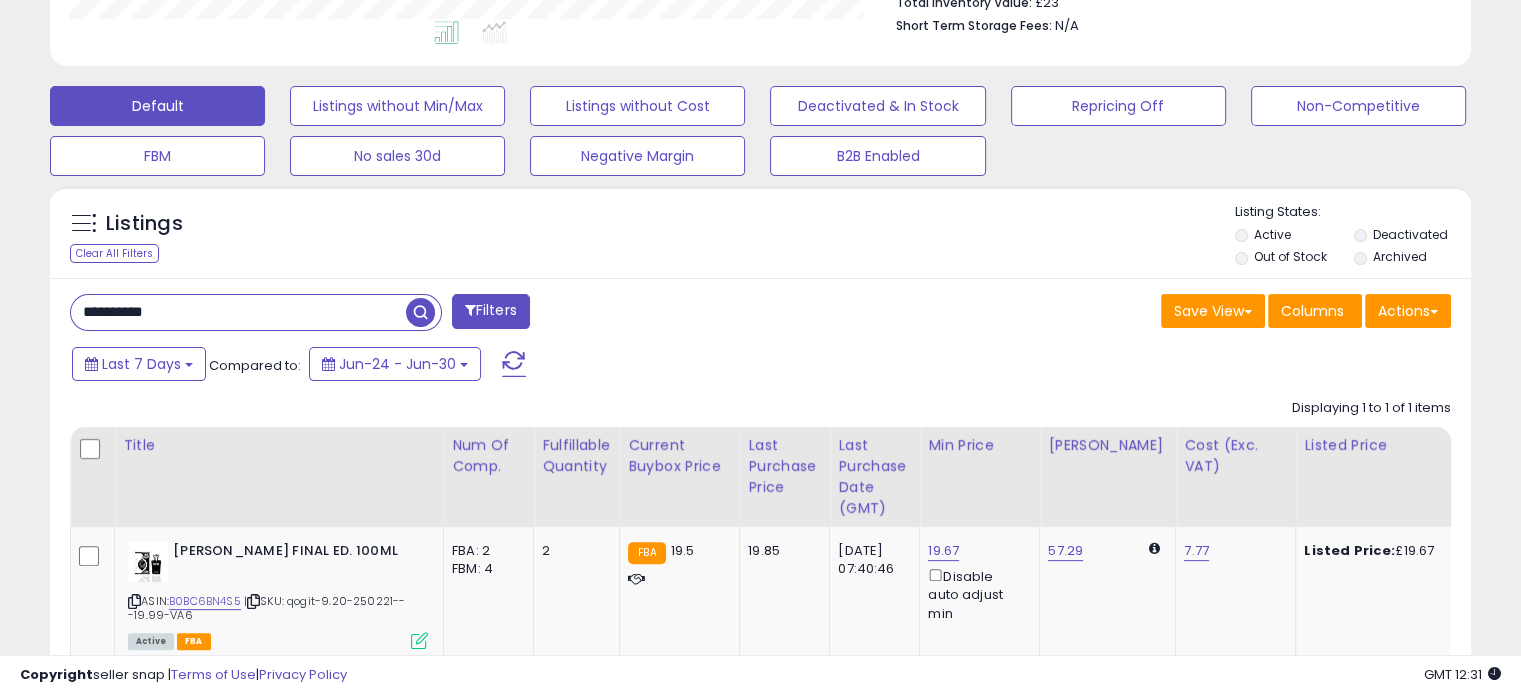 click on "**********" at bounding box center [238, 312] 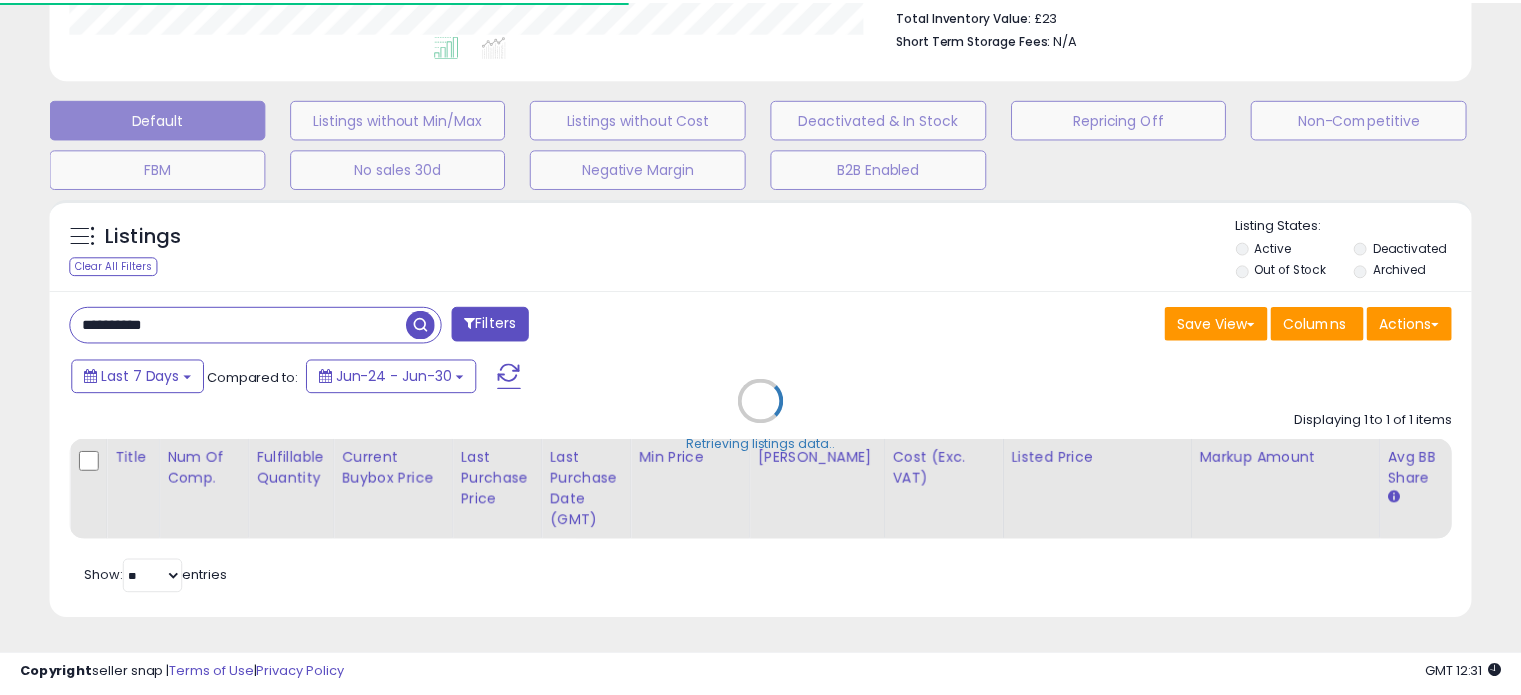 scroll, scrollTop: 409, scrollLeft: 822, axis: both 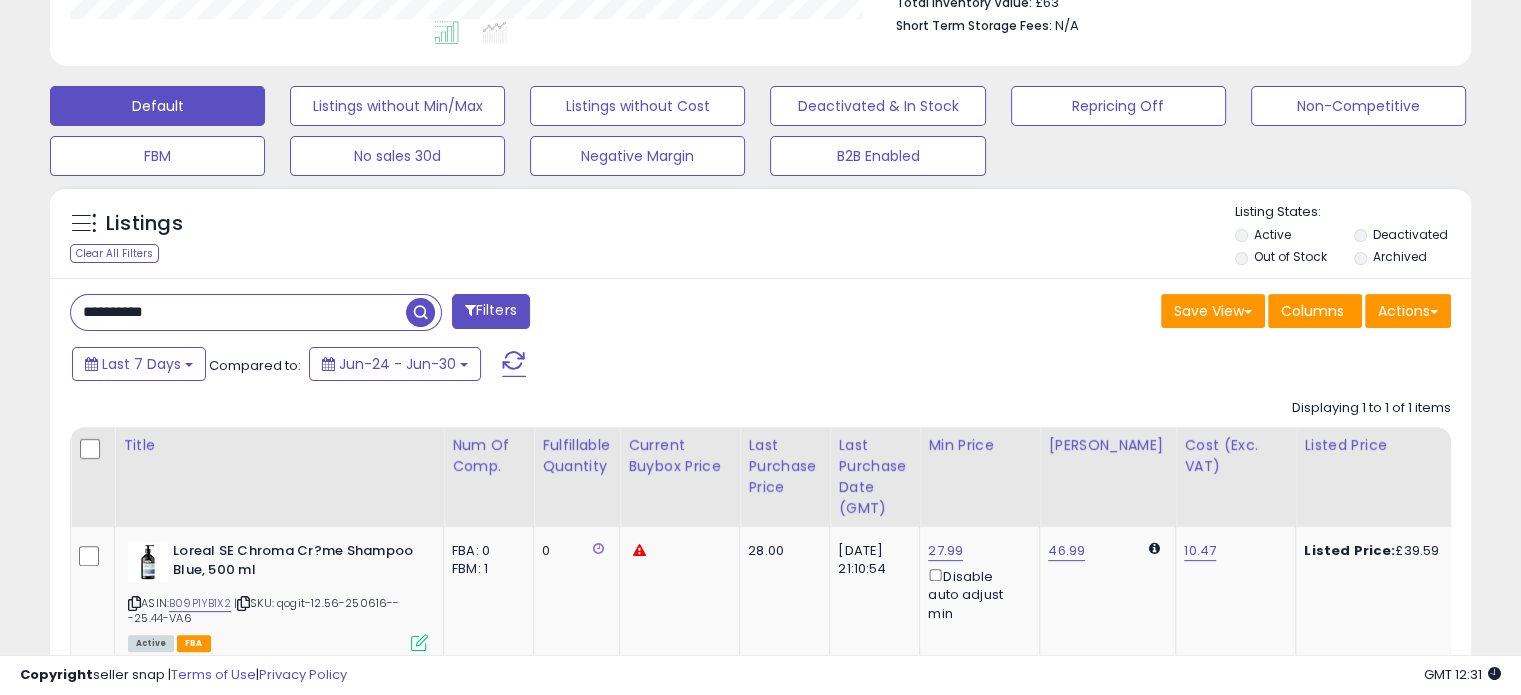 click on "**********" at bounding box center [238, 312] 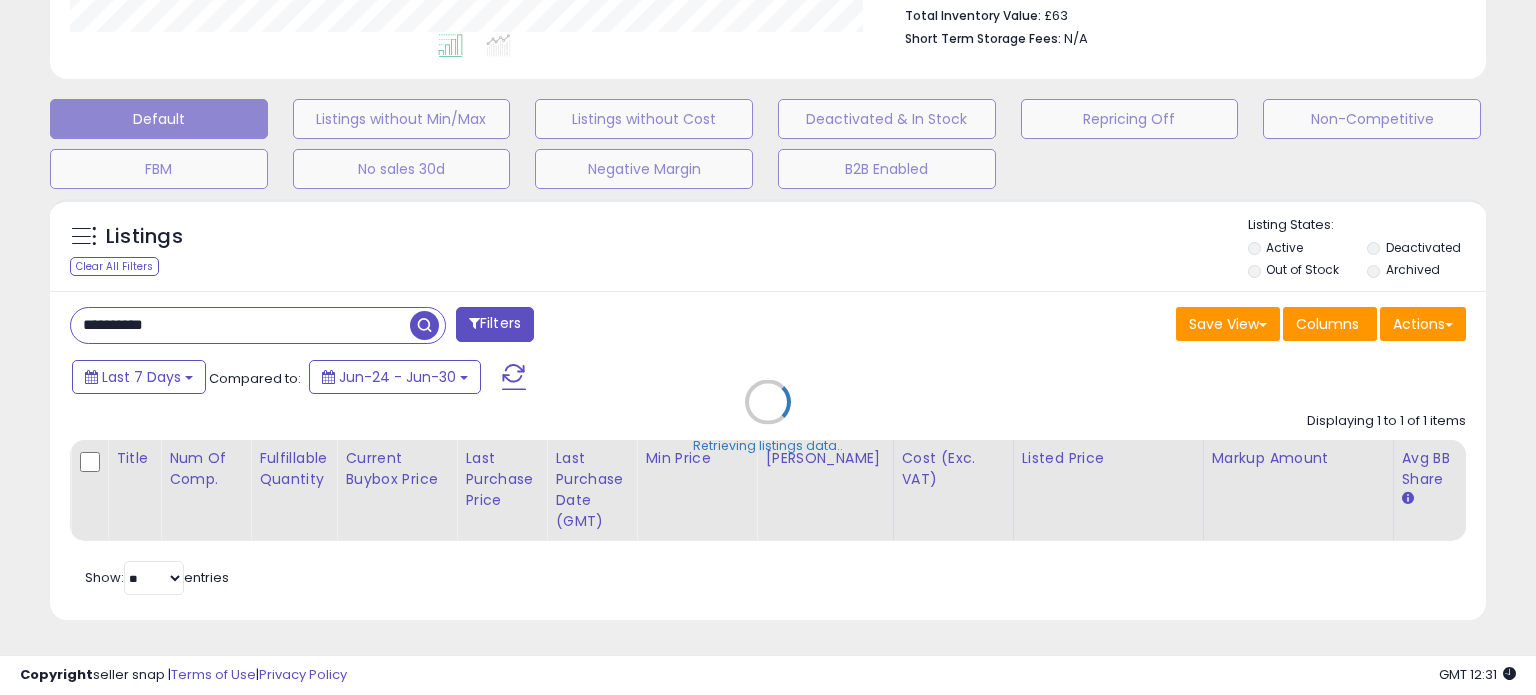 scroll, scrollTop: 999589, scrollLeft: 999168, axis: both 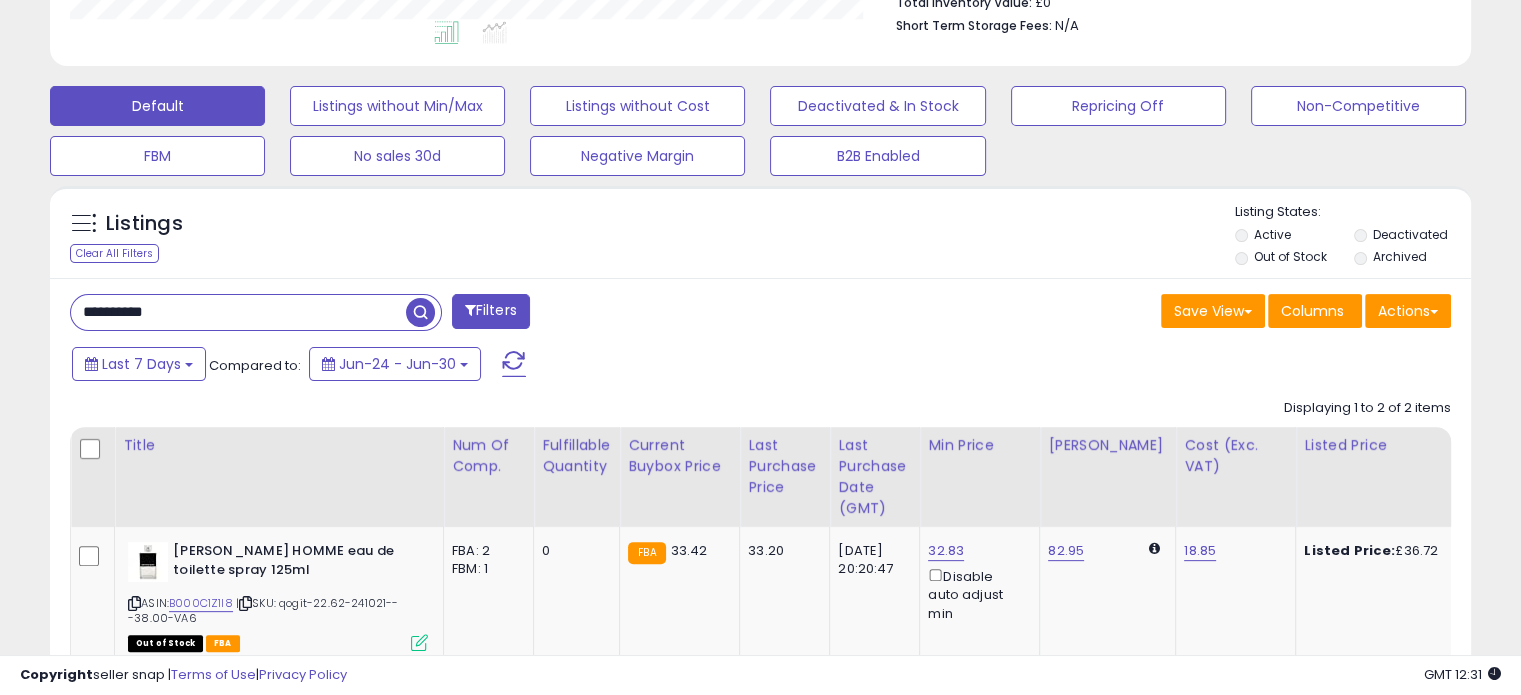 click on "**********" at bounding box center [238, 312] 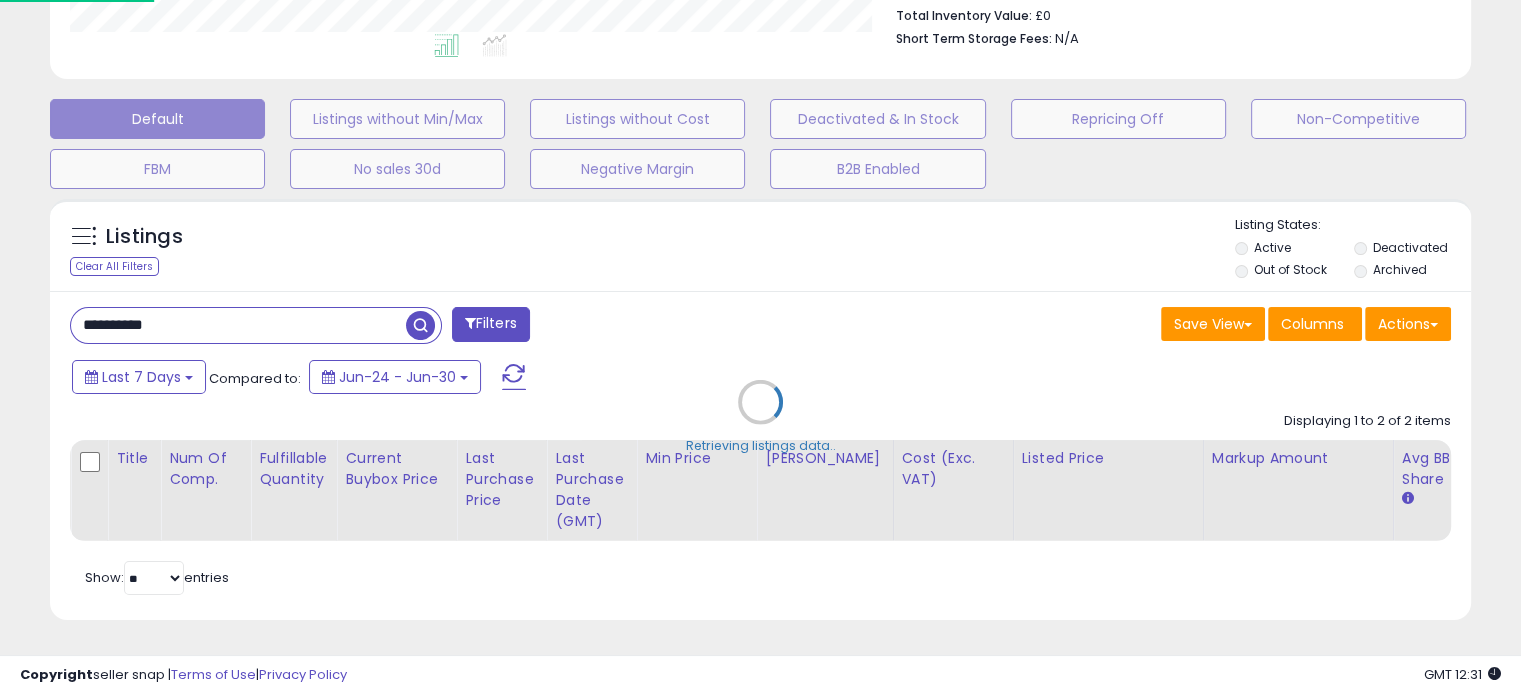scroll, scrollTop: 999589, scrollLeft: 999168, axis: both 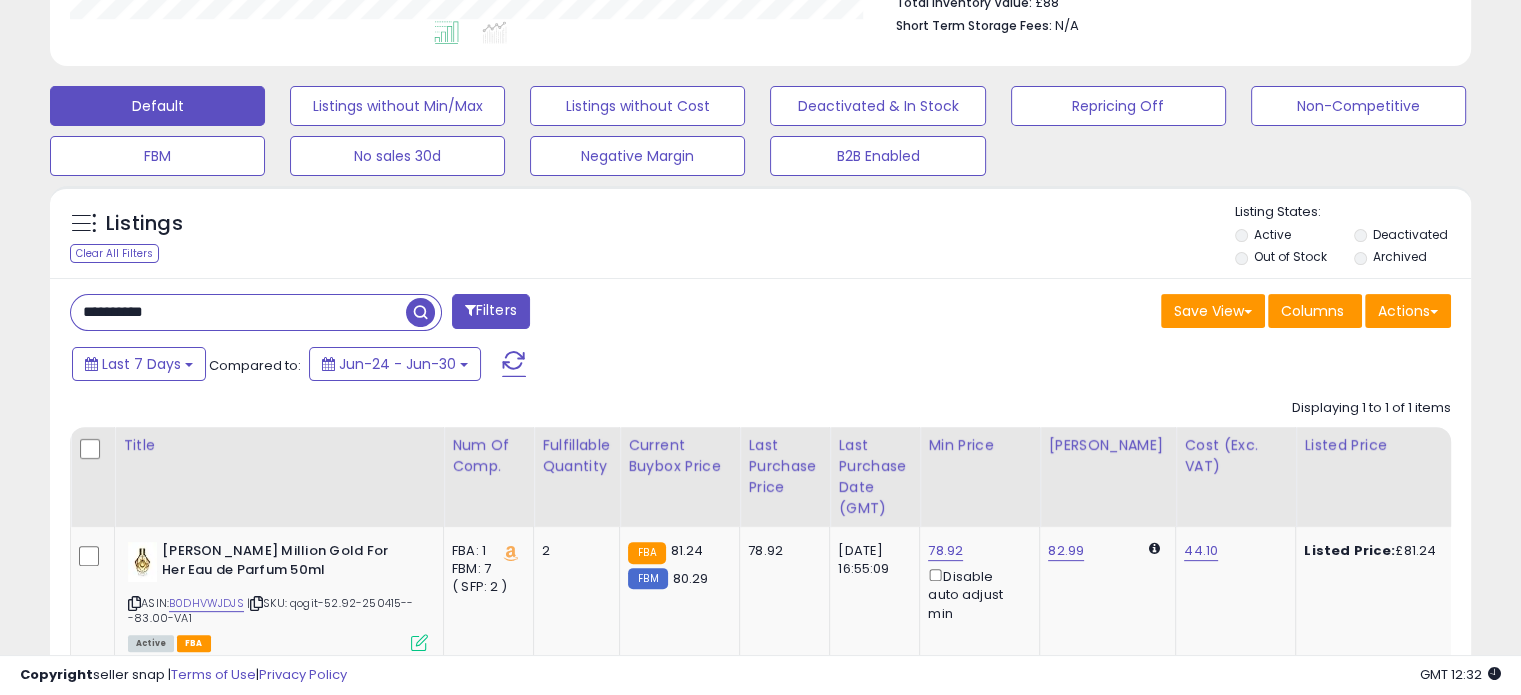 click on "**********" at bounding box center (238, 312) 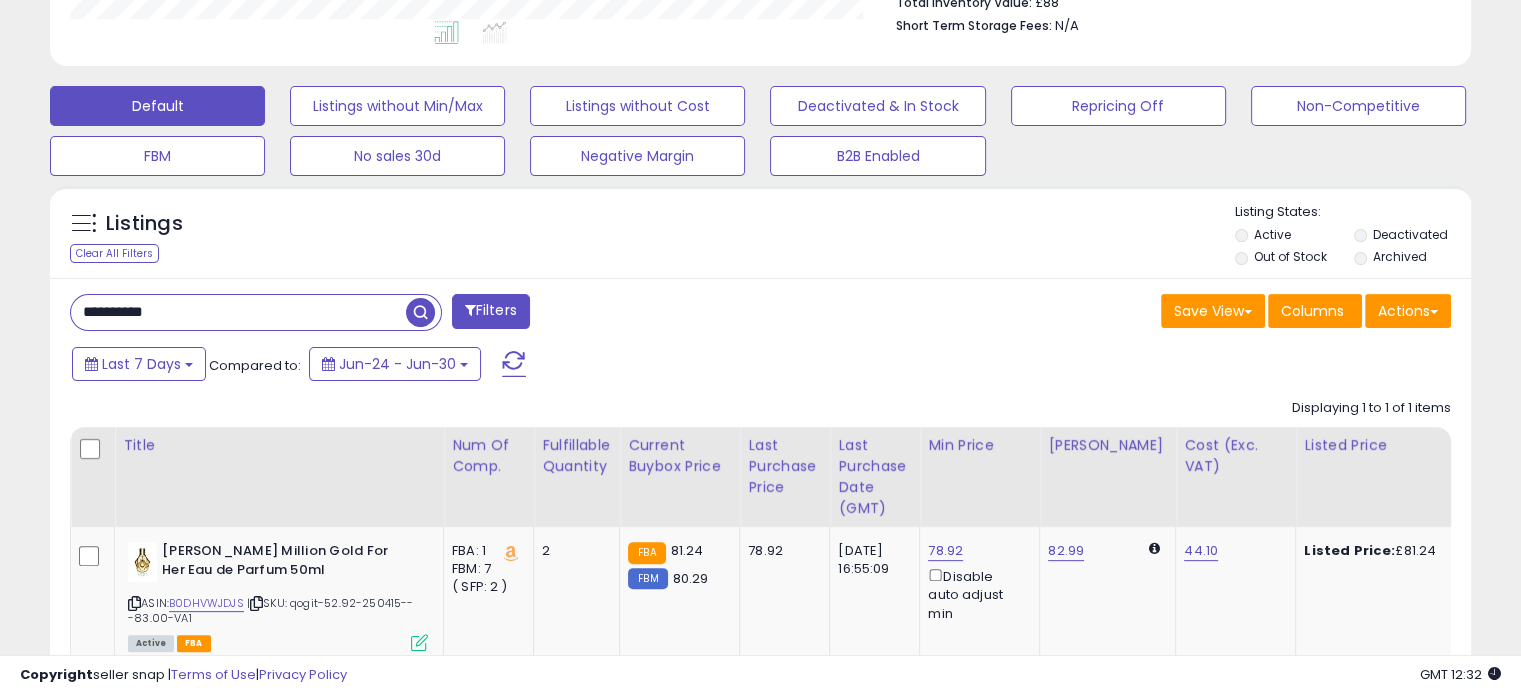 paste 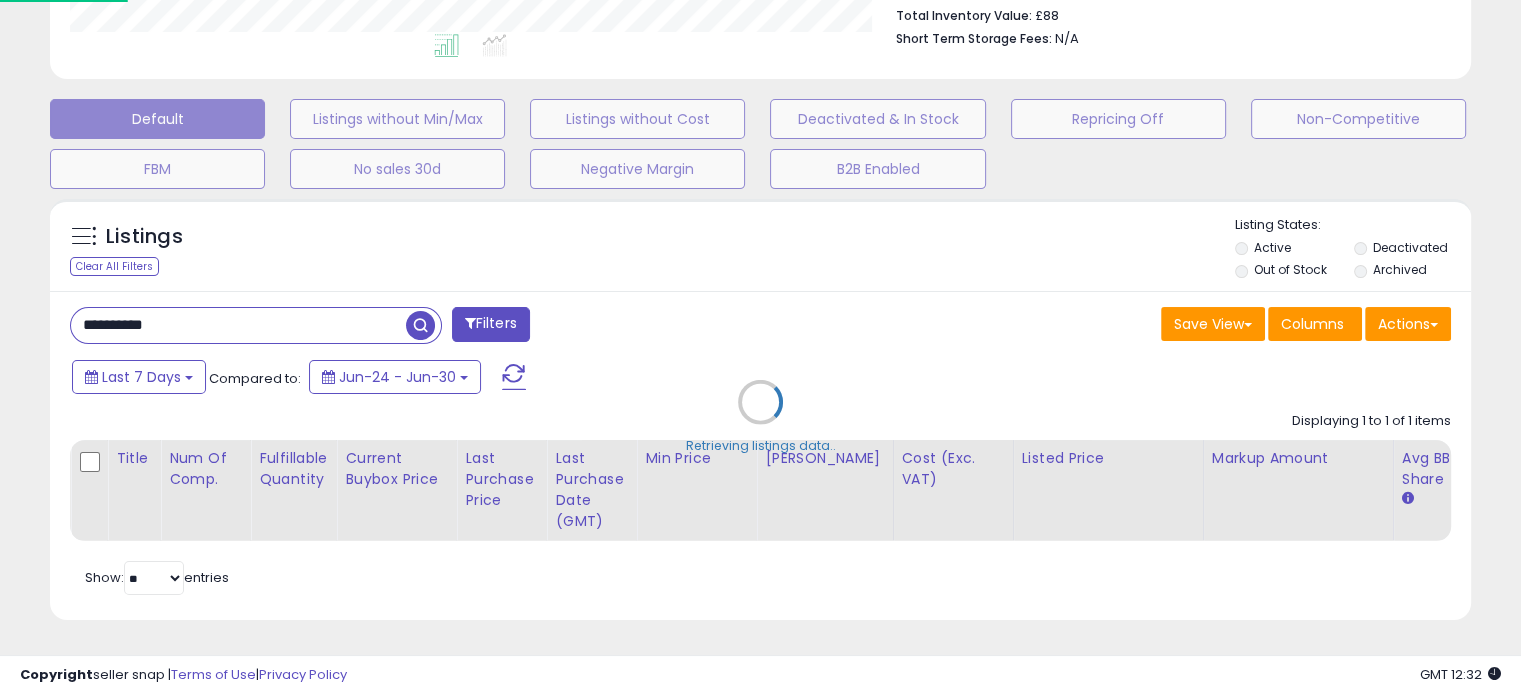 scroll, scrollTop: 999589, scrollLeft: 999168, axis: both 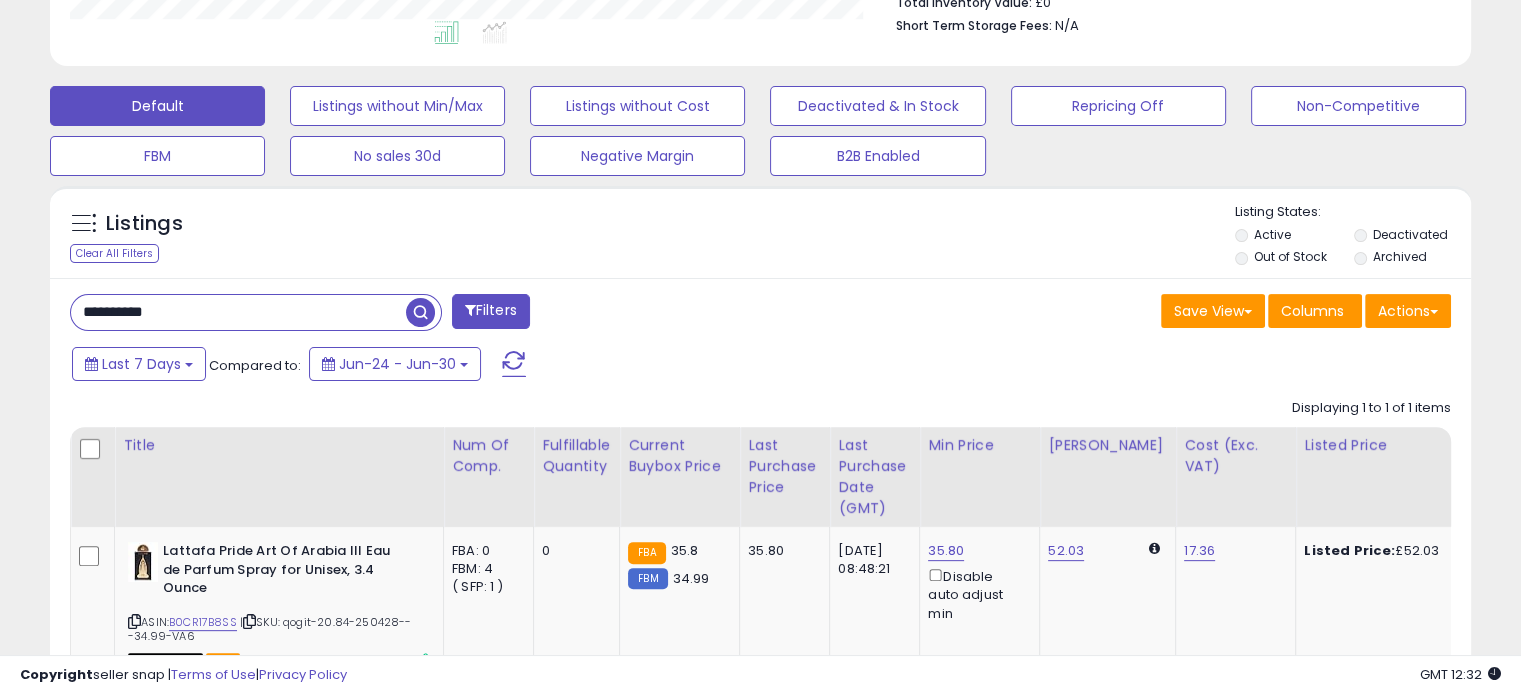 click on "**********" at bounding box center [238, 312] 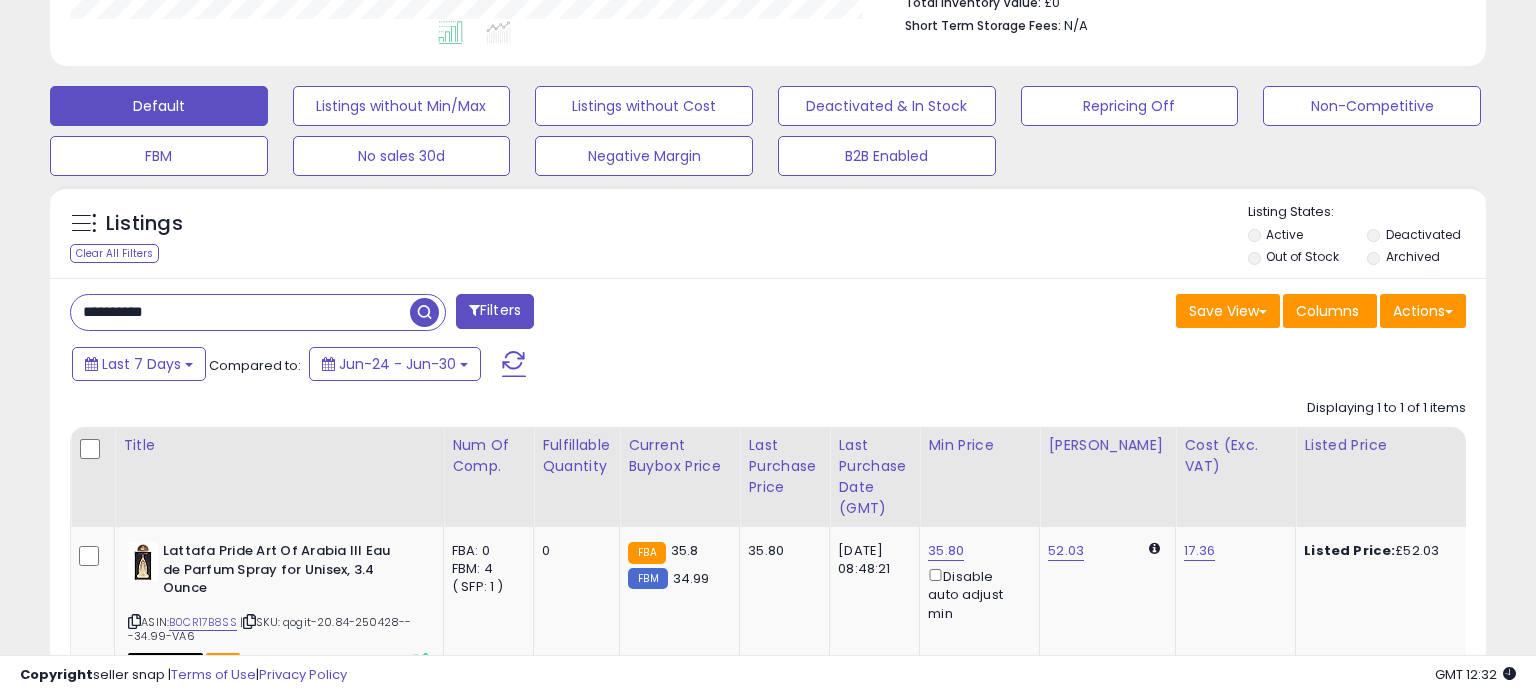 scroll, scrollTop: 999589, scrollLeft: 999168, axis: both 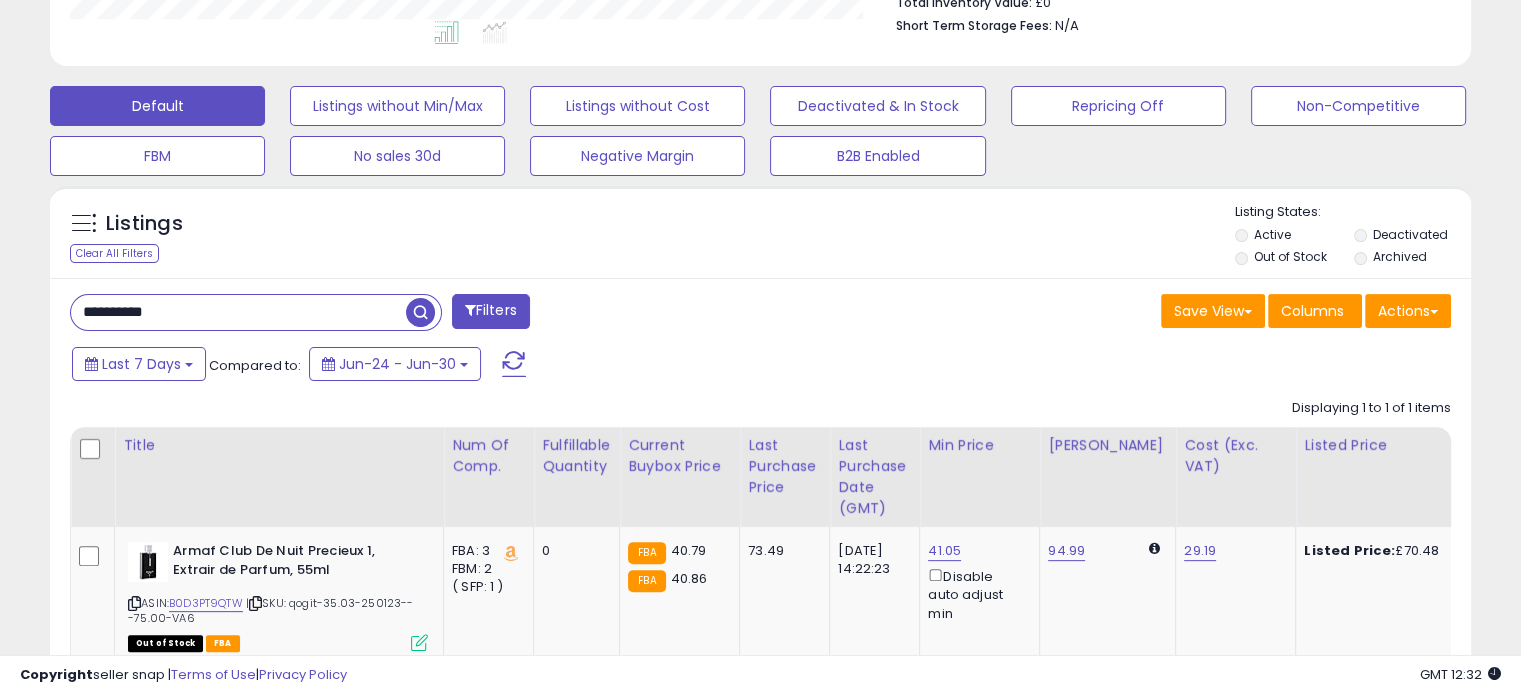 click on "**********" at bounding box center [238, 312] 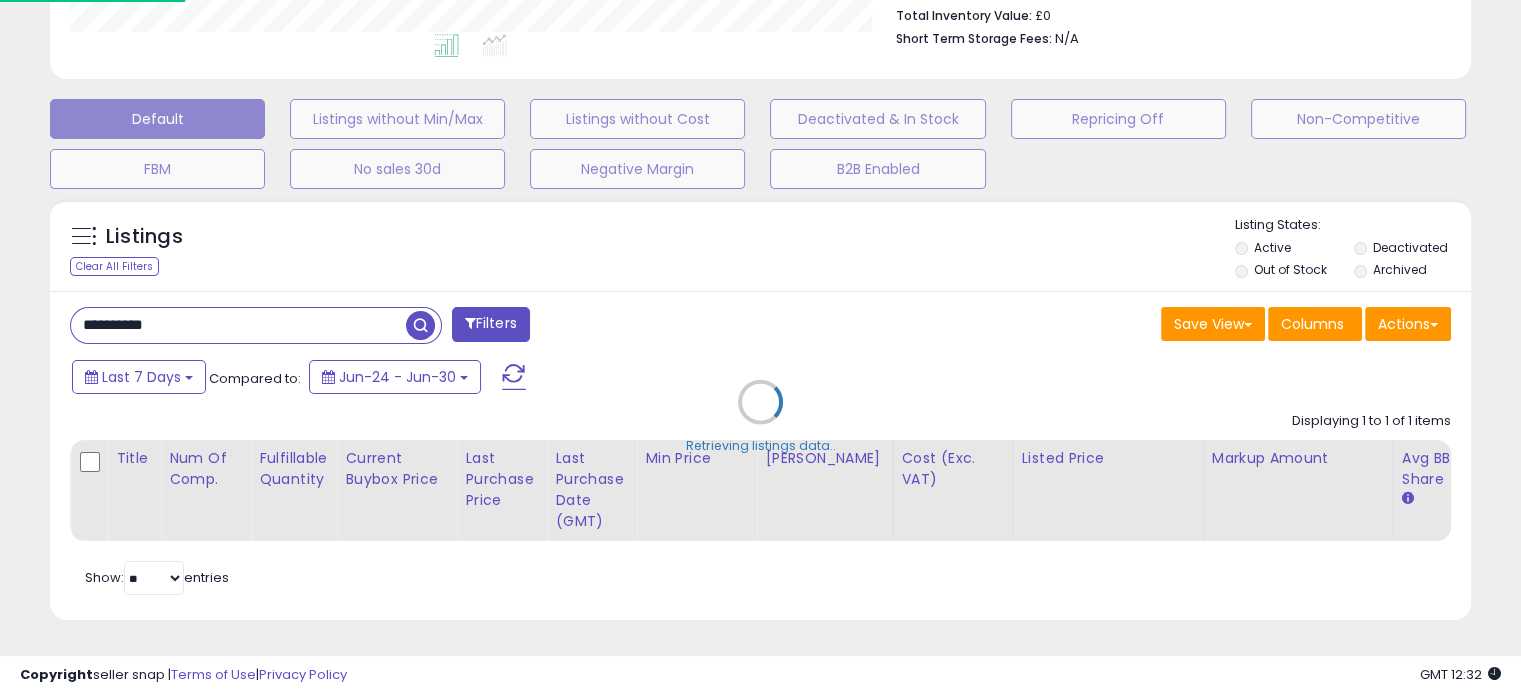 scroll, scrollTop: 999589, scrollLeft: 999168, axis: both 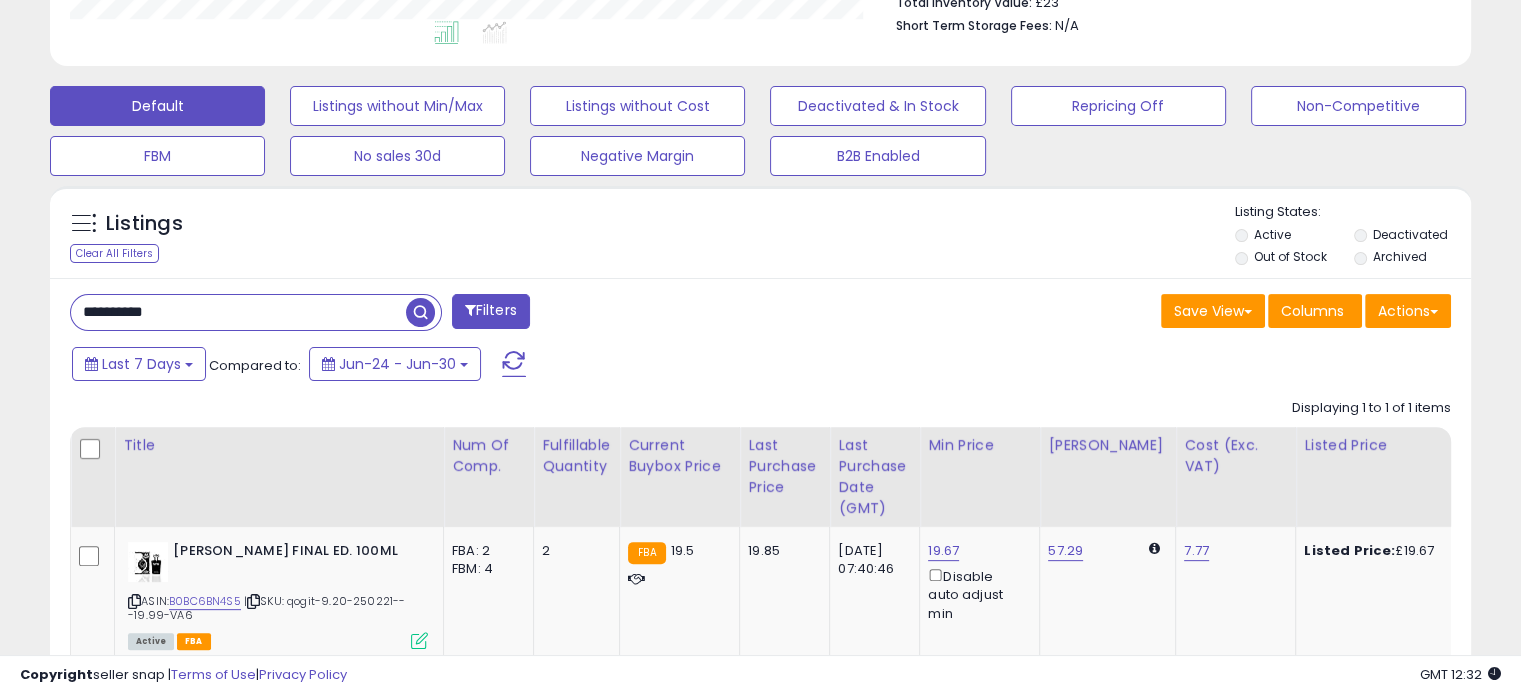 click on "**********" at bounding box center (238, 312) 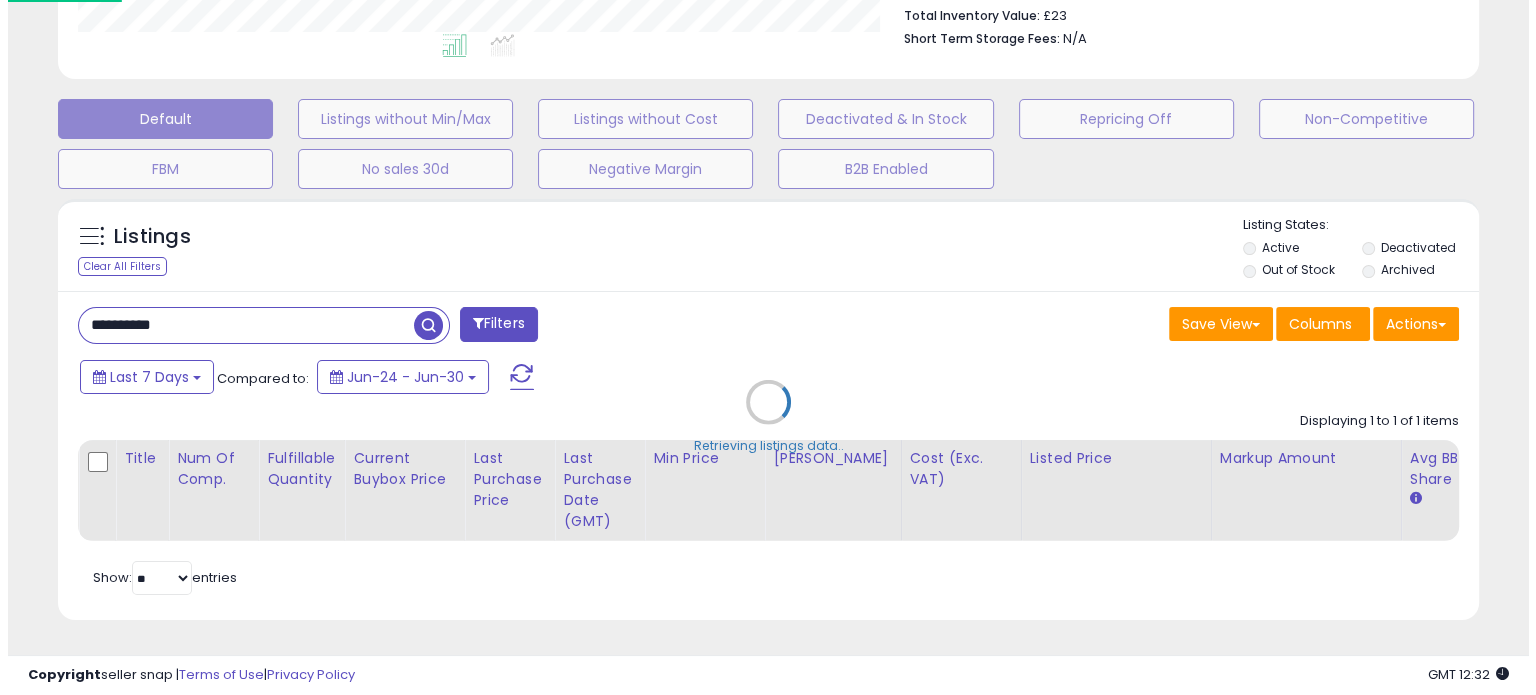 scroll, scrollTop: 999589, scrollLeft: 999168, axis: both 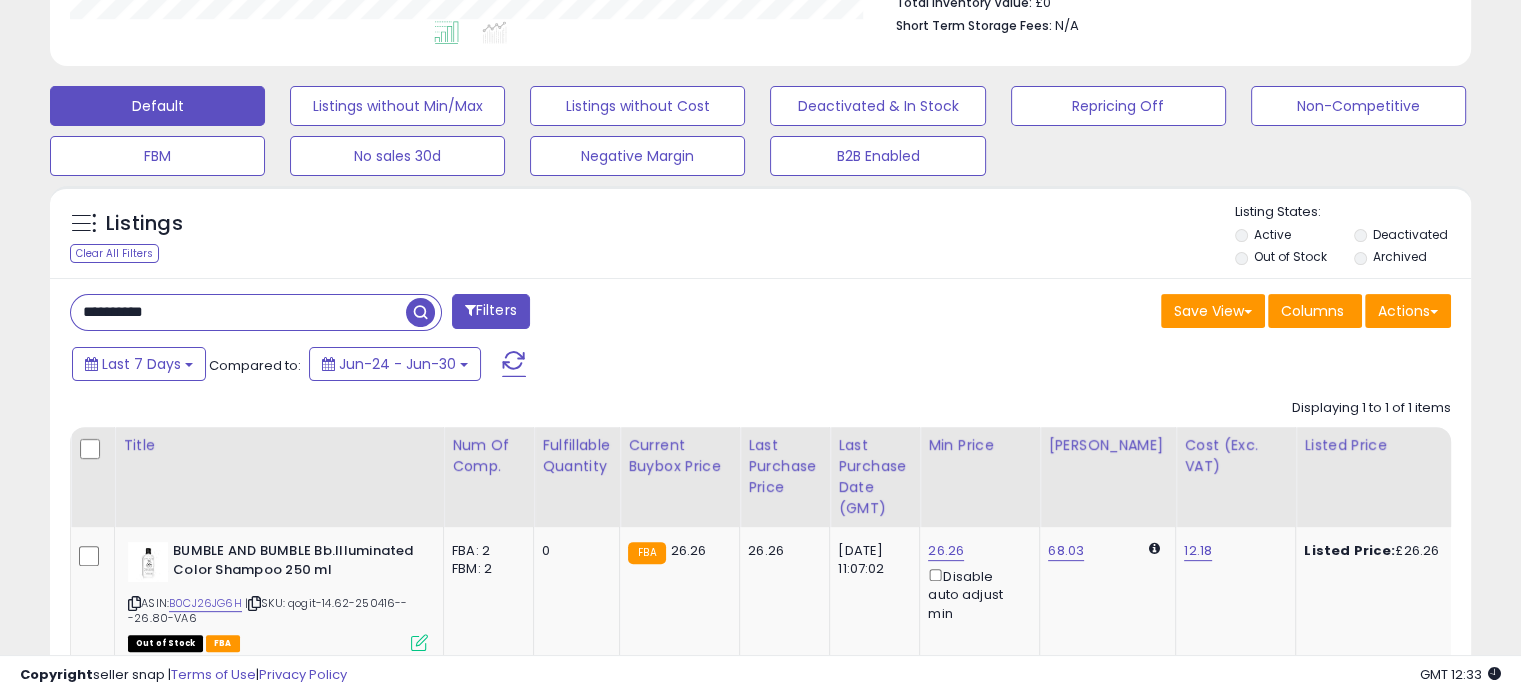 click on "**********" at bounding box center (238, 312) 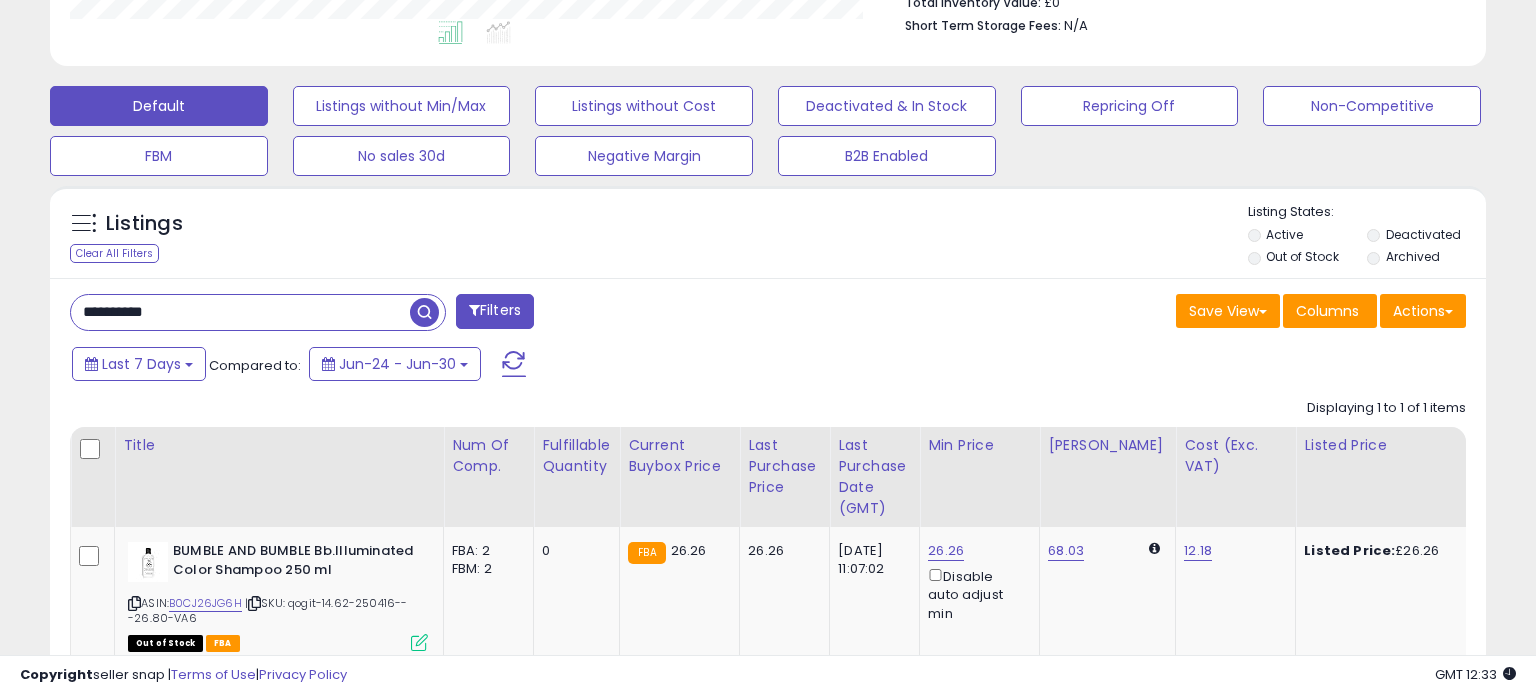 scroll, scrollTop: 999589, scrollLeft: 999168, axis: both 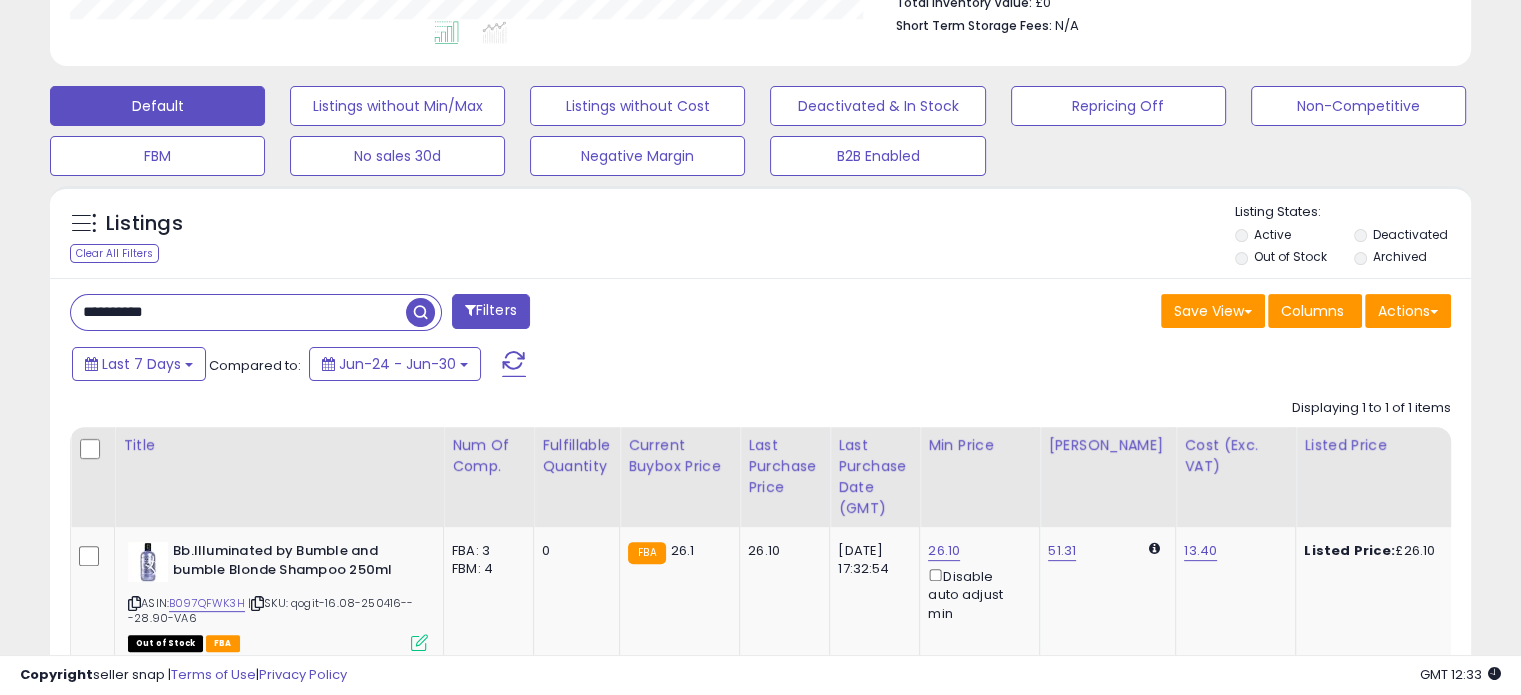 click on "**********" at bounding box center (238, 312) 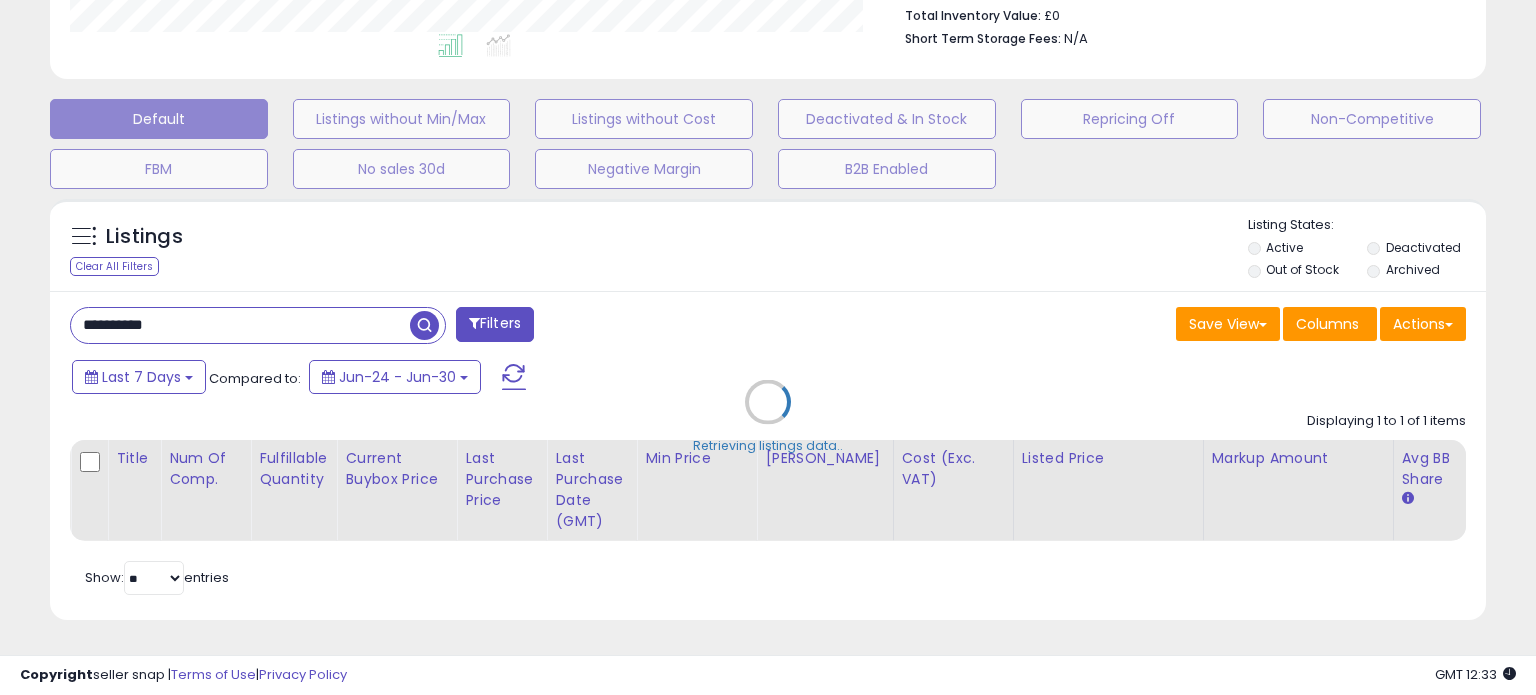 scroll, scrollTop: 999589, scrollLeft: 999168, axis: both 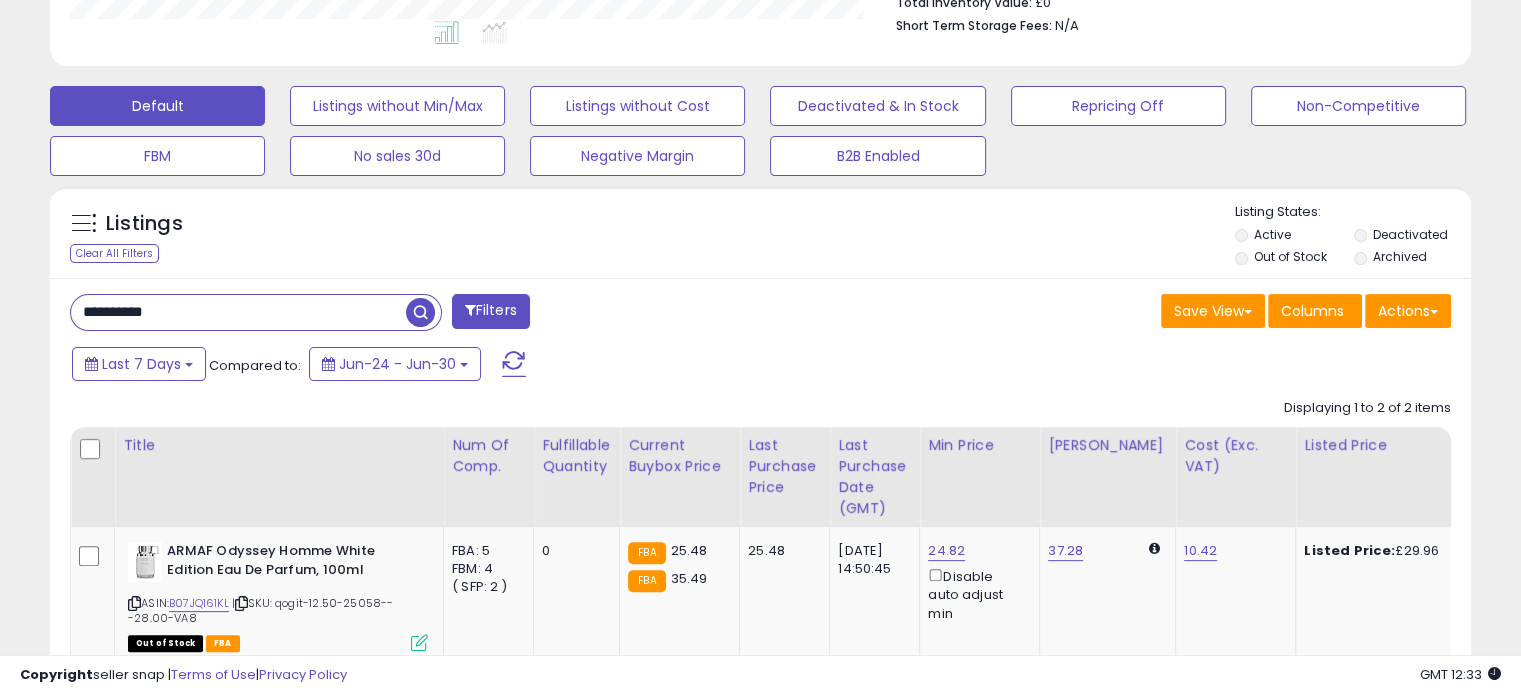 click on "**********" at bounding box center (238, 312) 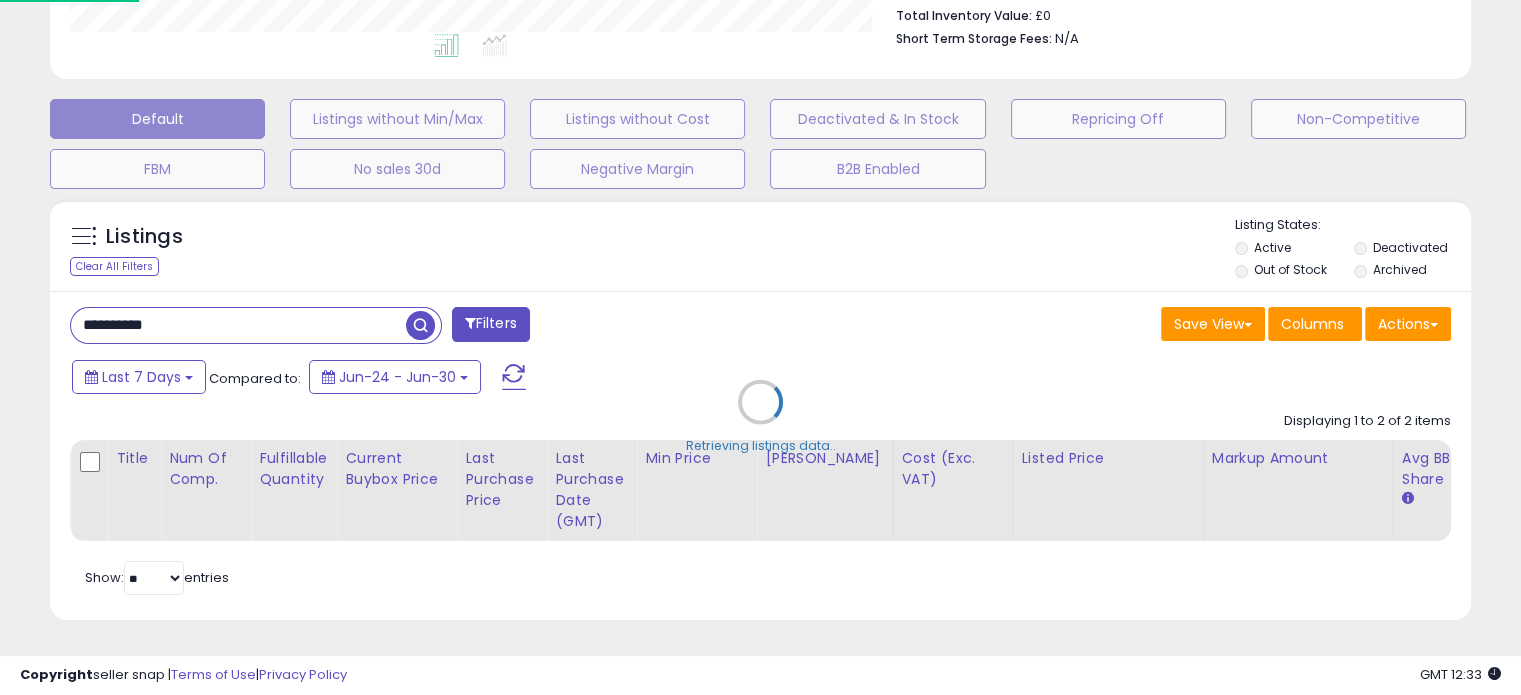 scroll, scrollTop: 999589, scrollLeft: 999168, axis: both 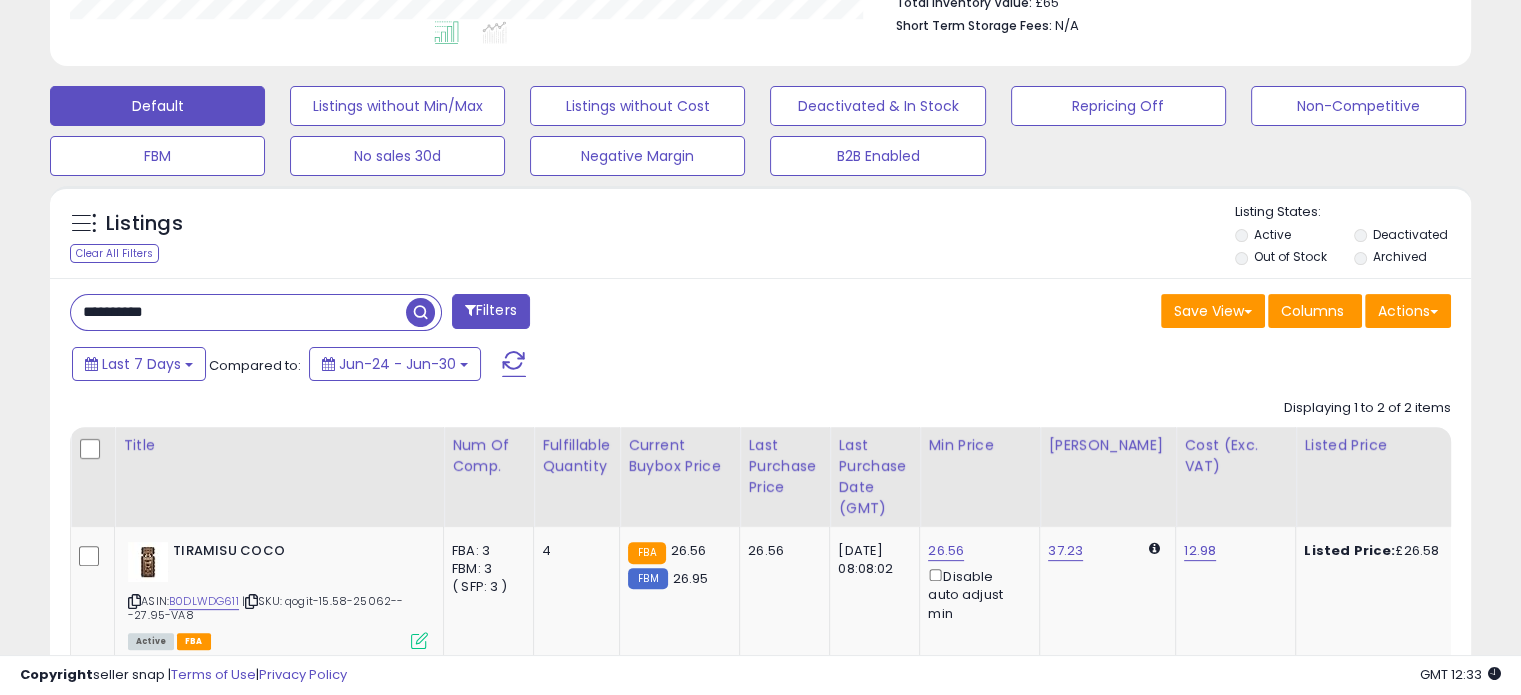 click on "**********" at bounding box center (238, 312) 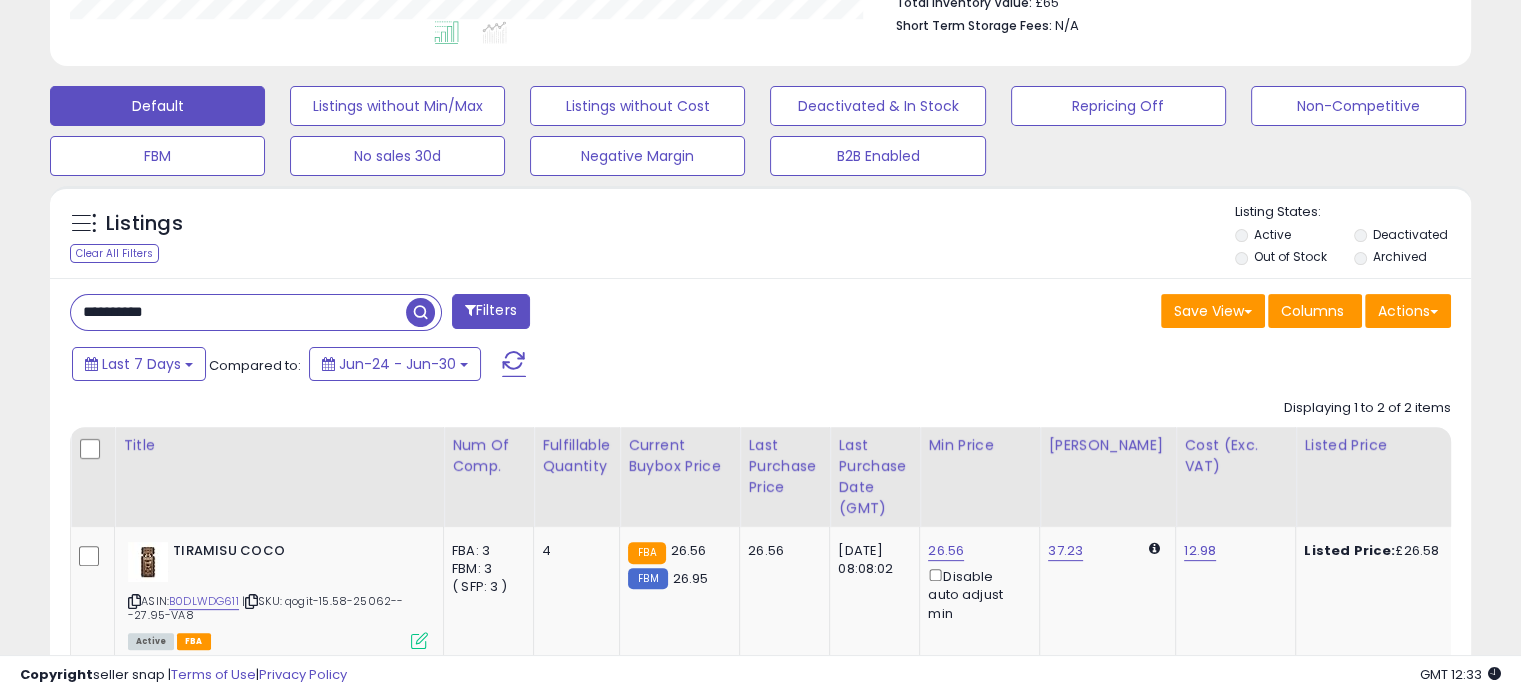 paste 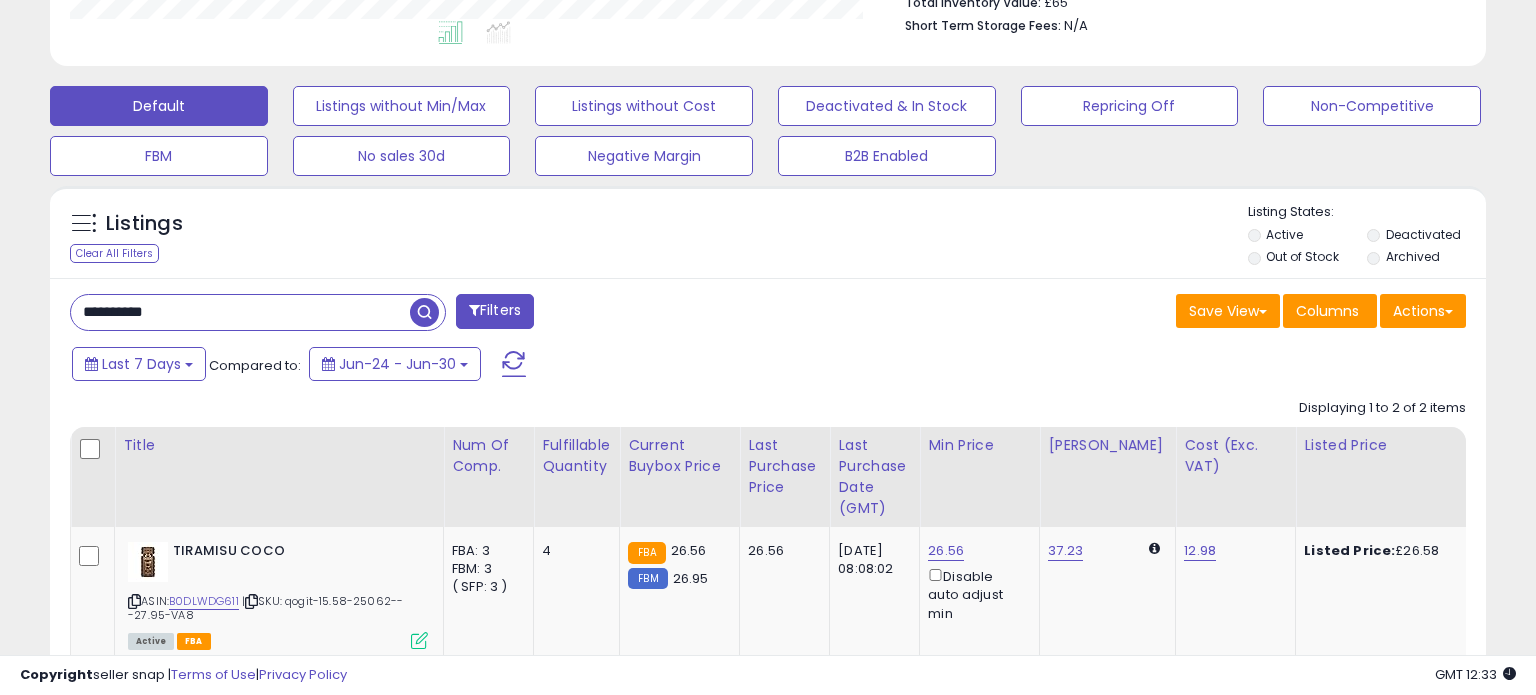 scroll, scrollTop: 999589, scrollLeft: 999168, axis: both 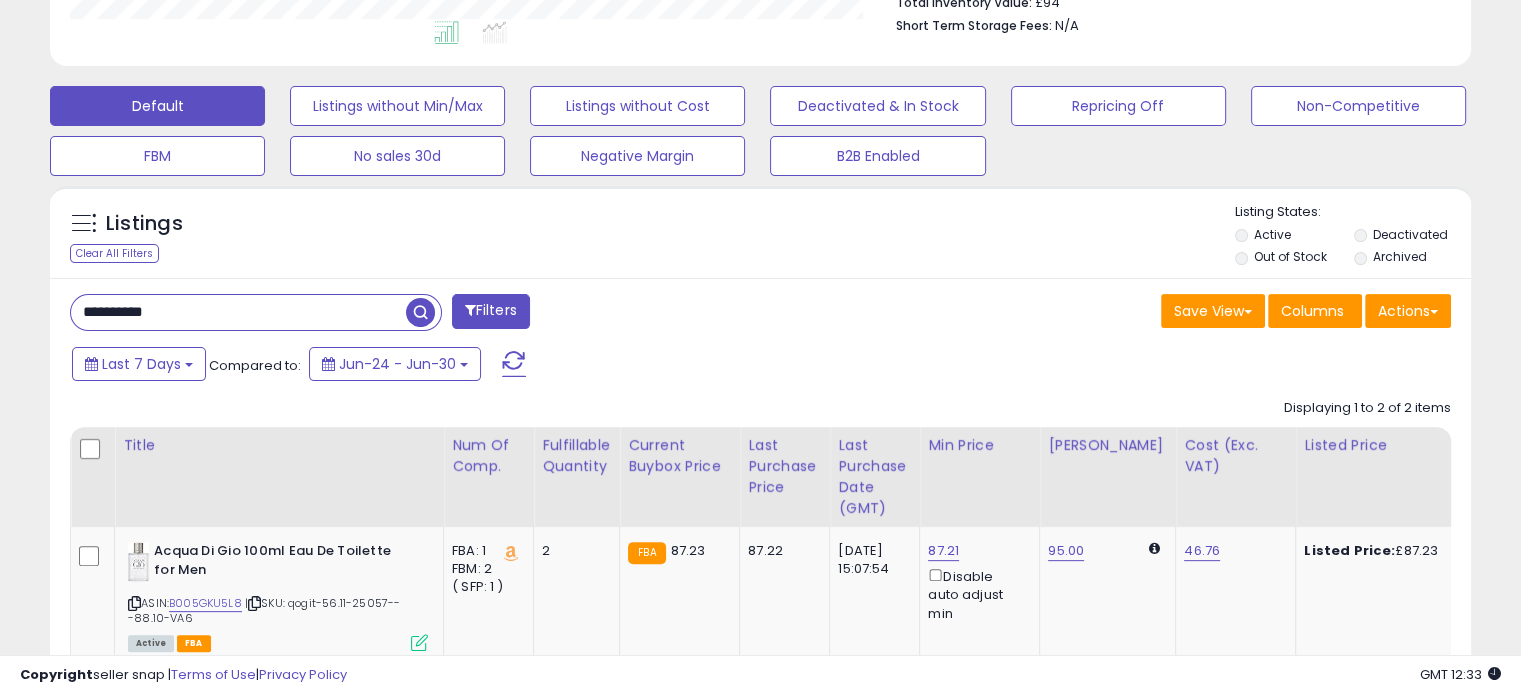 click on "**********" at bounding box center (238, 312) 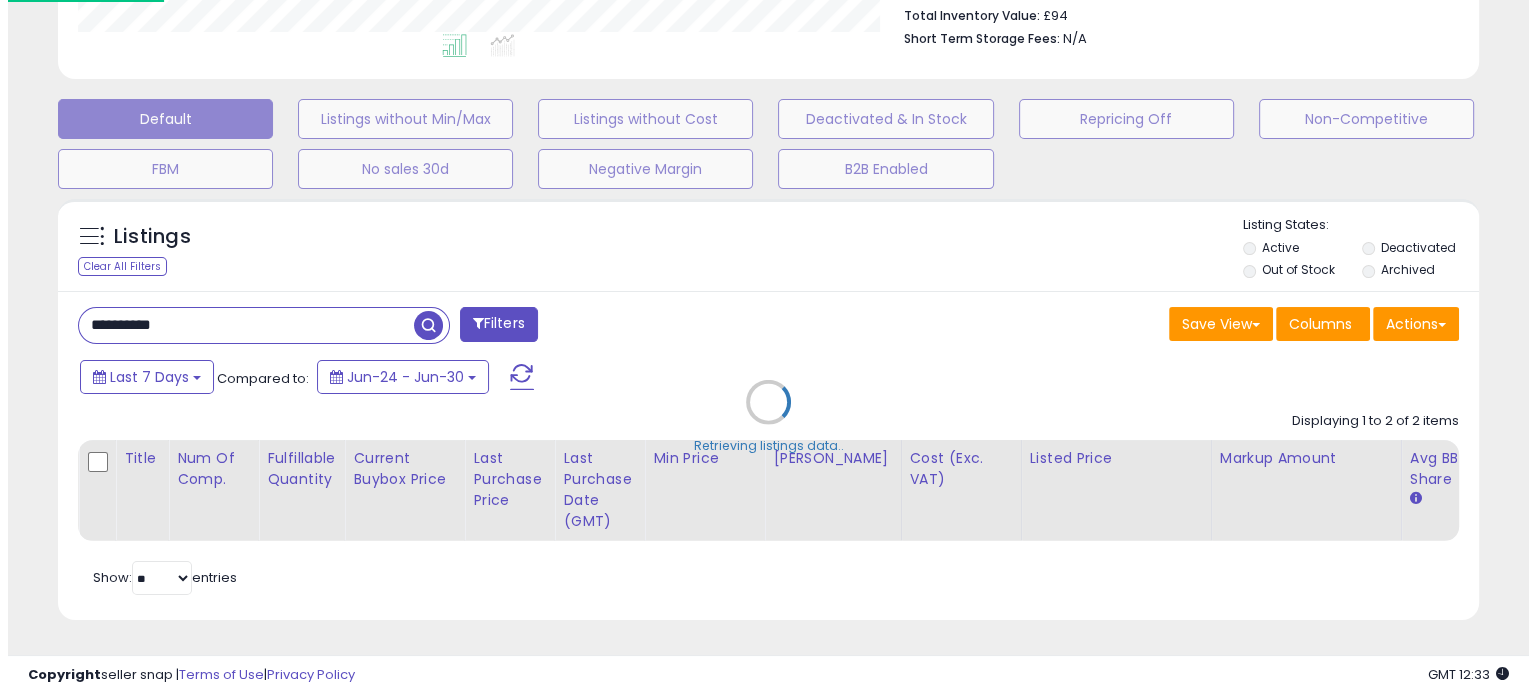 scroll, scrollTop: 999589, scrollLeft: 999168, axis: both 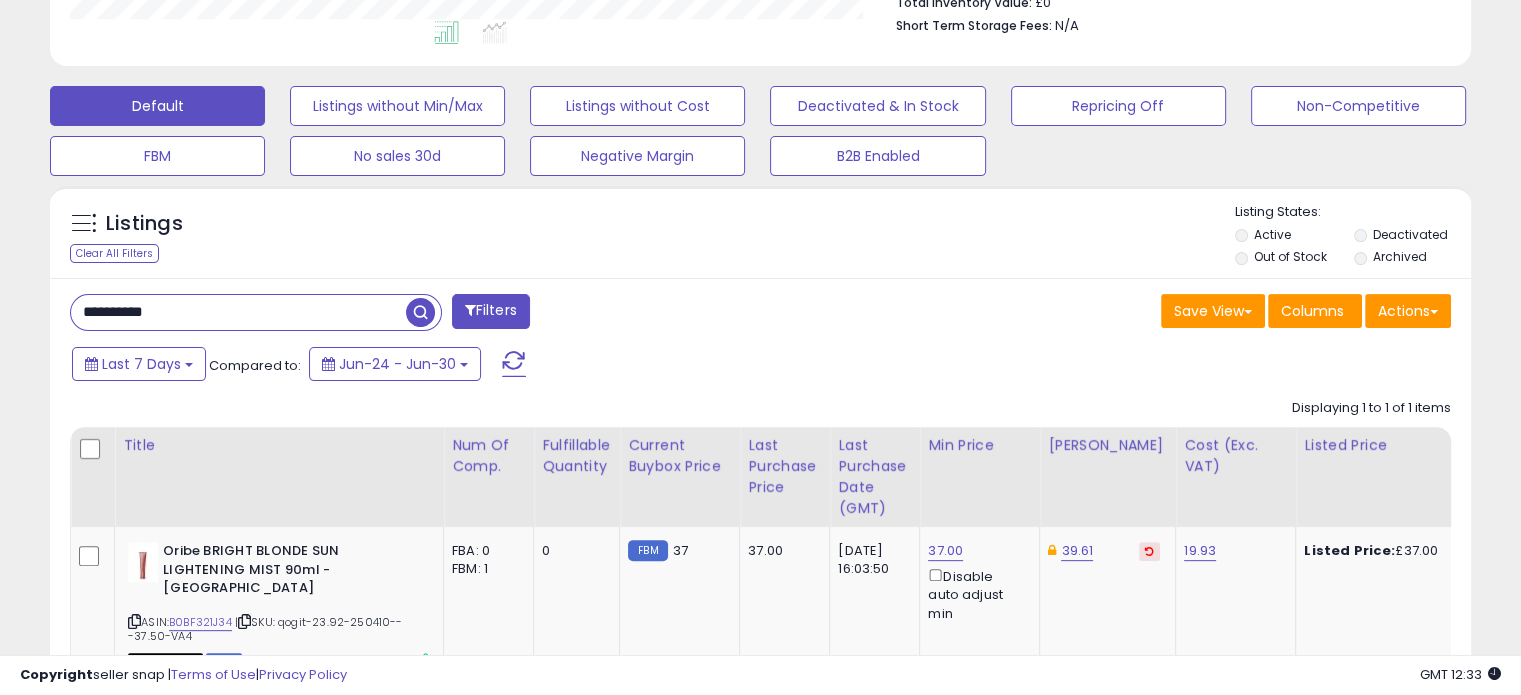 click on "**********" at bounding box center (238, 312) 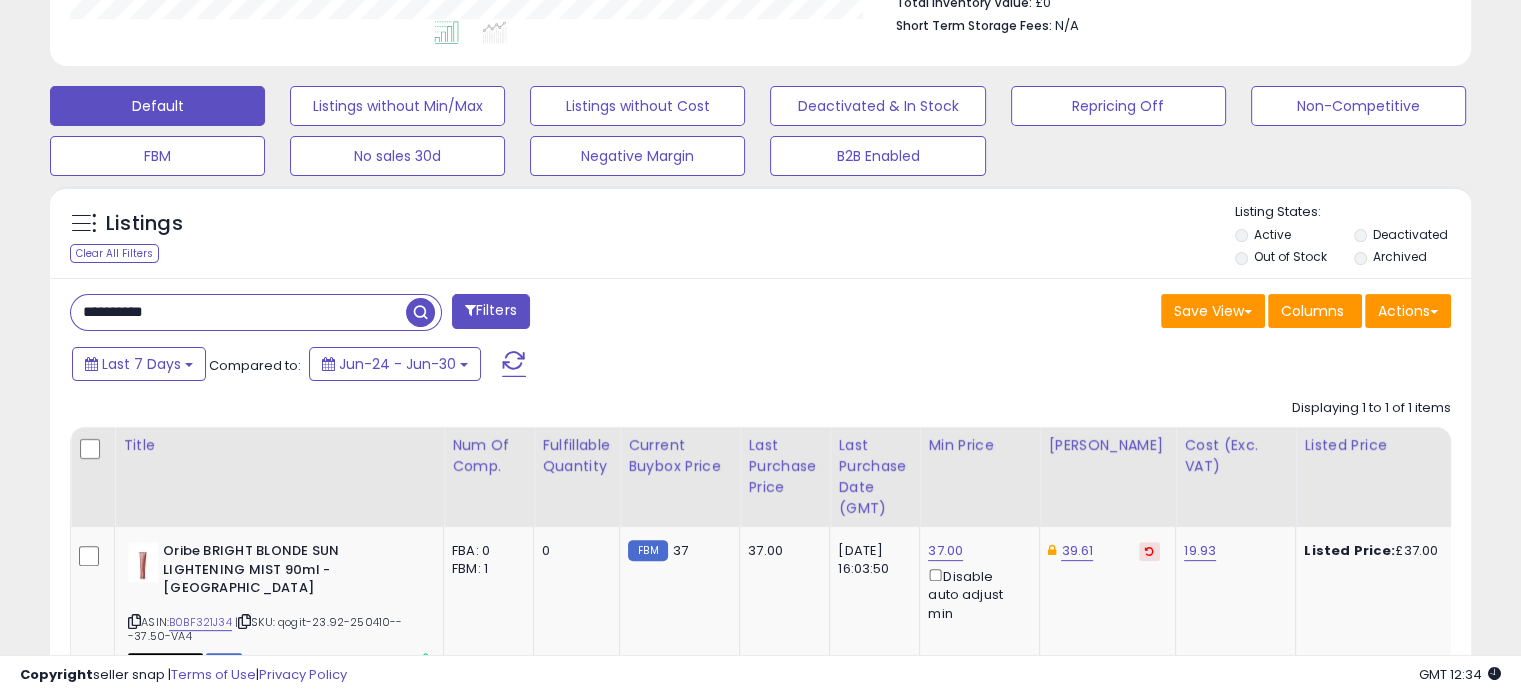 click at bounding box center (420, 312) 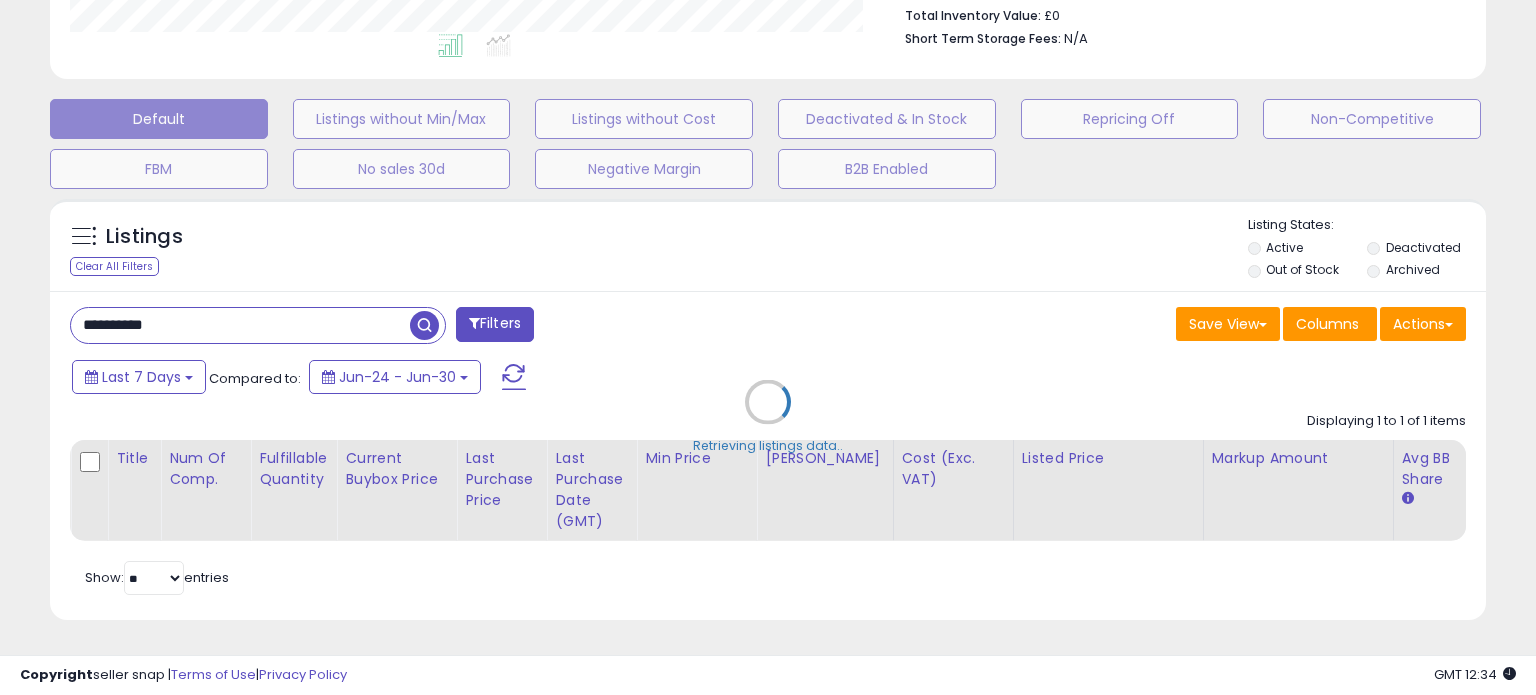 scroll, scrollTop: 999589, scrollLeft: 999168, axis: both 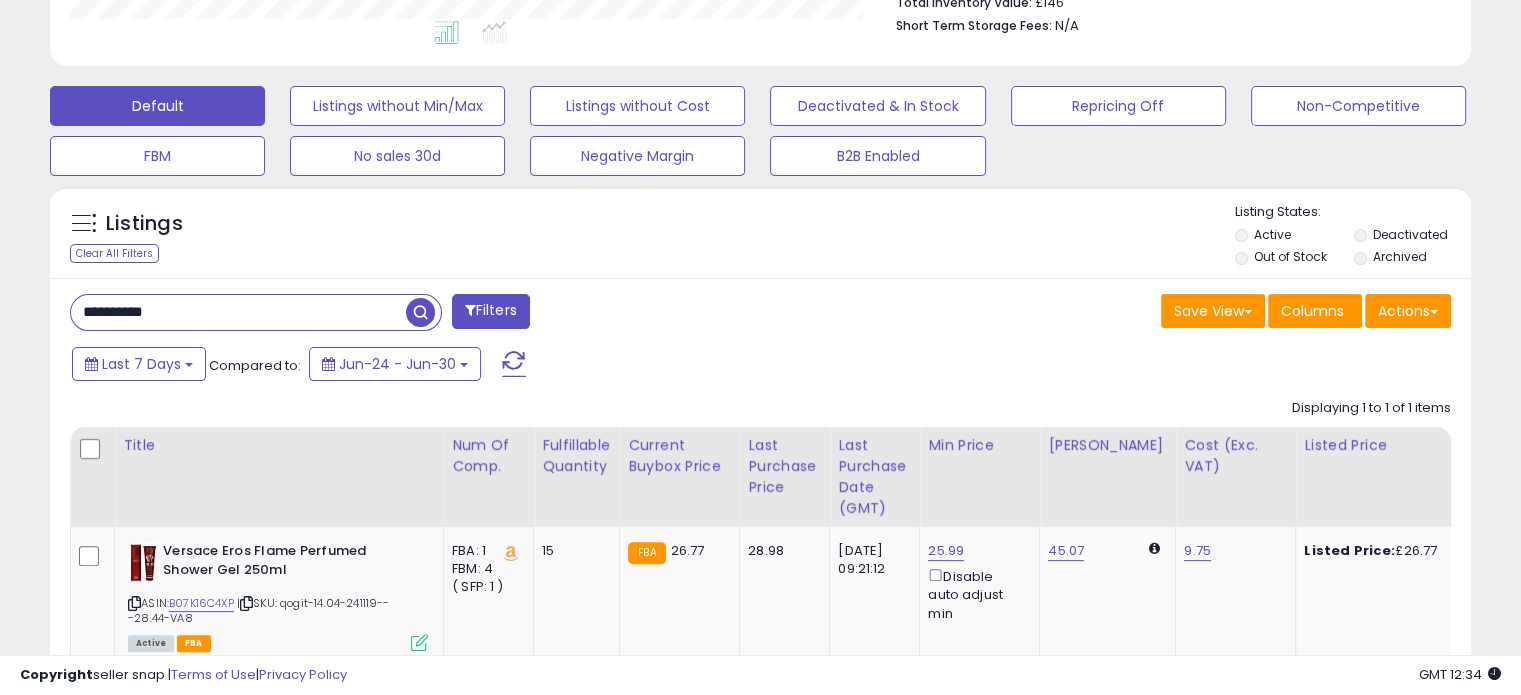 click on "**********" at bounding box center (238, 312) 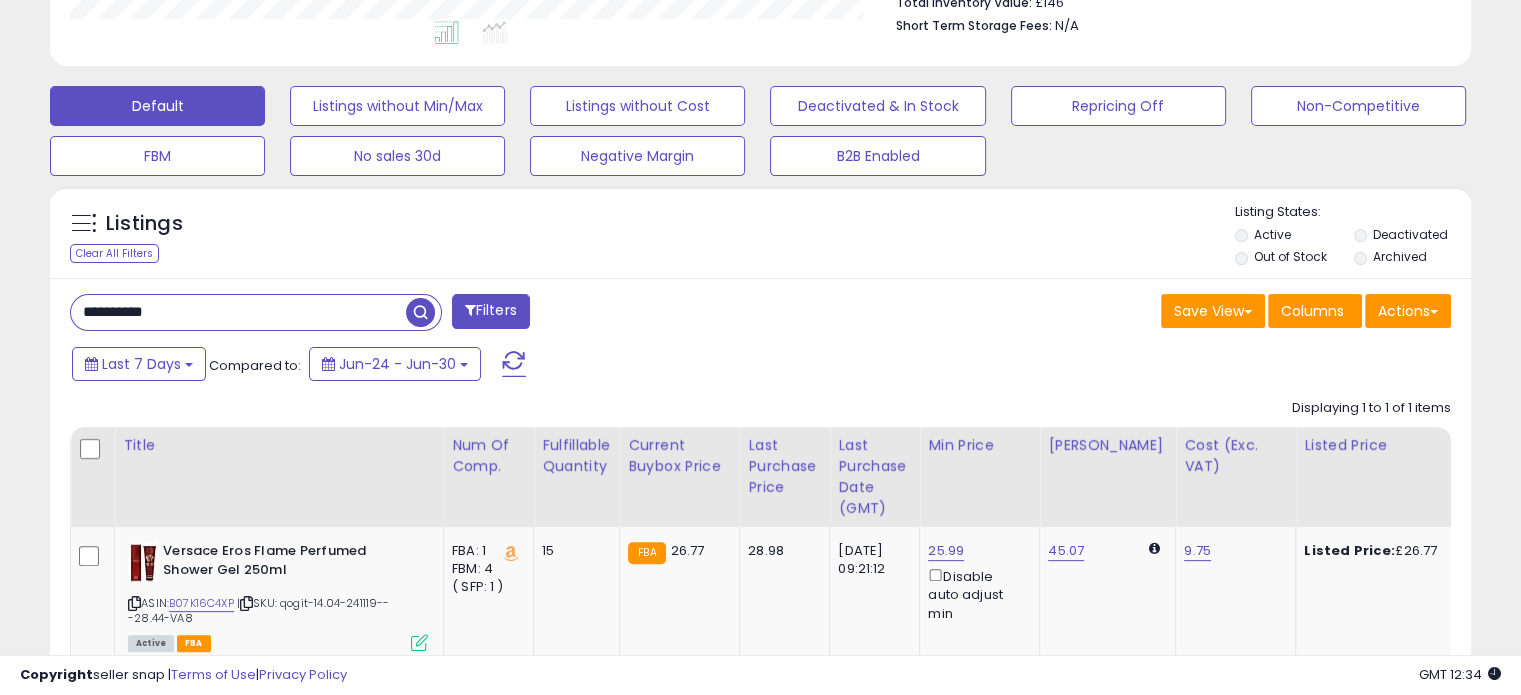paste 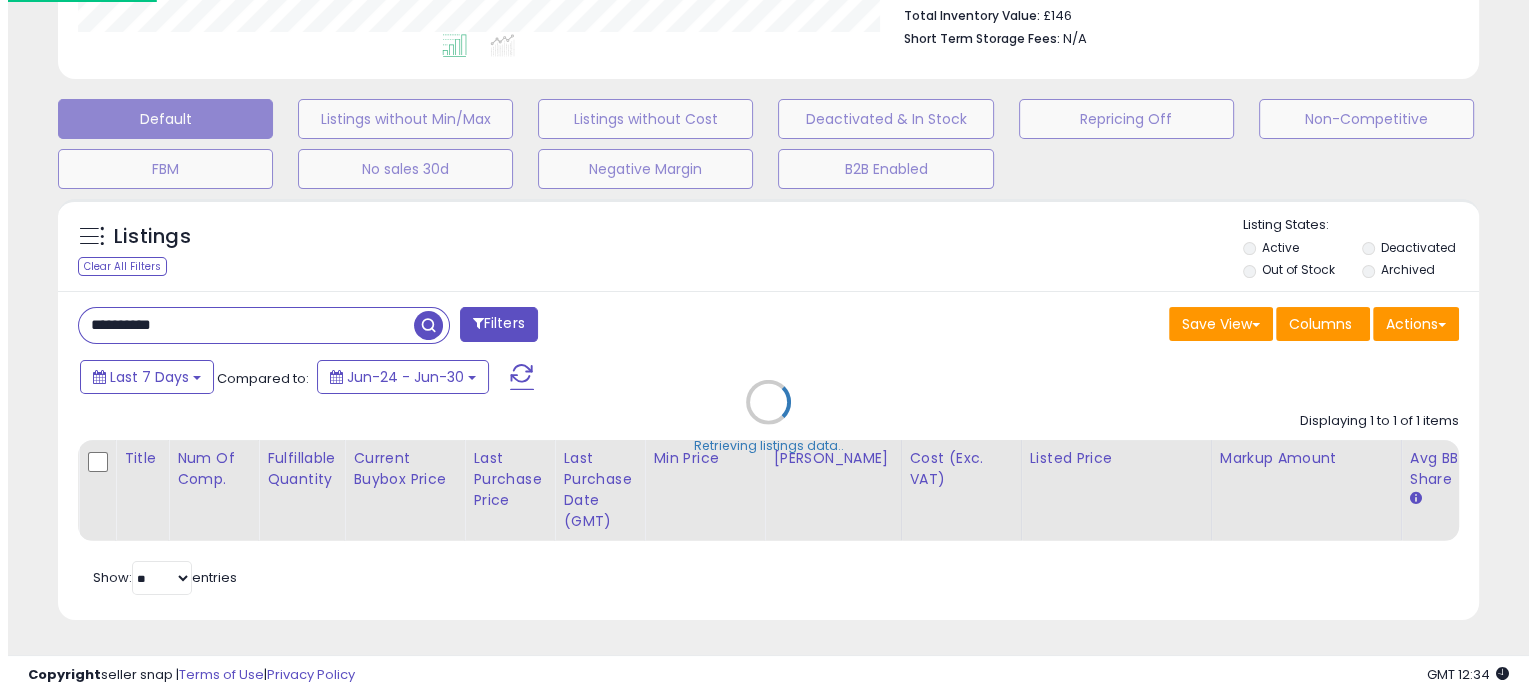 scroll, scrollTop: 999589, scrollLeft: 999168, axis: both 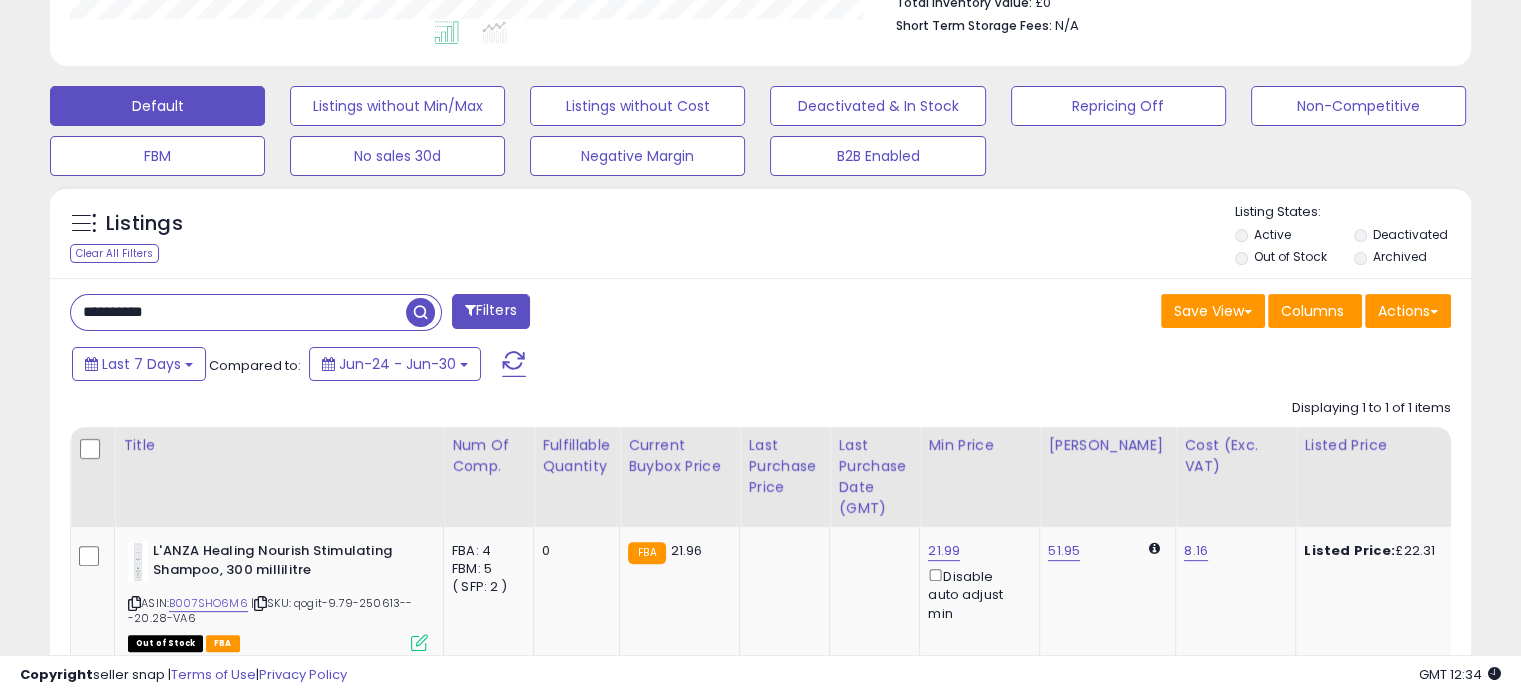 click on "**********" at bounding box center [238, 312] 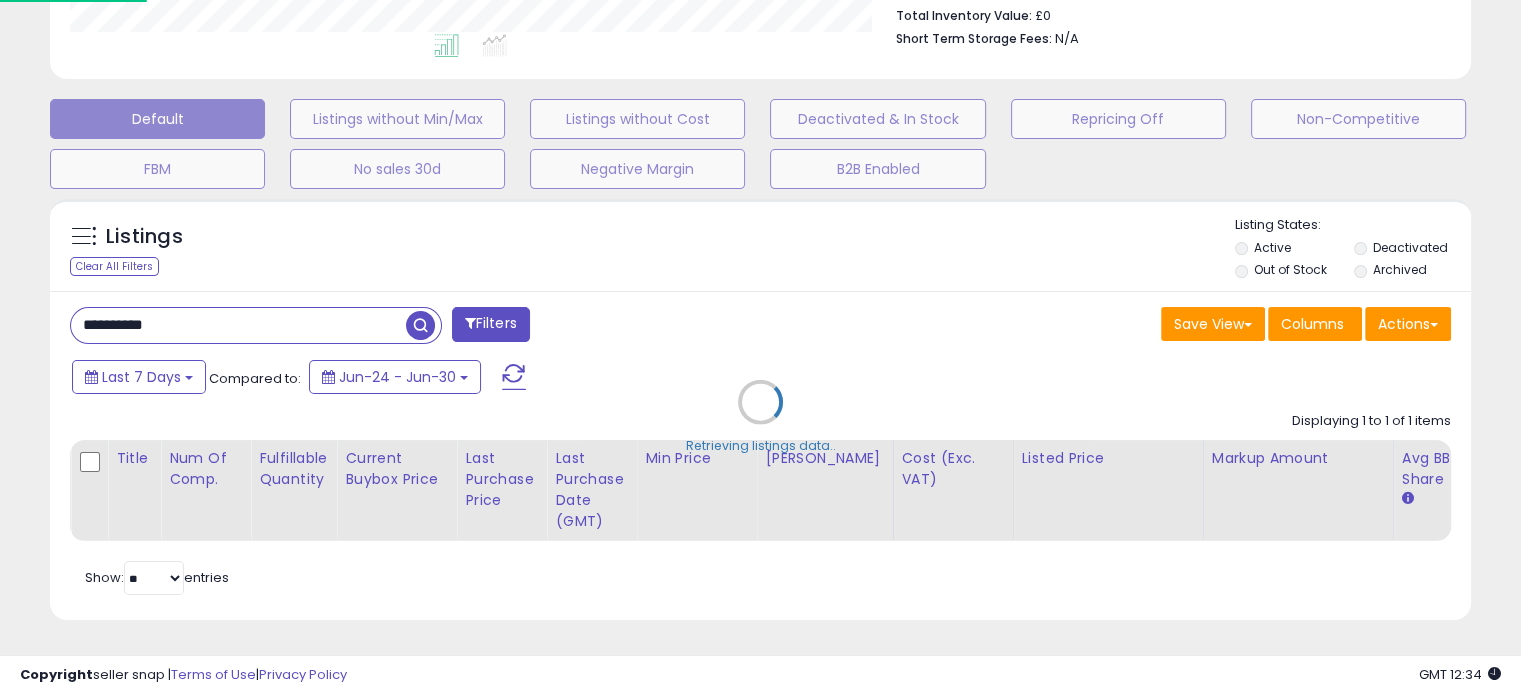 scroll, scrollTop: 999589, scrollLeft: 999168, axis: both 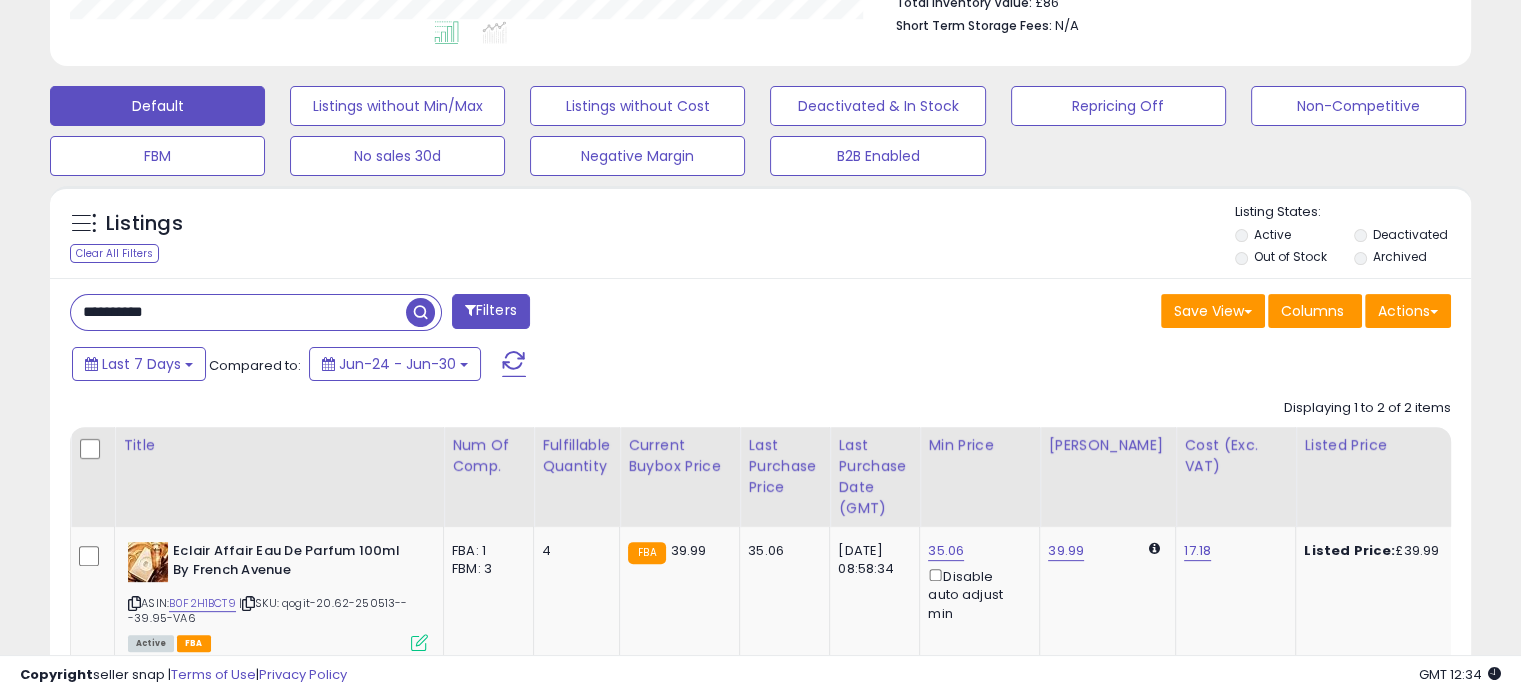 click on "**********" at bounding box center [238, 312] 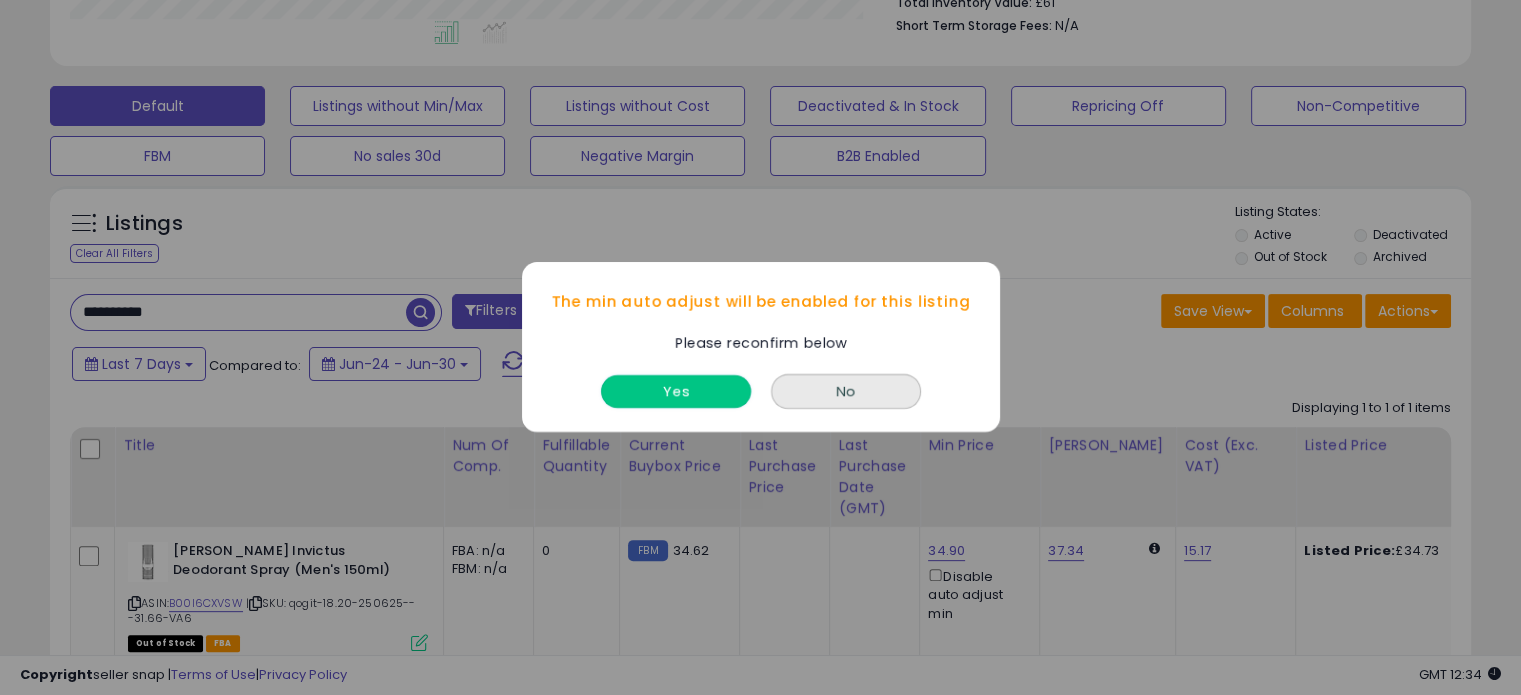 click on "Yes" at bounding box center [676, 392] 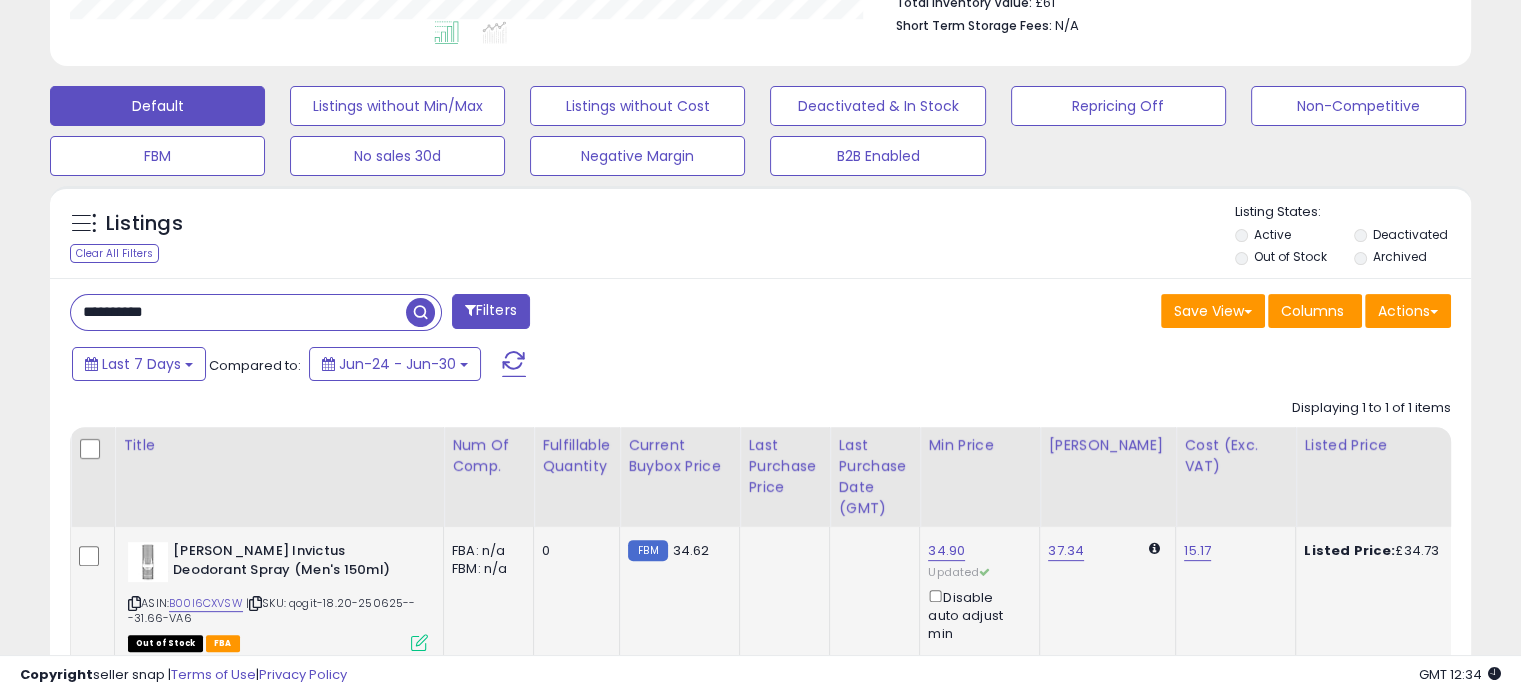 click 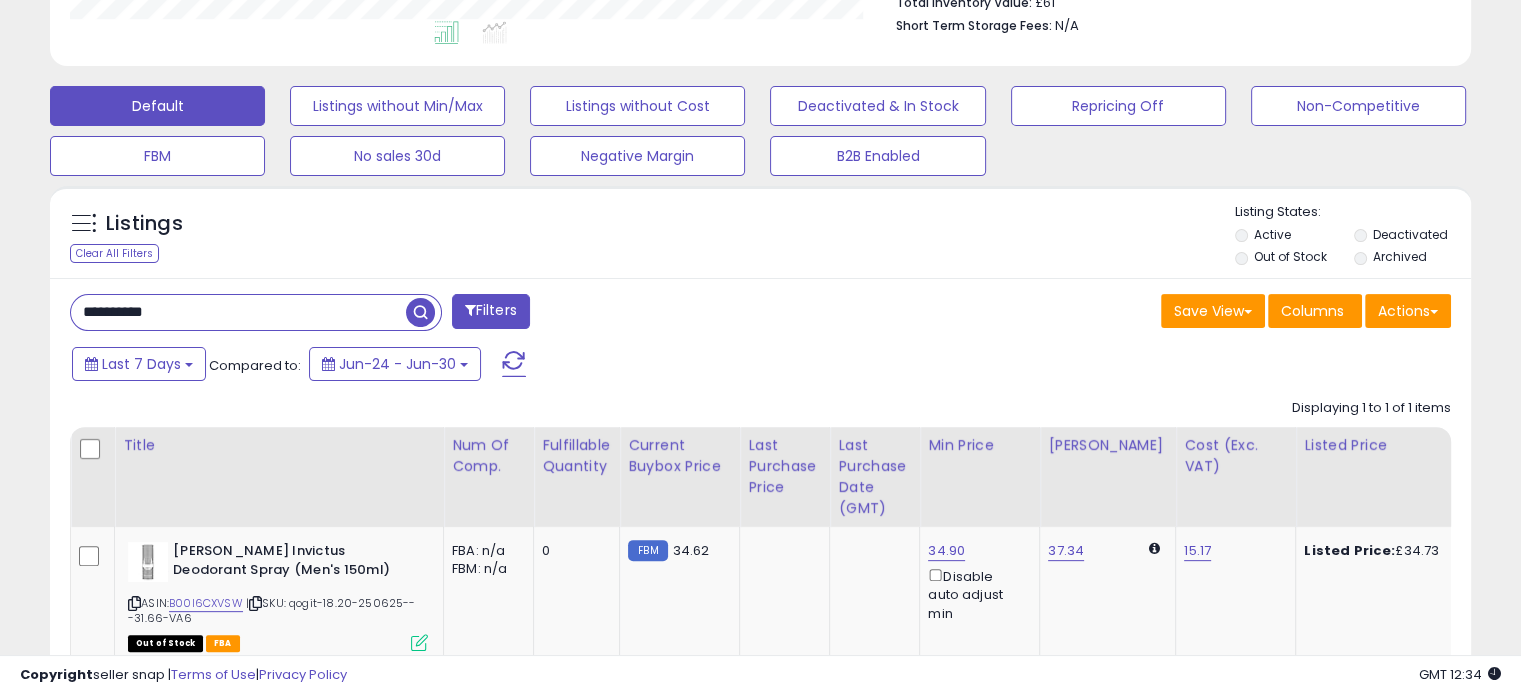 click on "**********" at bounding box center (238, 312) 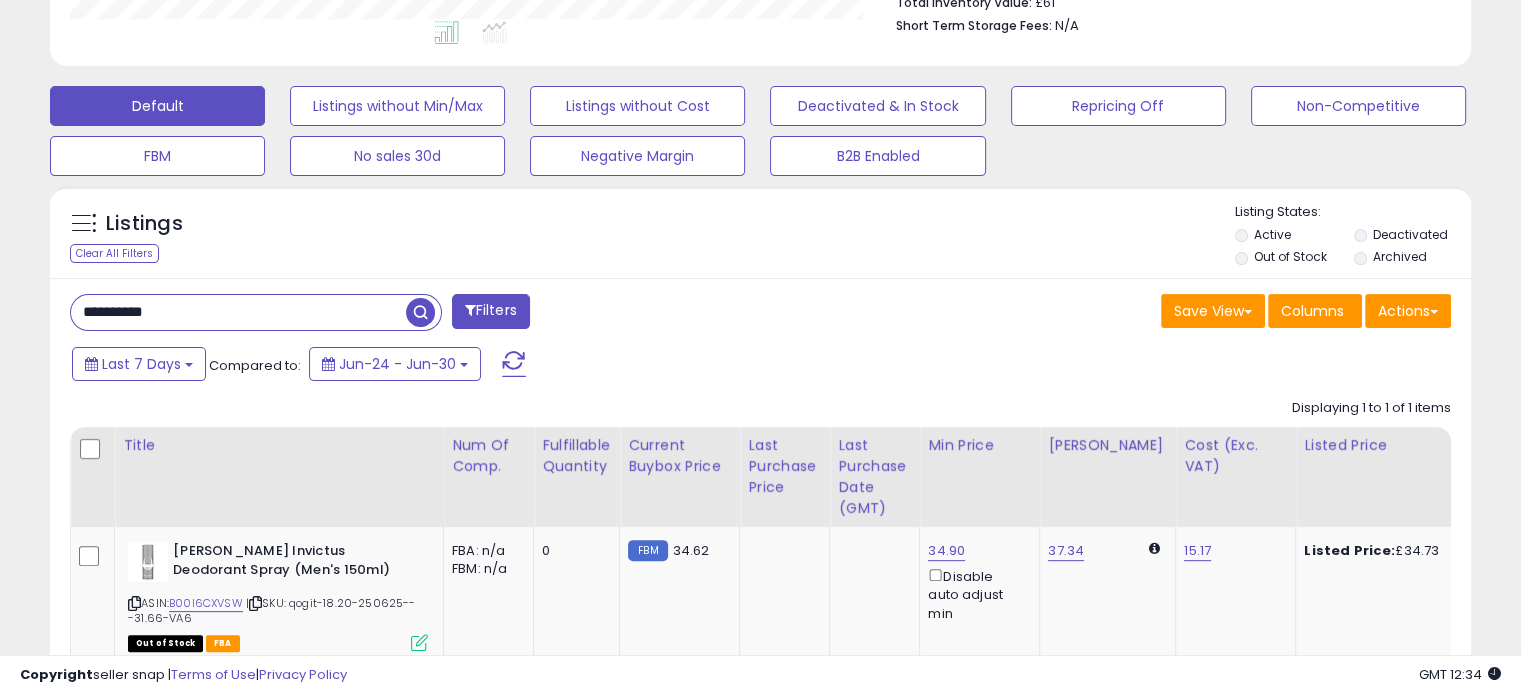 paste 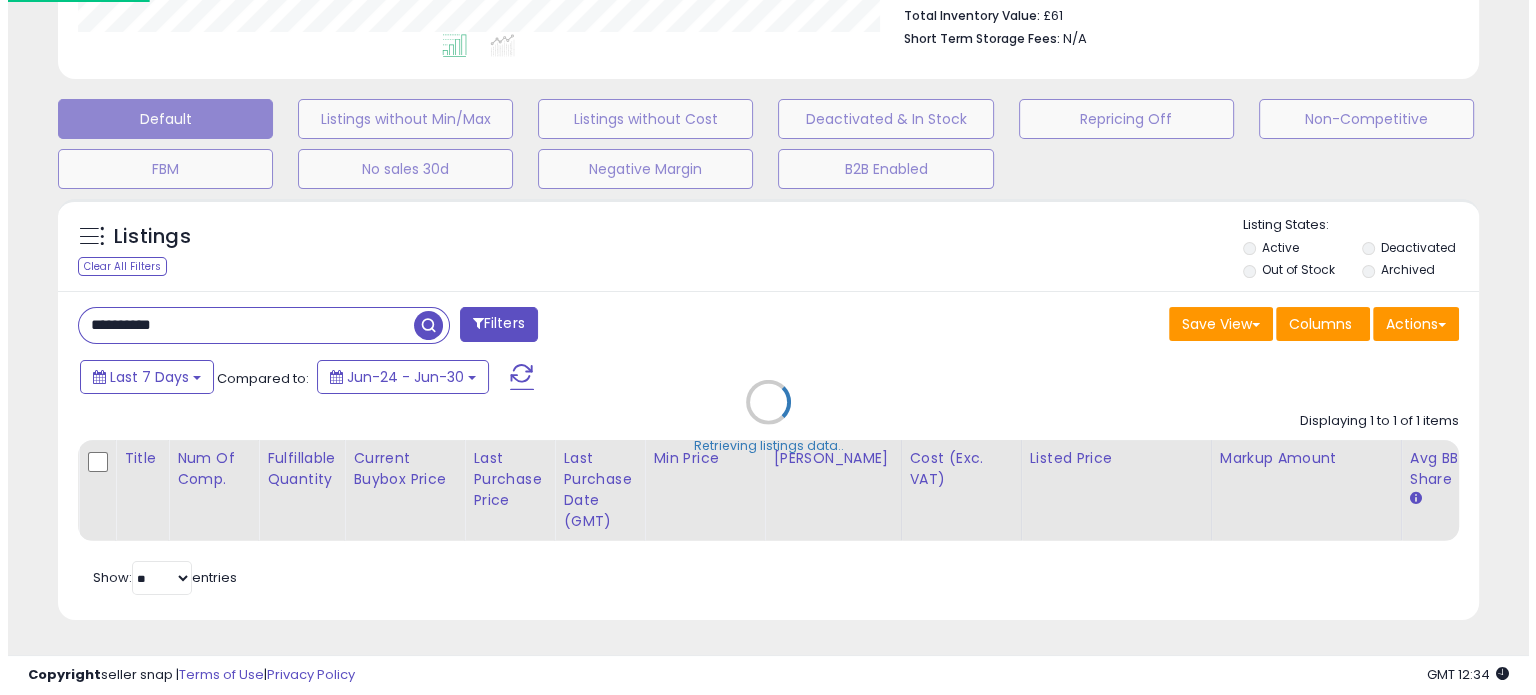 scroll, scrollTop: 999589, scrollLeft: 999168, axis: both 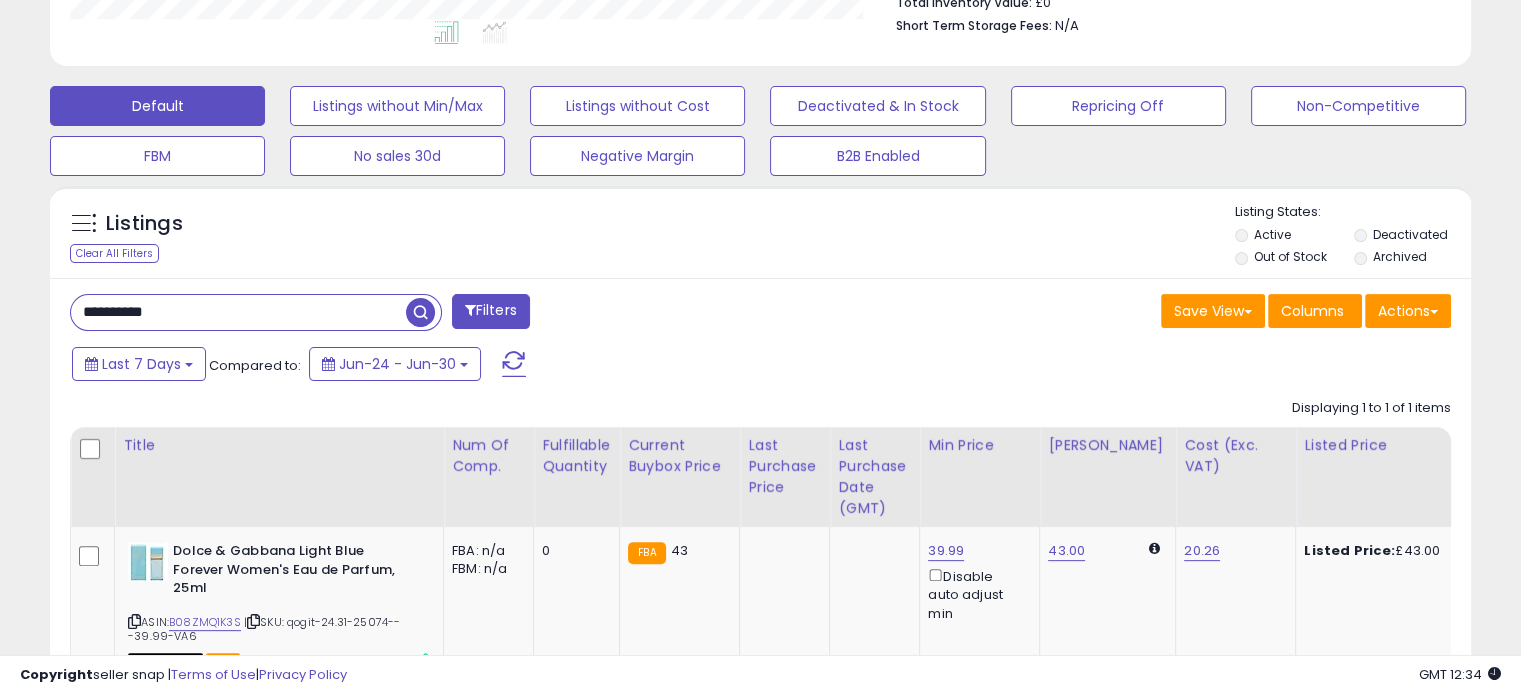 click on "**********" at bounding box center (238, 312) 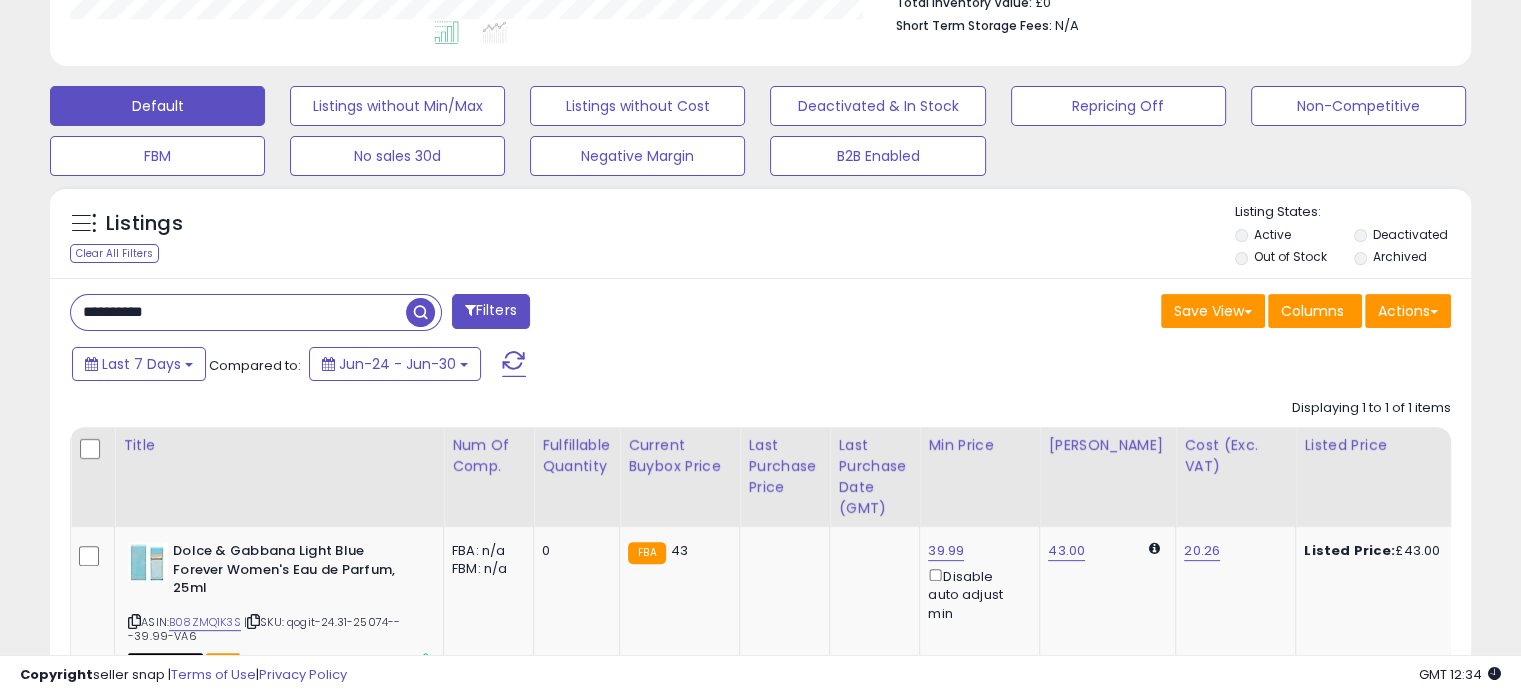 click on "**********" at bounding box center [238, 312] 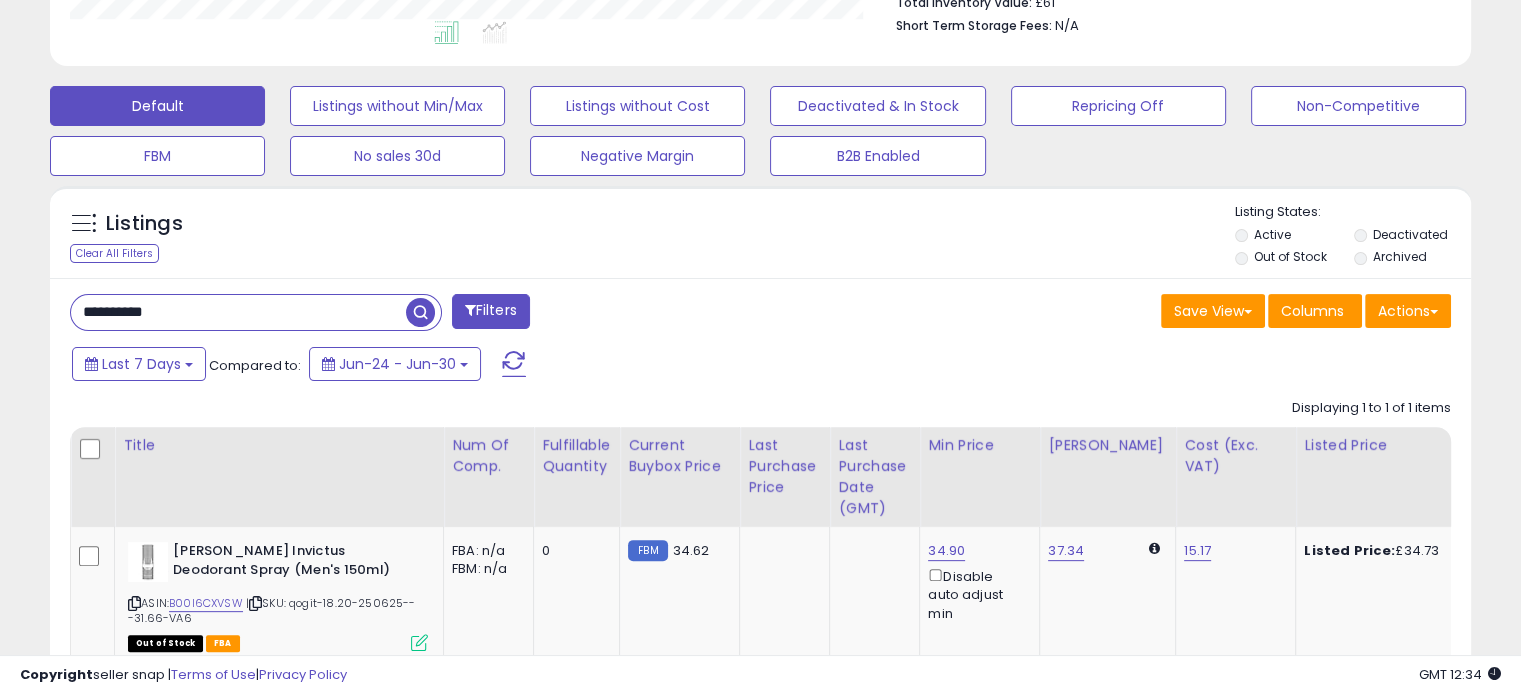 click on "**********" at bounding box center (238, 312) 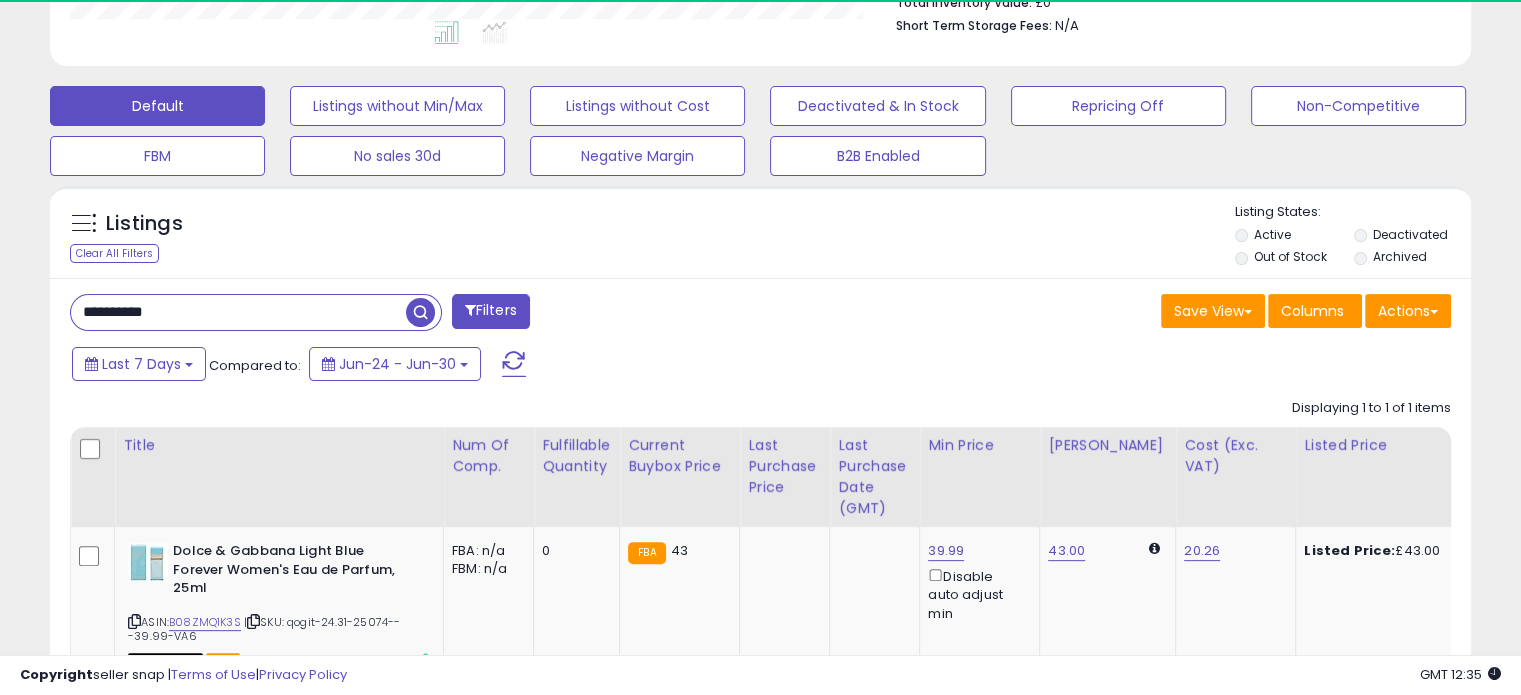 scroll, scrollTop: 999589, scrollLeft: 999176, axis: both 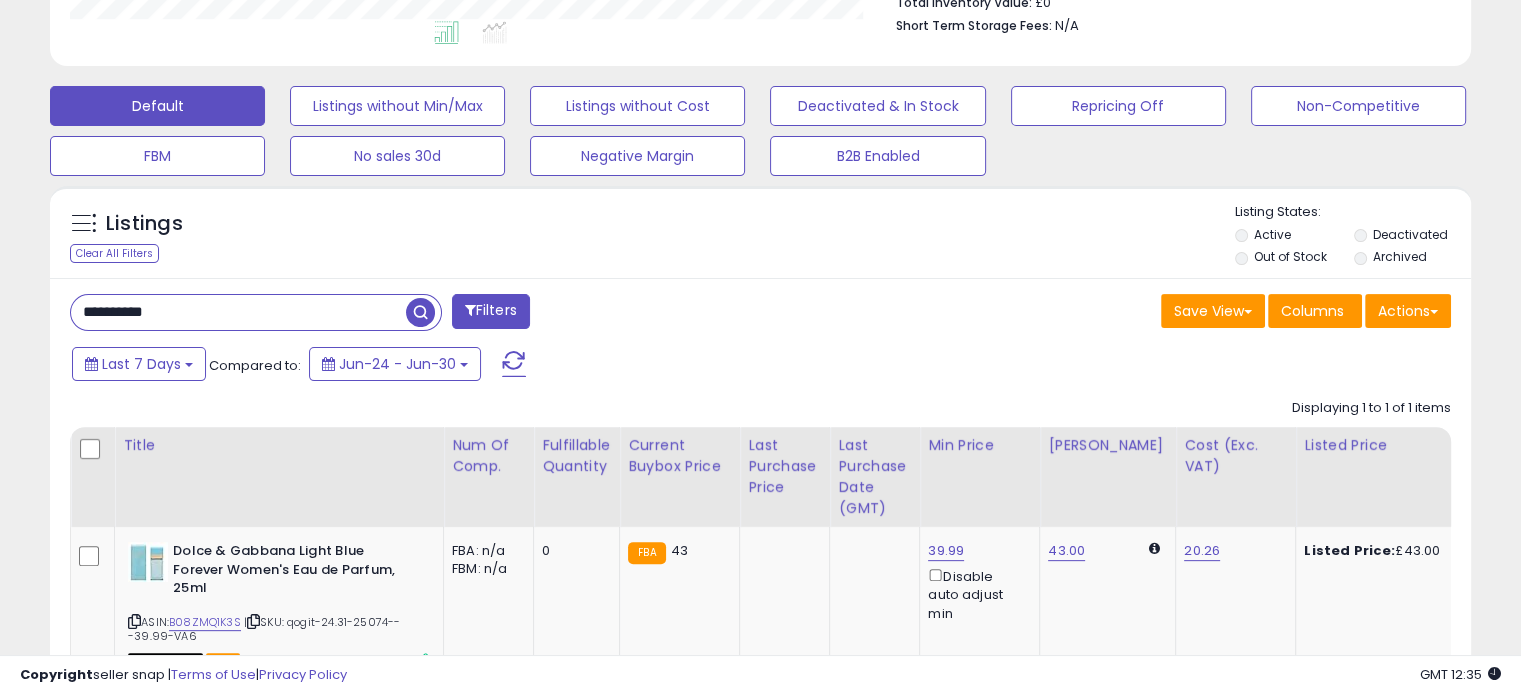 click on "**********" at bounding box center [238, 312] 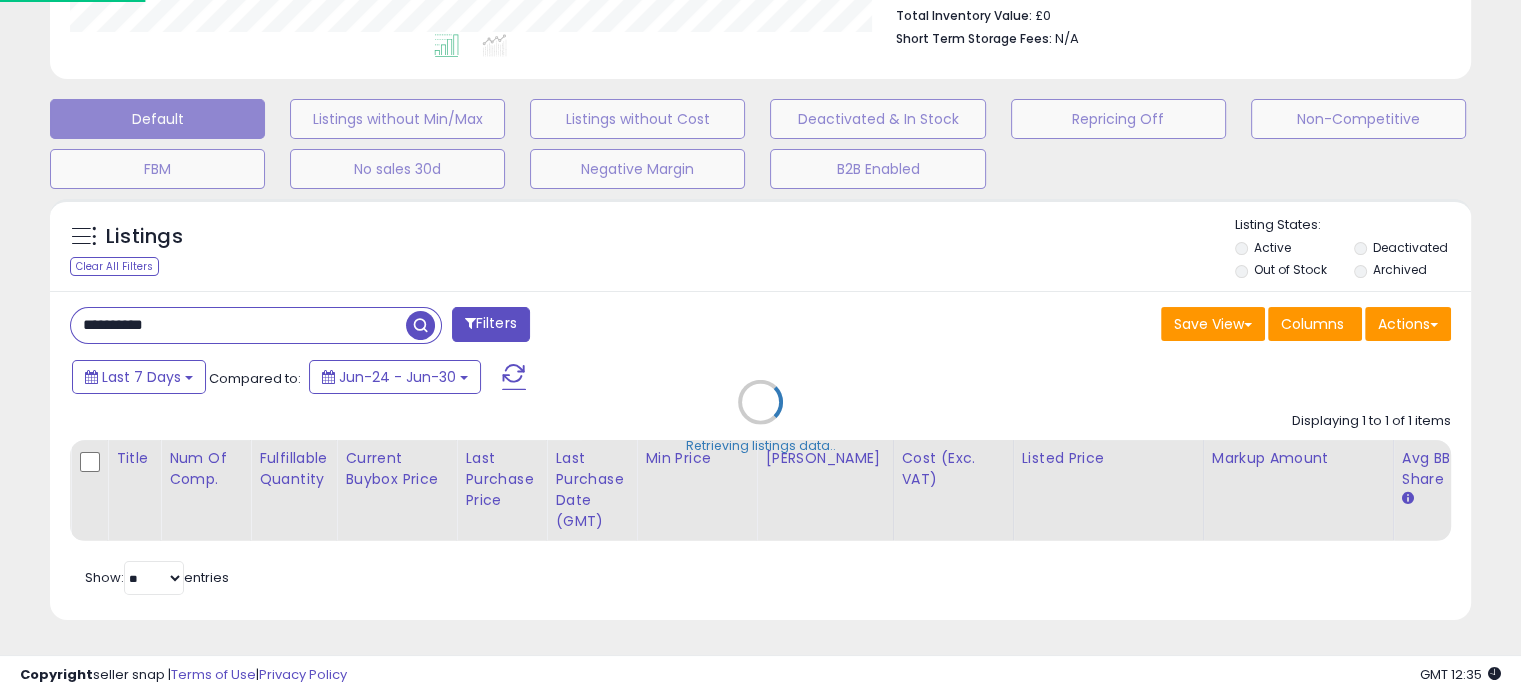 scroll, scrollTop: 999589, scrollLeft: 999168, axis: both 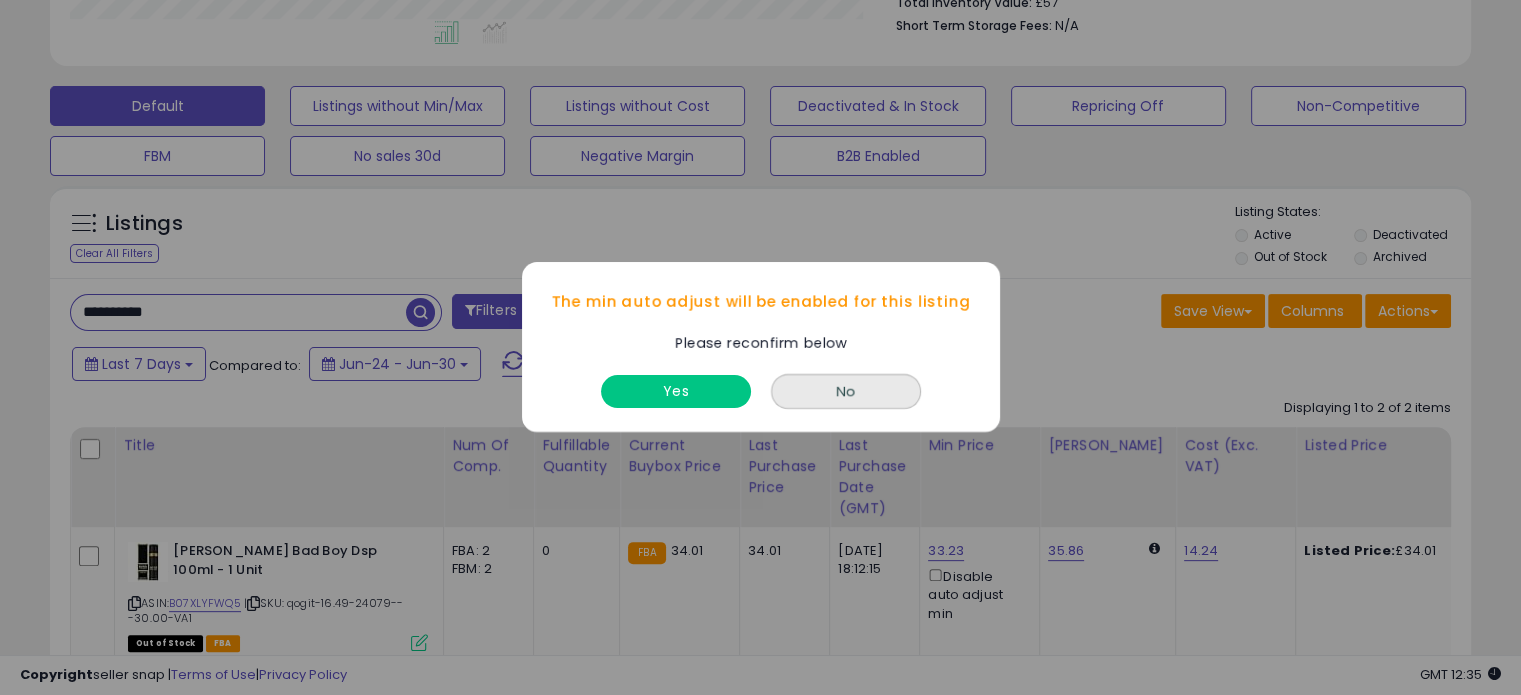 click on "No" at bounding box center (846, 392) 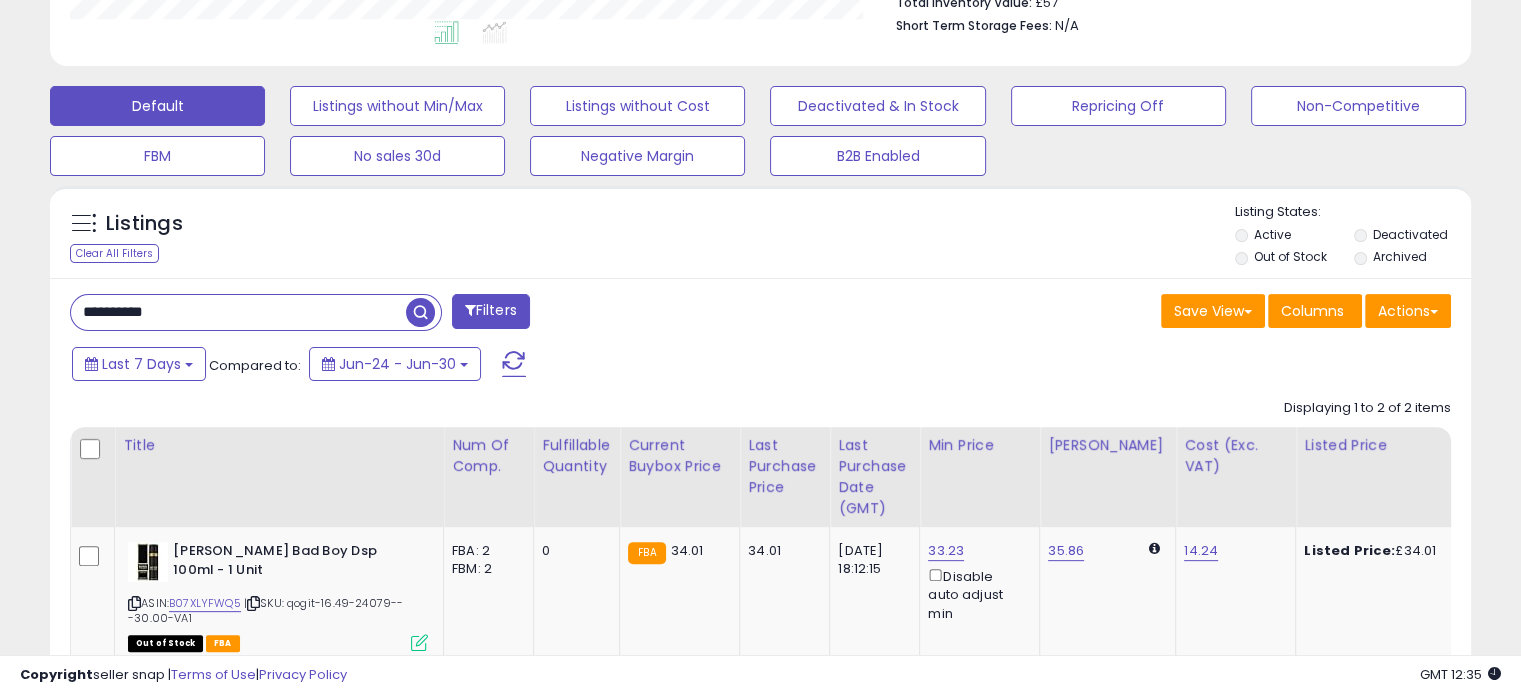click on "**********" at bounding box center [238, 312] 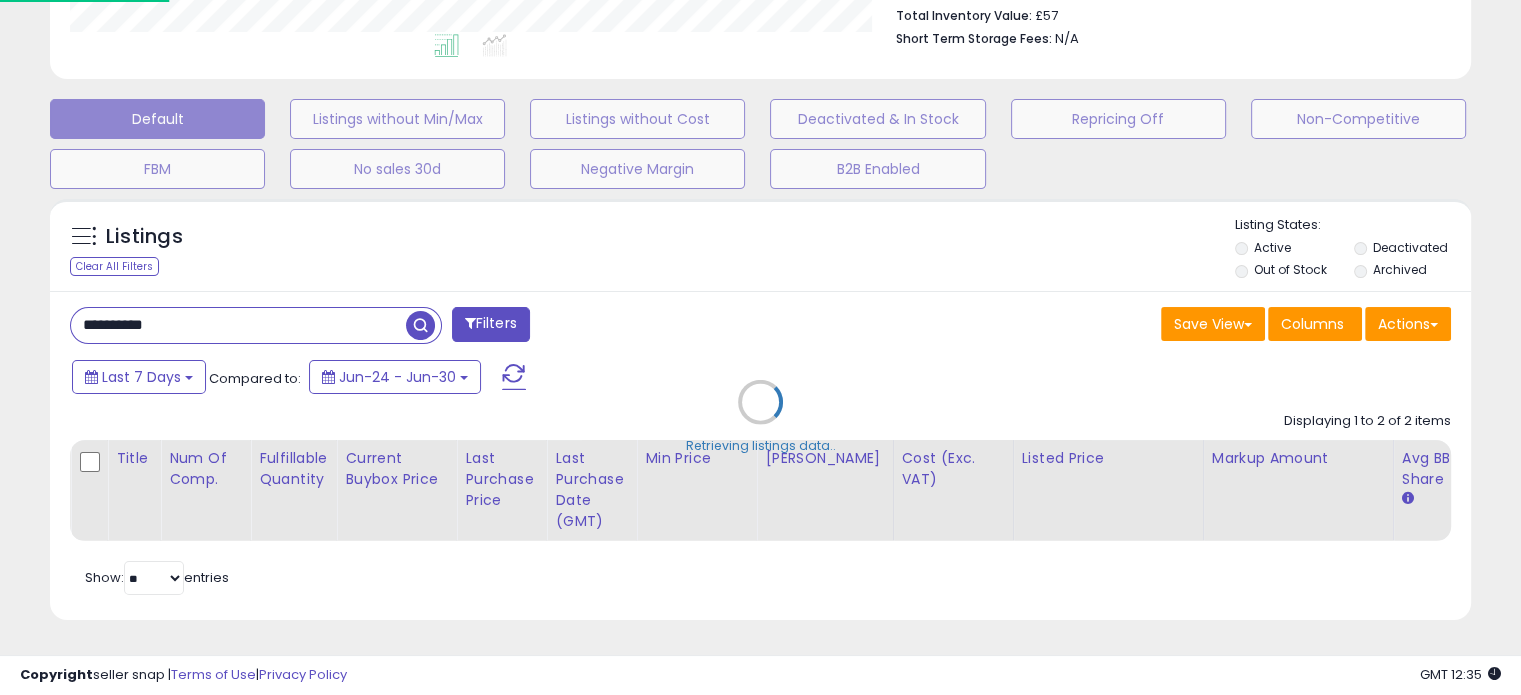 scroll, scrollTop: 999589, scrollLeft: 999168, axis: both 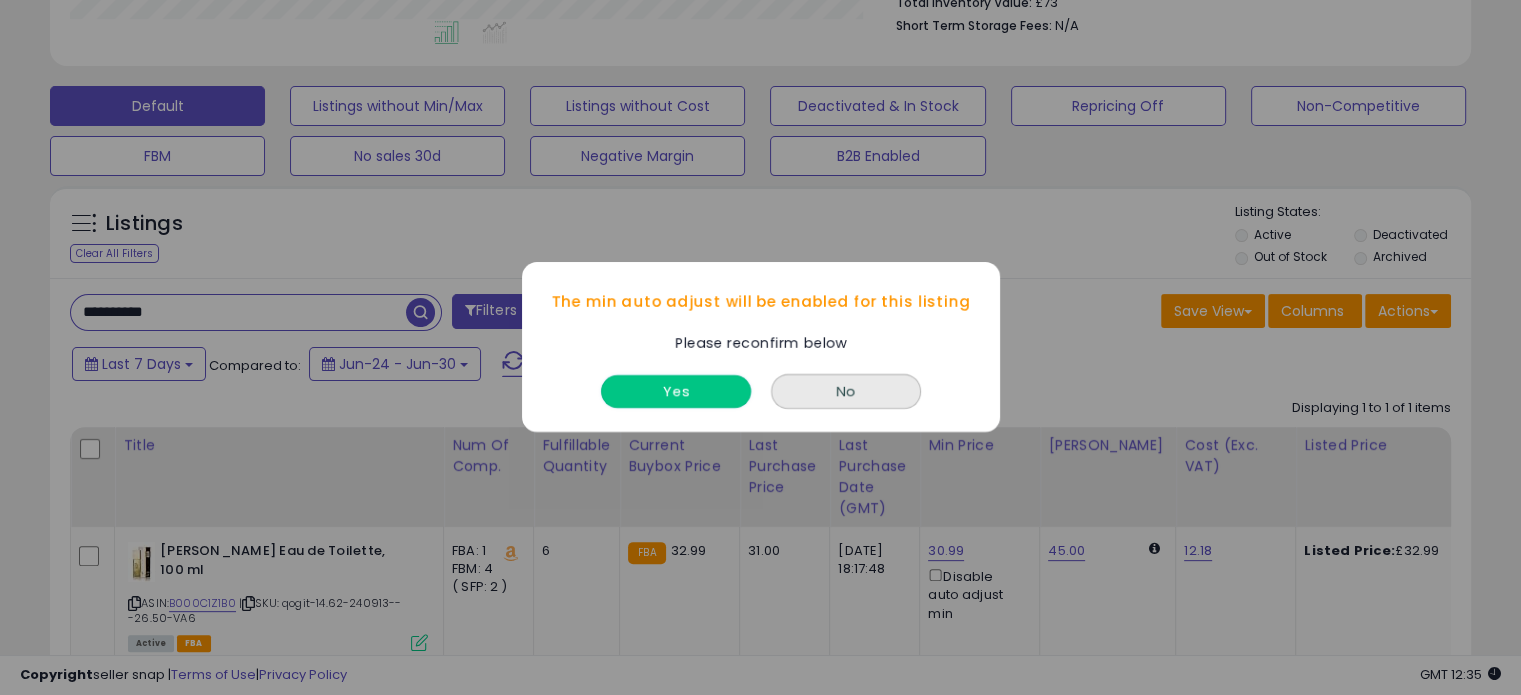 click on "Yes" at bounding box center (676, 392) 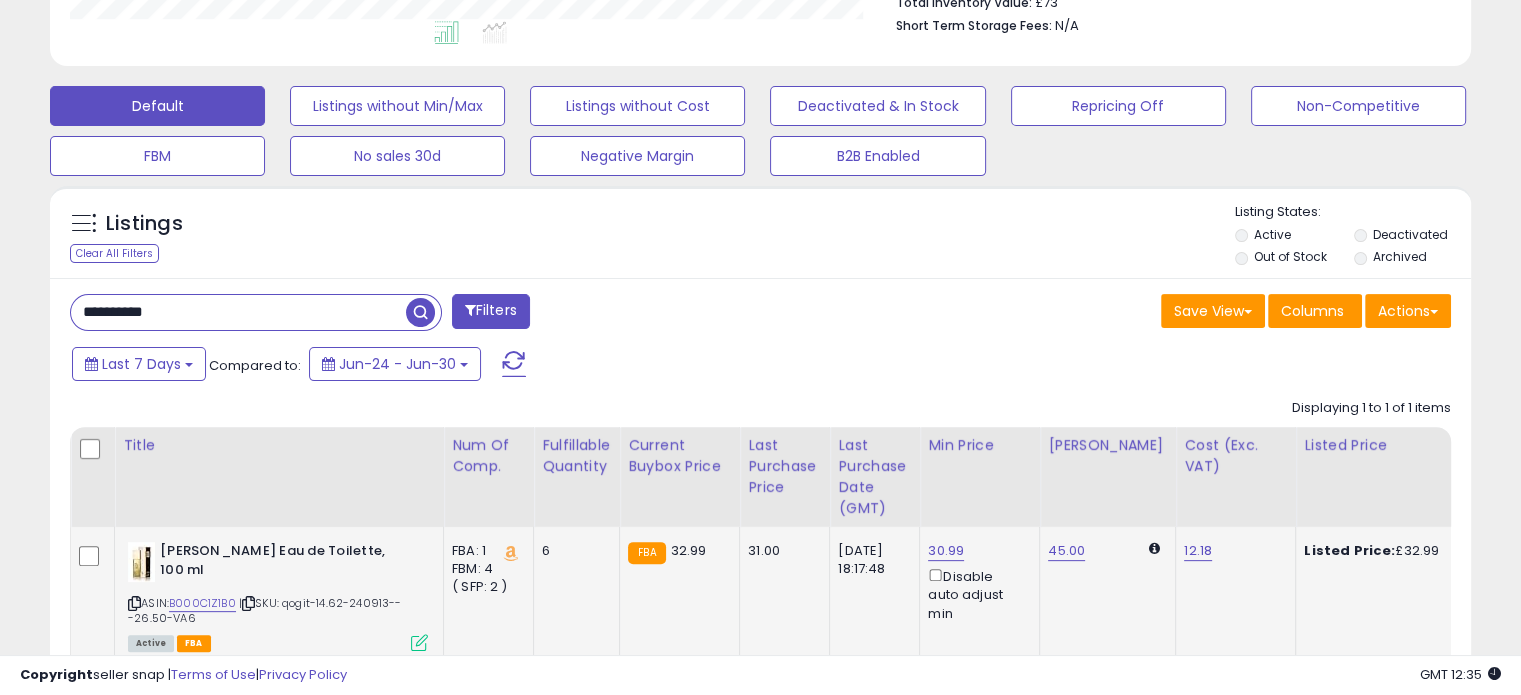 click on "31.00" 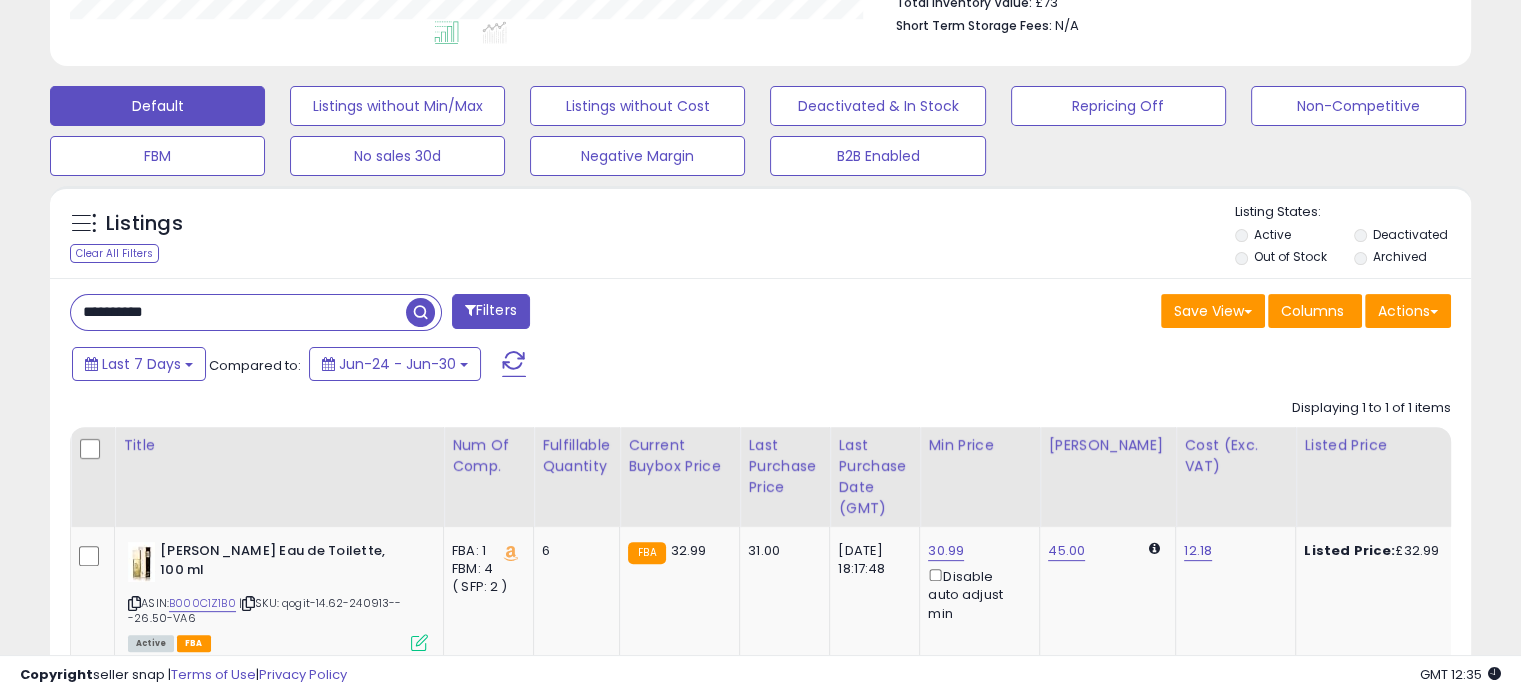 click on "**********" at bounding box center (238, 312) 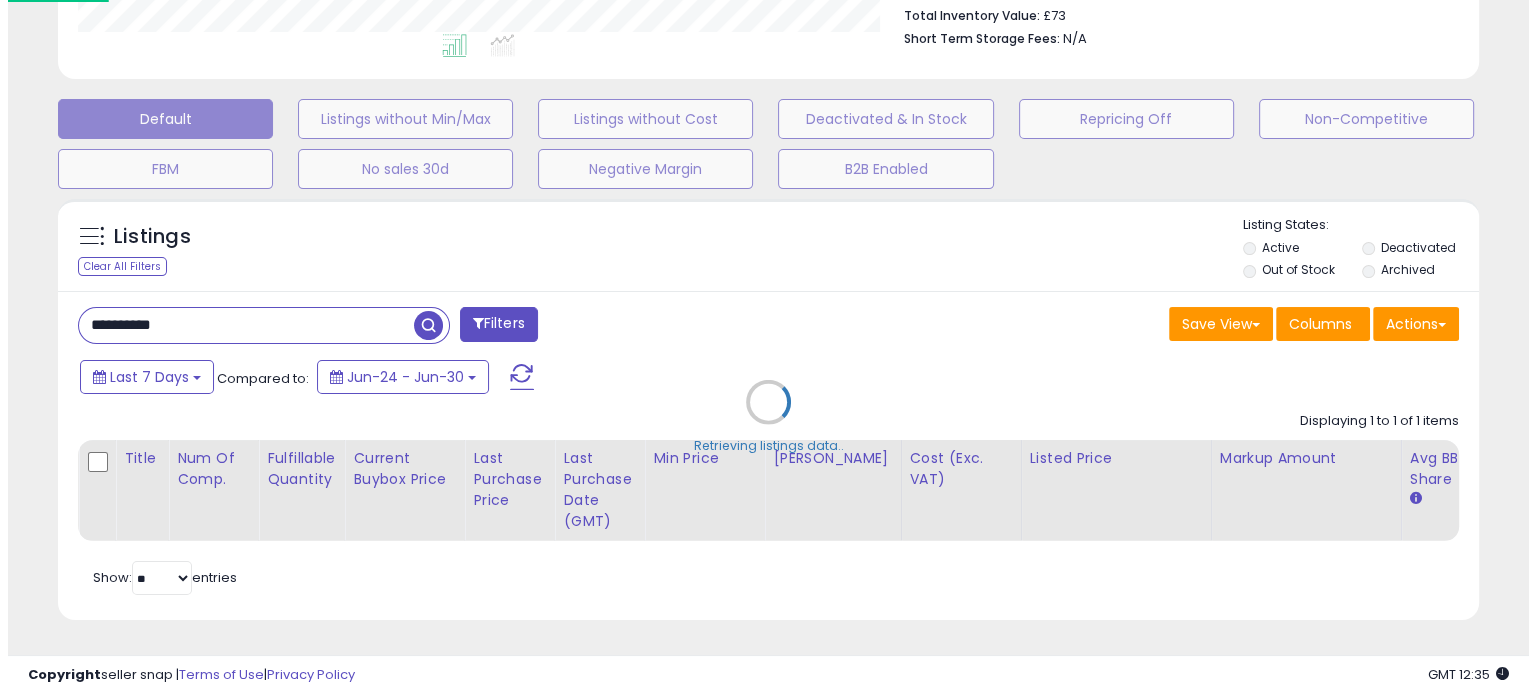 scroll, scrollTop: 999589, scrollLeft: 999168, axis: both 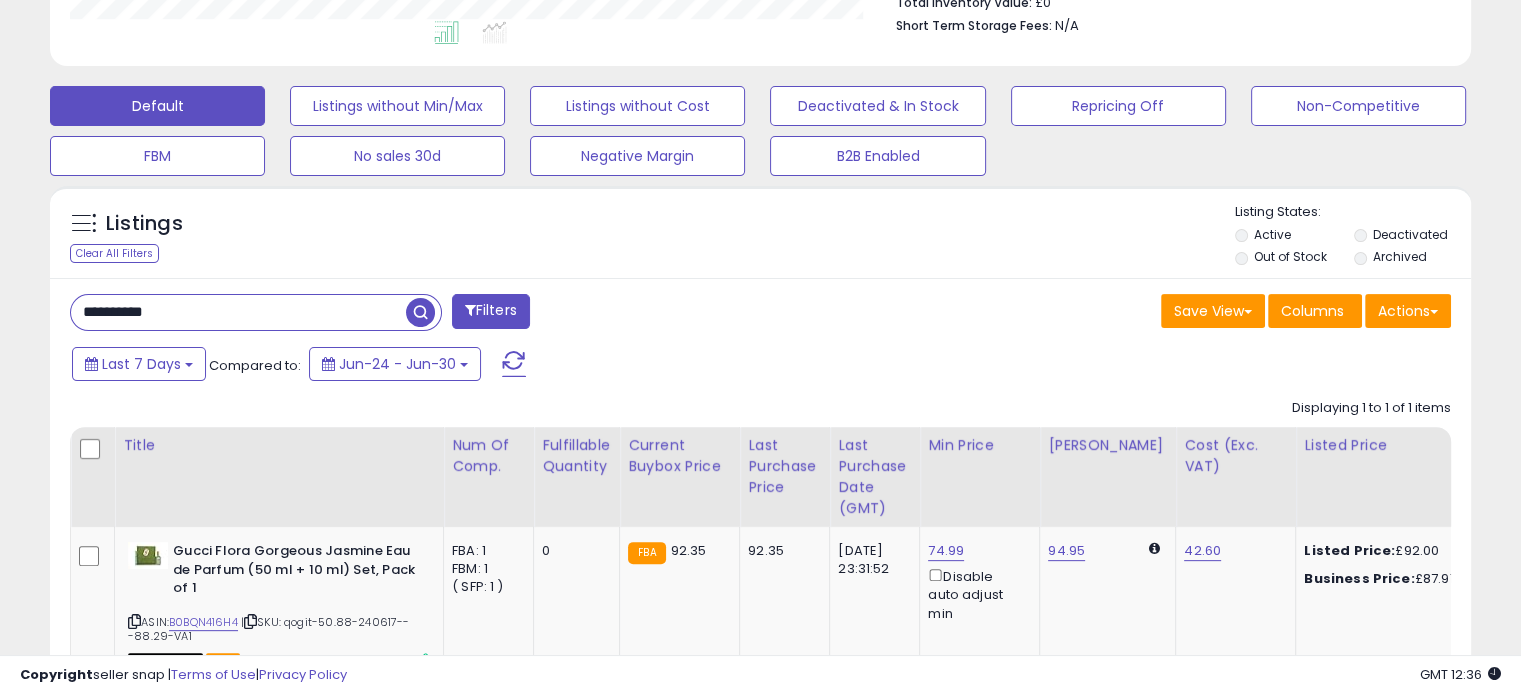 type 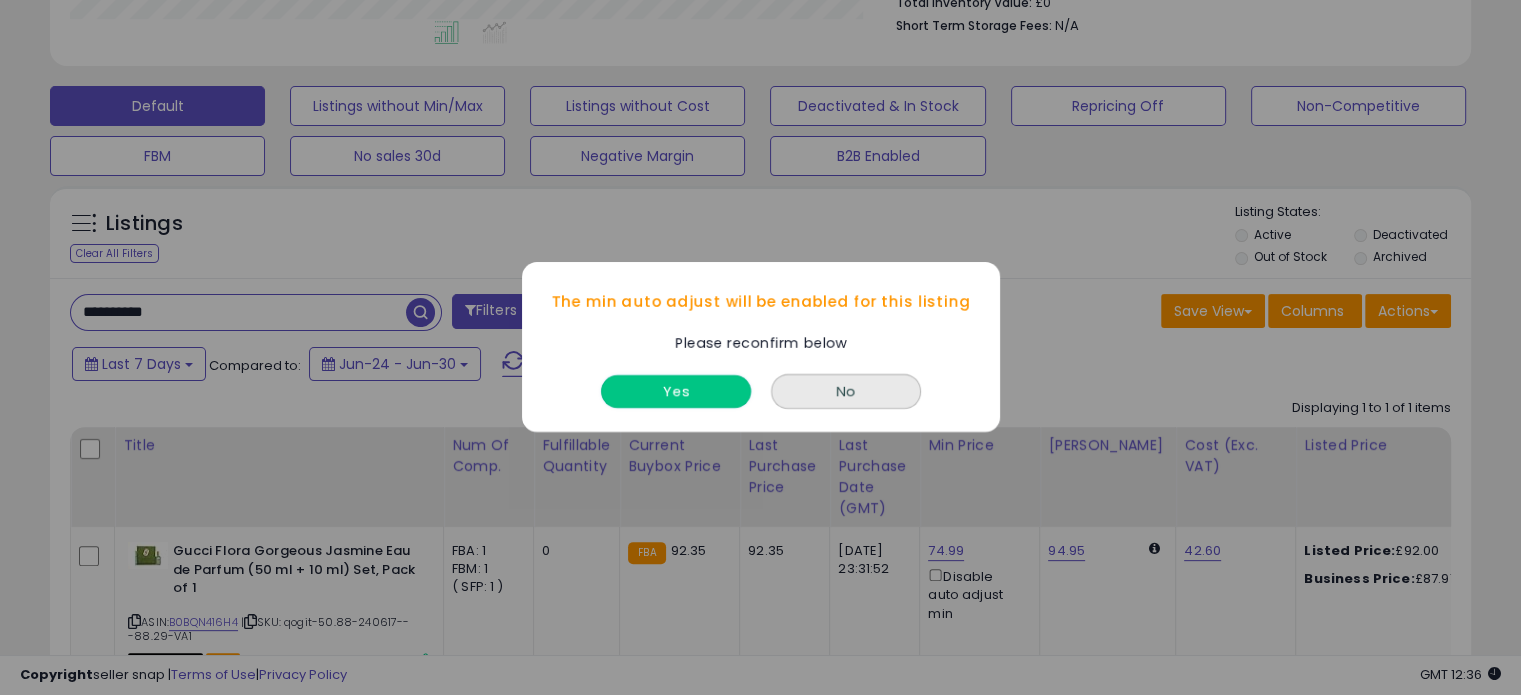 click on "Yes" at bounding box center (676, 392) 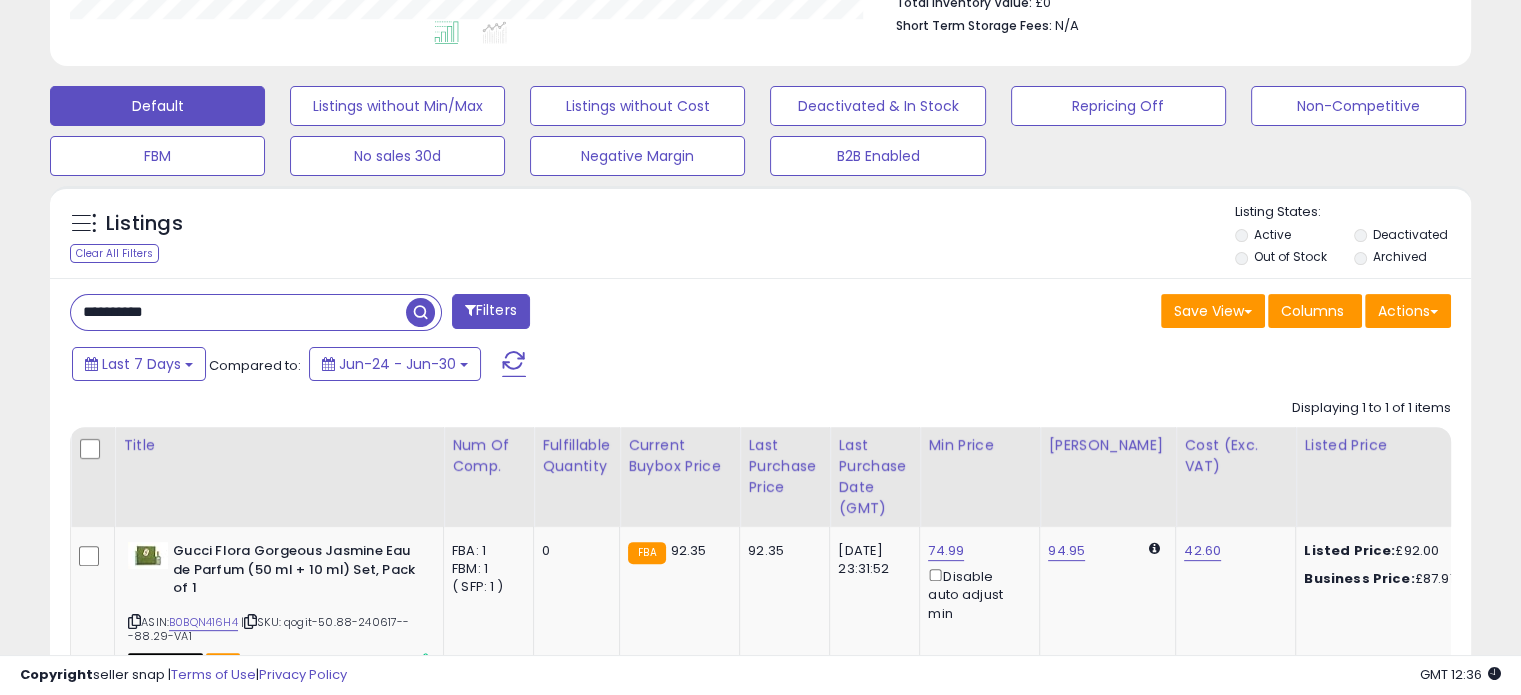 click on "**********" at bounding box center (238, 312) 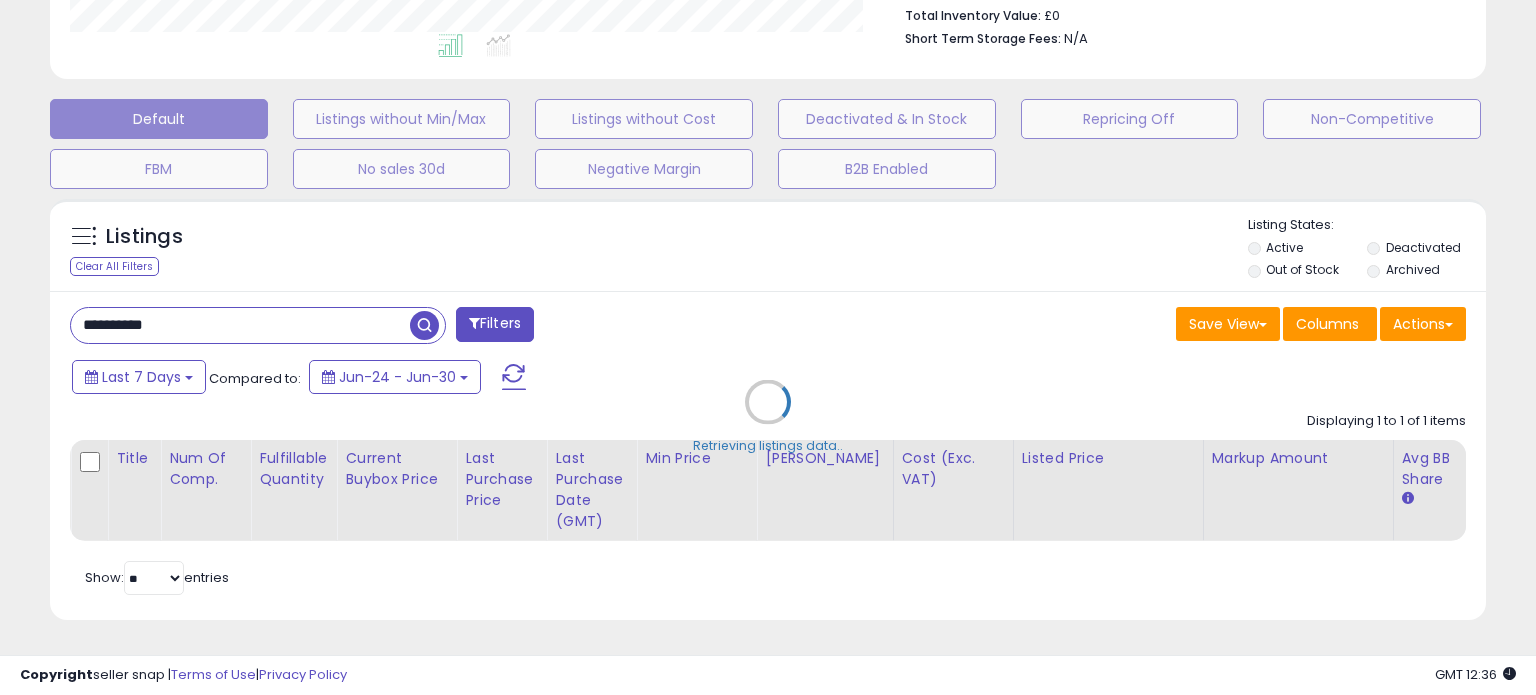 scroll, scrollTop: 999589, scrollLeft: 999168, axis: both 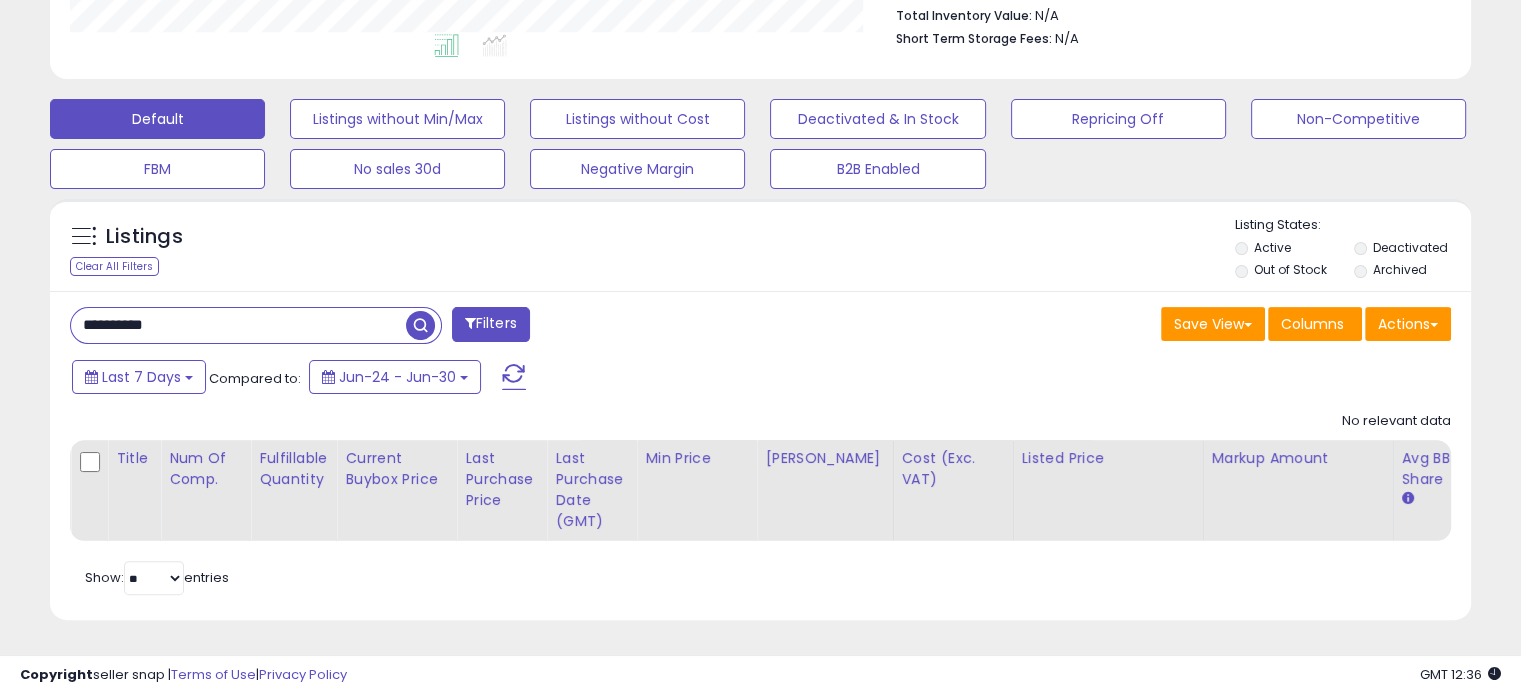click on "**********" at bounding box center (238, 325) 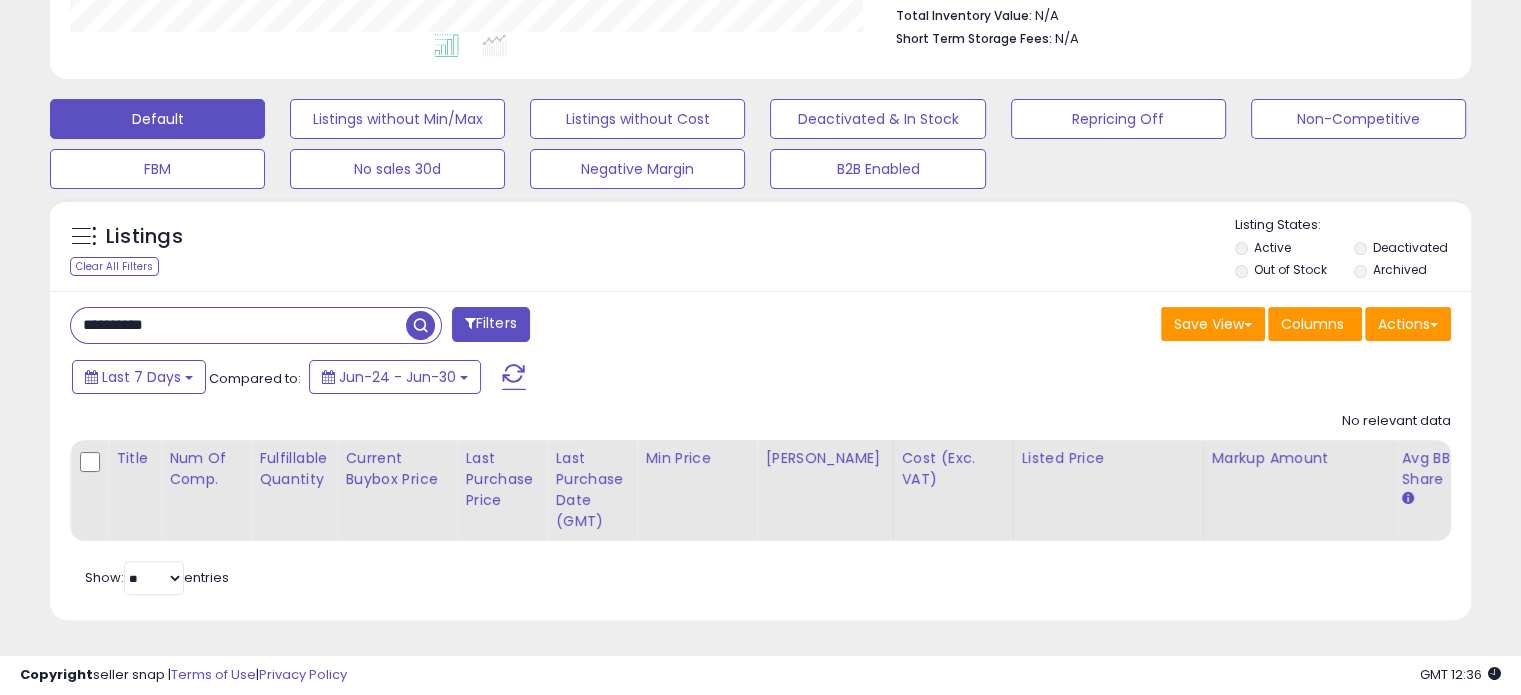 paste 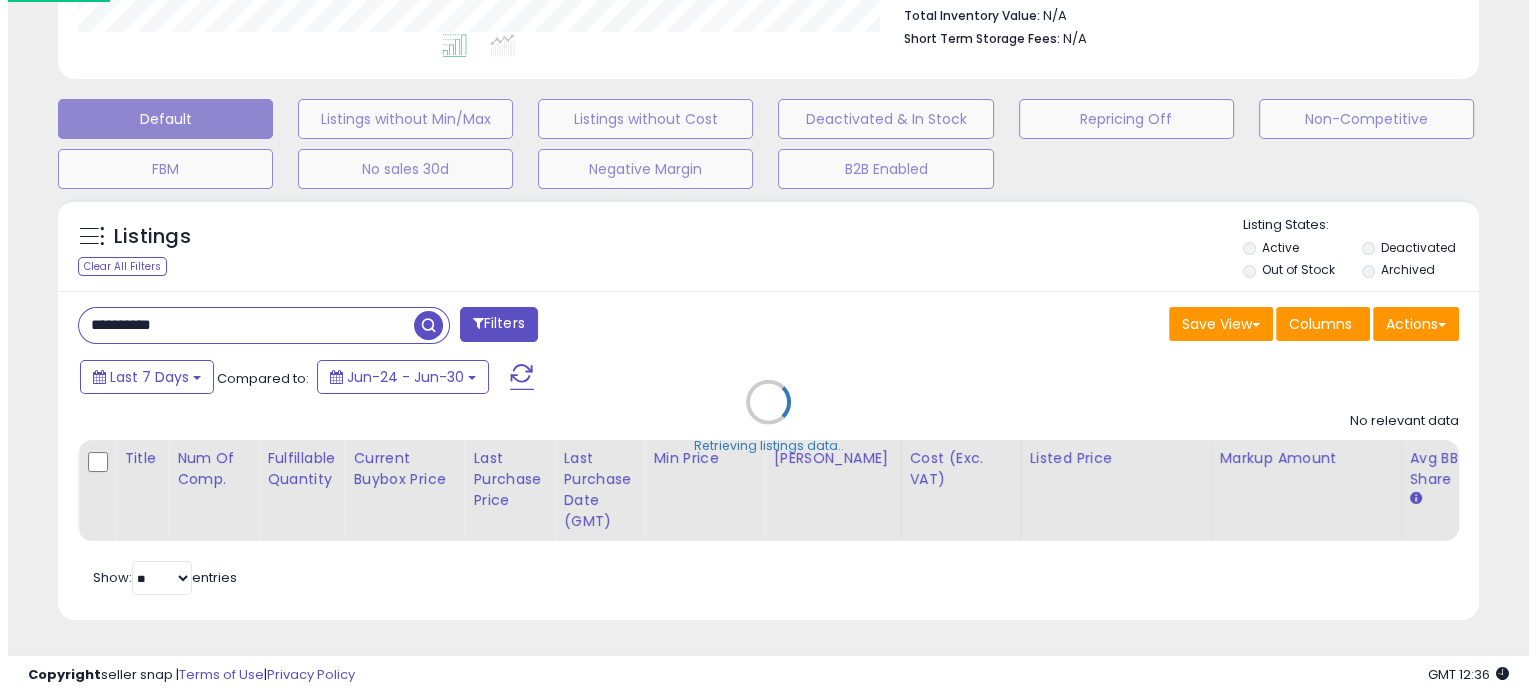 scroll, scrollTop: 999589, scrollLeft: 999168, axis: both 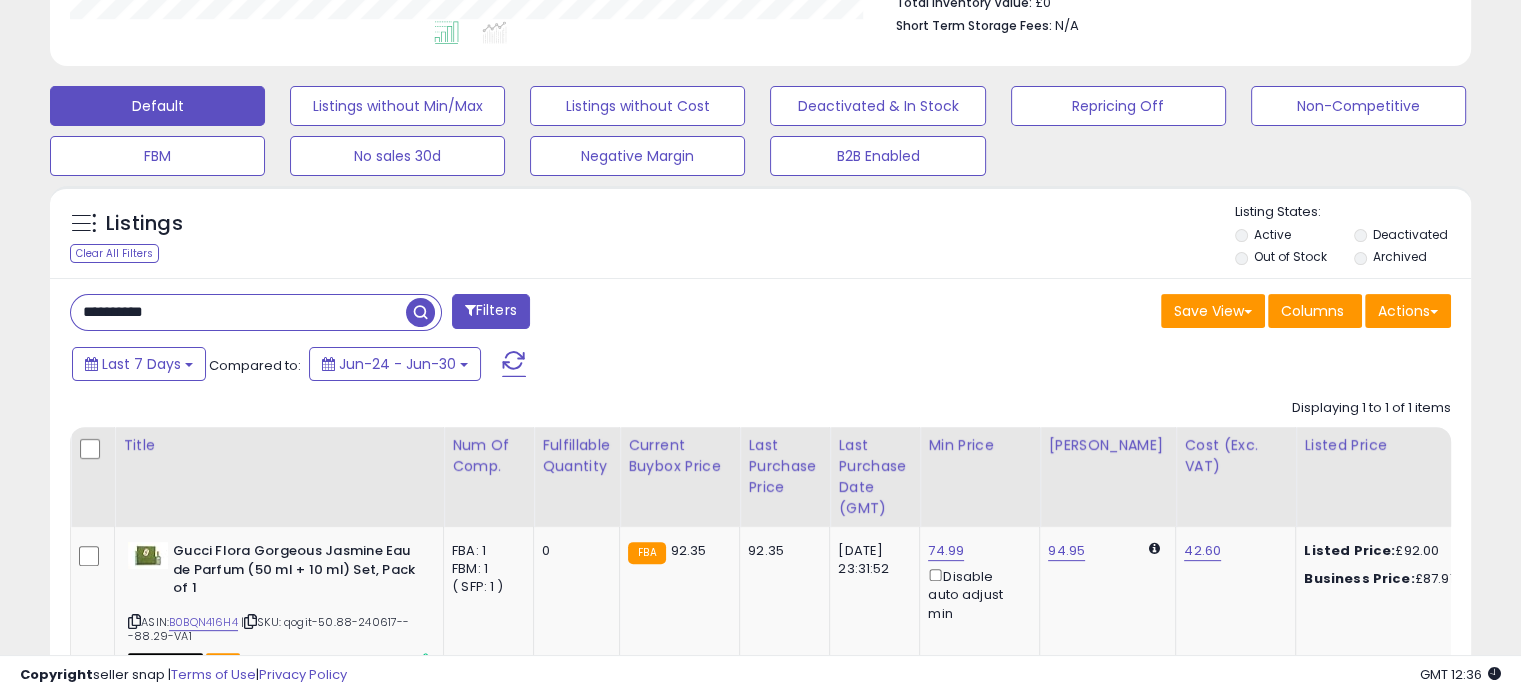 click on "**********" at bounding box center (238, 312) 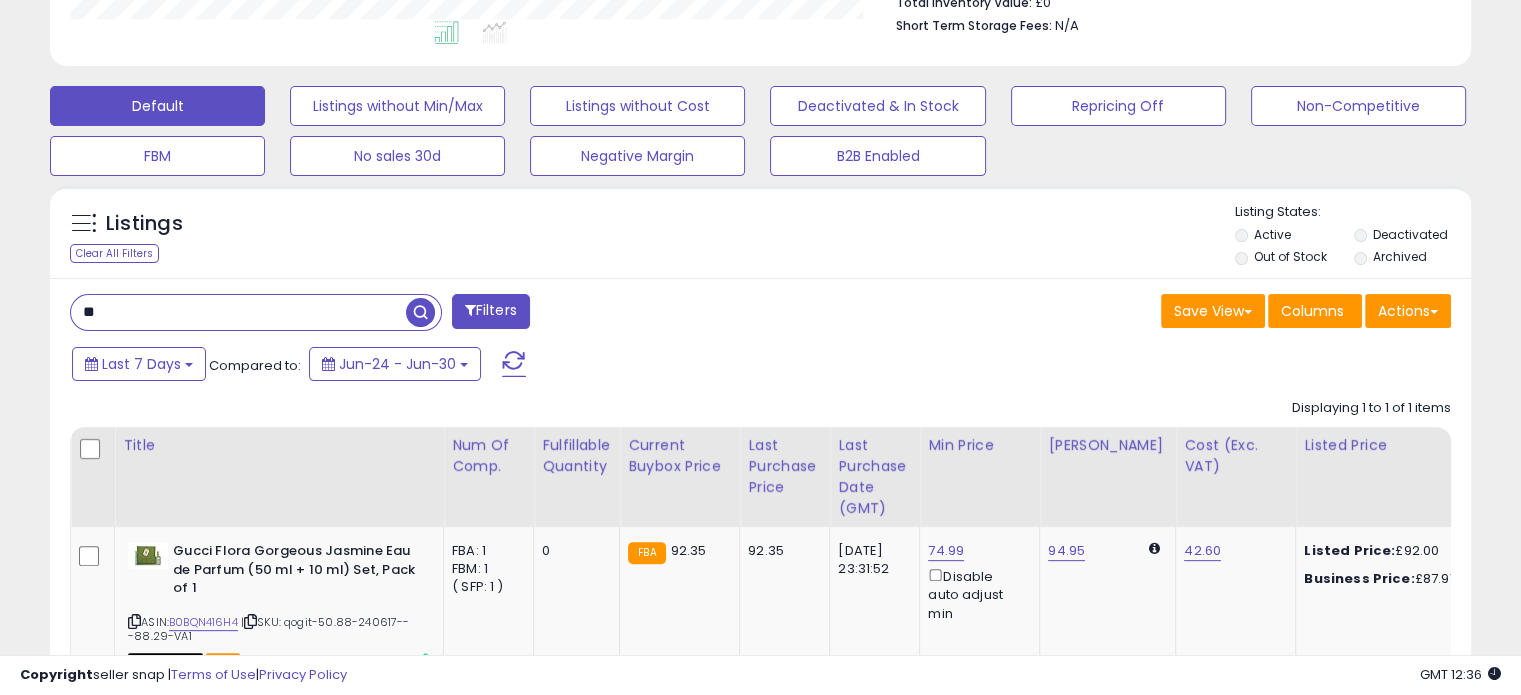 type on "*" 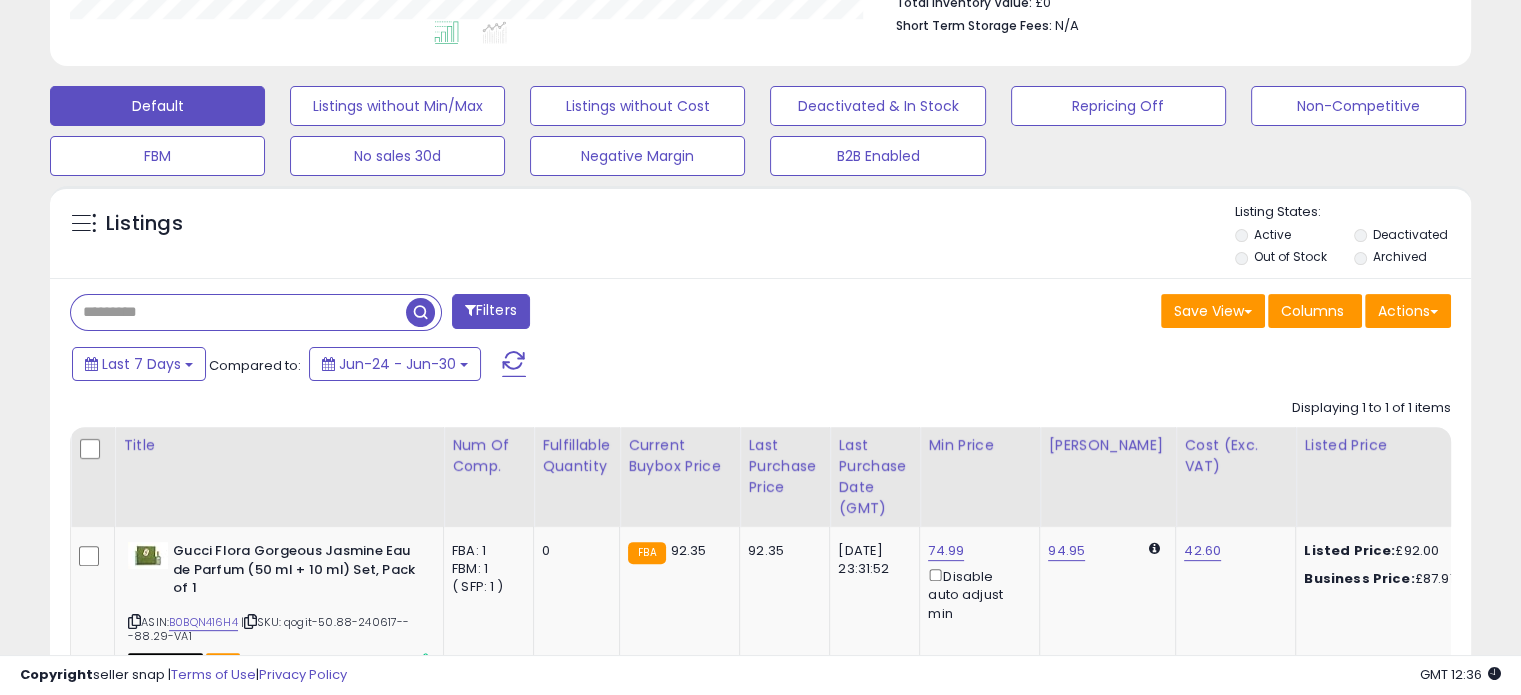 type 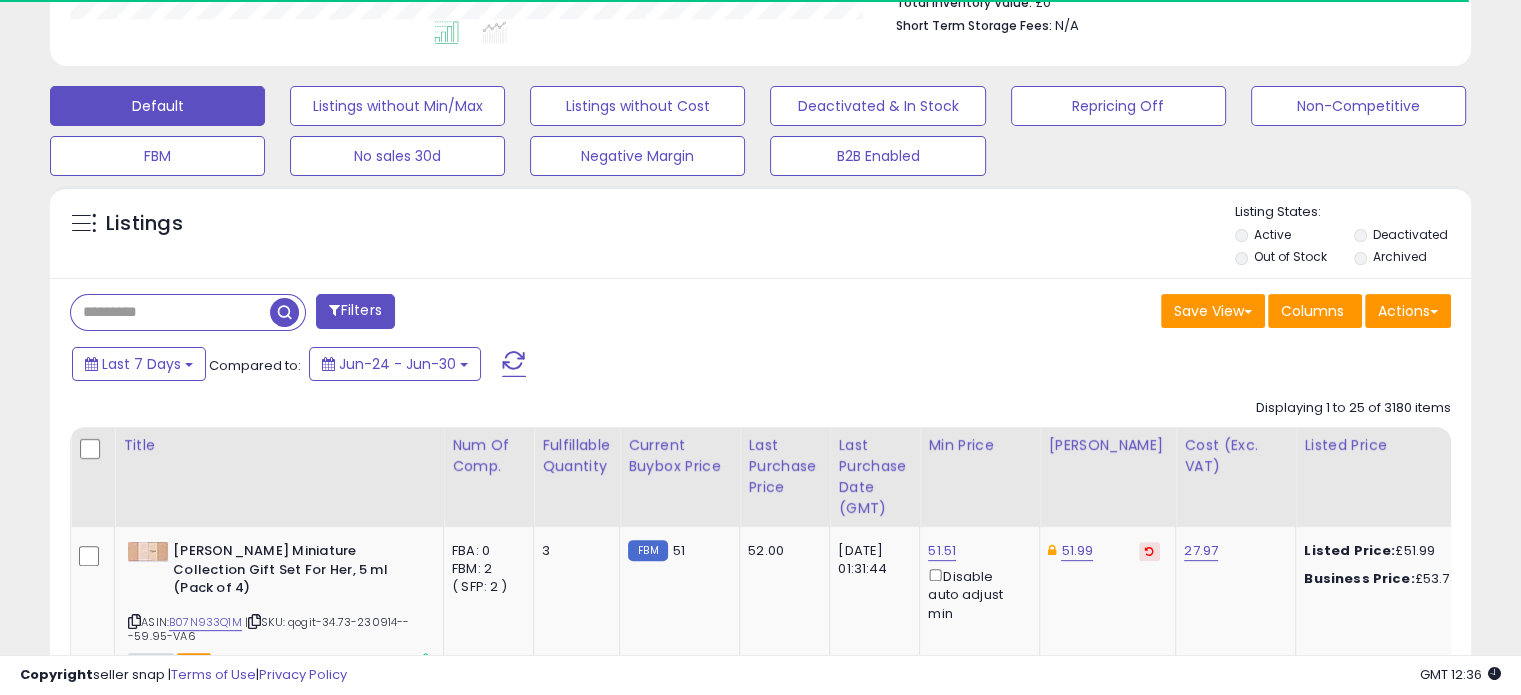 scroll, scrollTop: 409, scrollLeft: 822, axis: both 